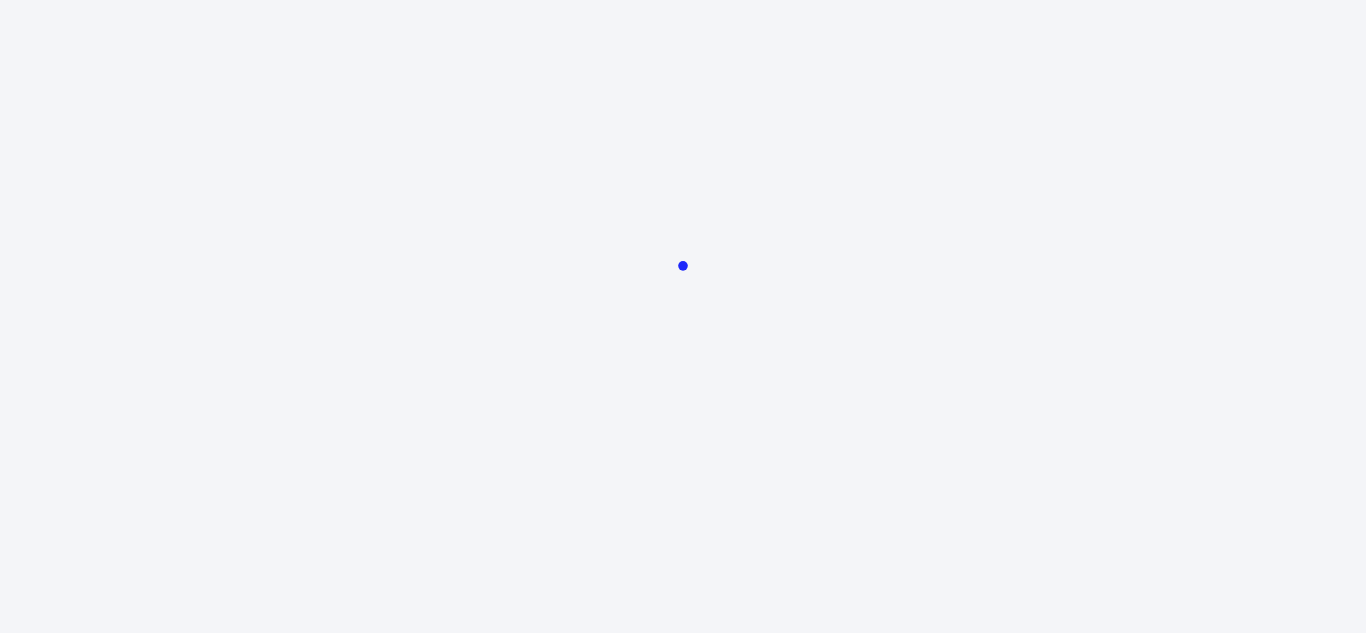scroll, scrollTop: 0, scrollLeft: 0, axis: both 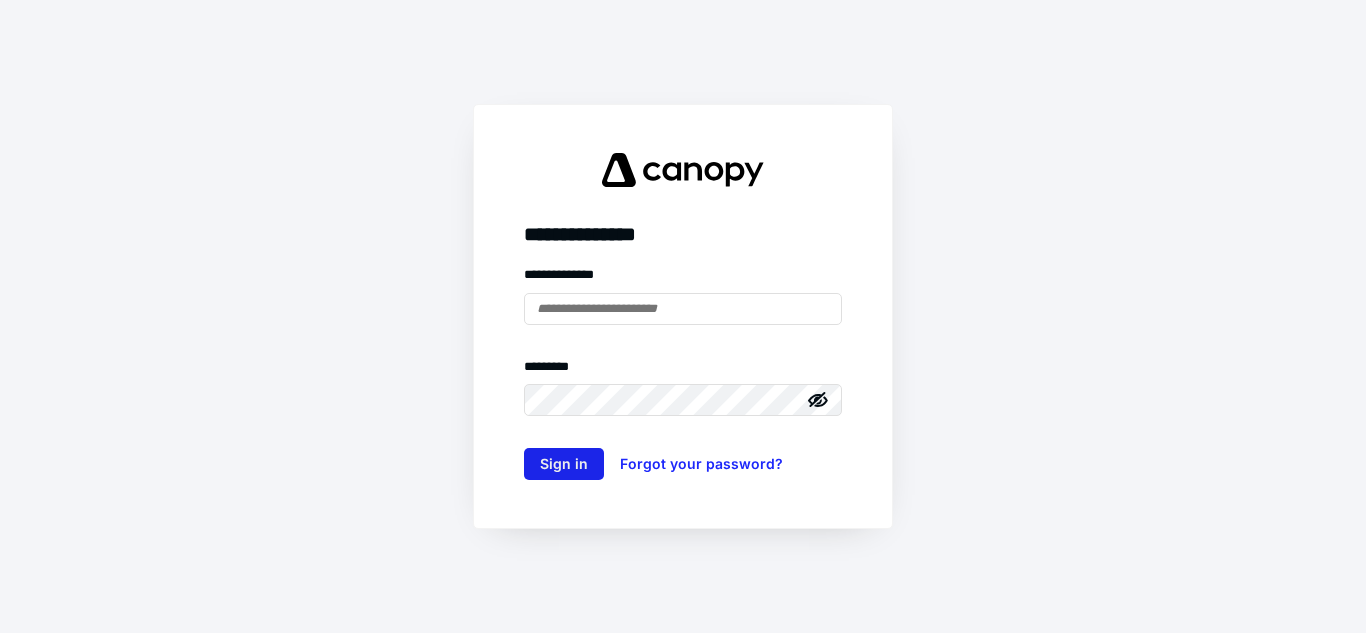 type on "**********" 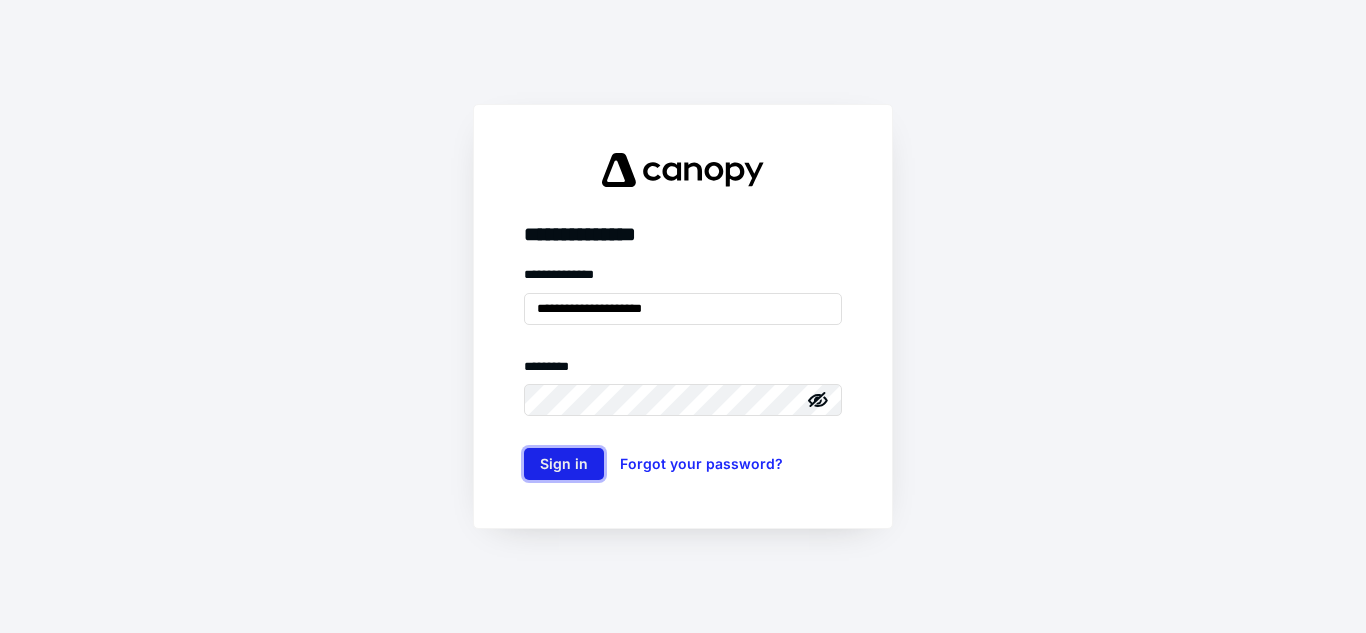 click on "Sign in" at bounding box center (564, 464) 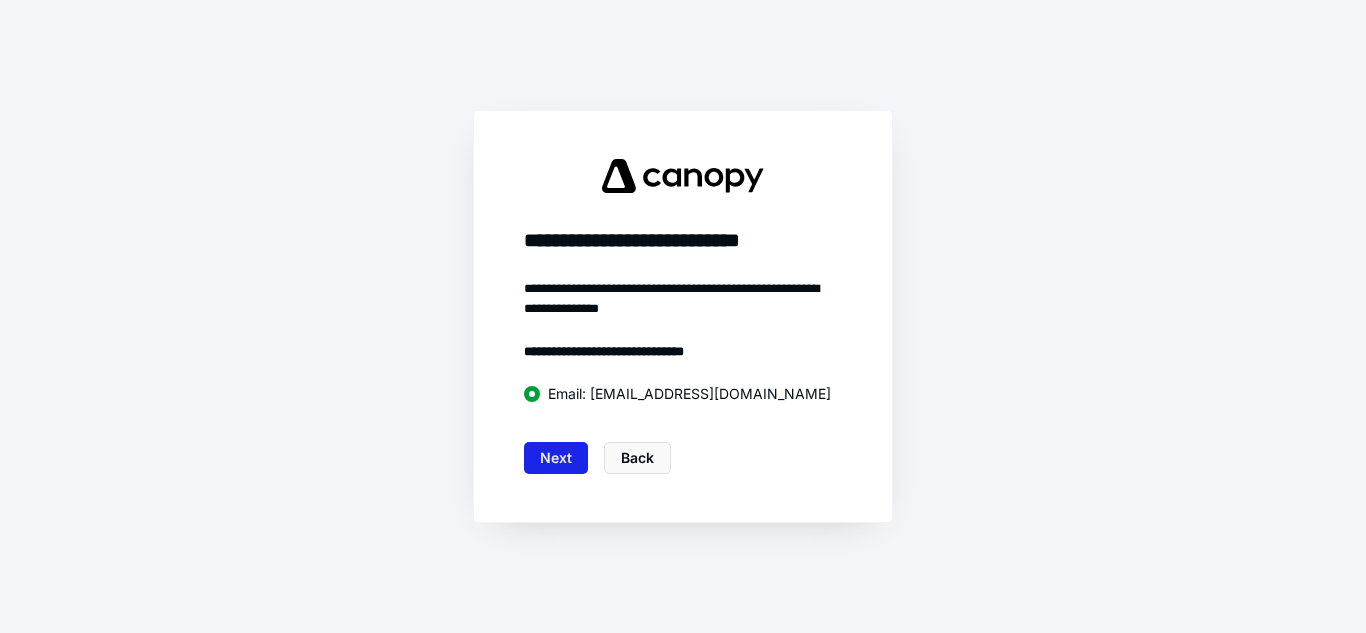 click on "Next" at bounding box center (556, 458) 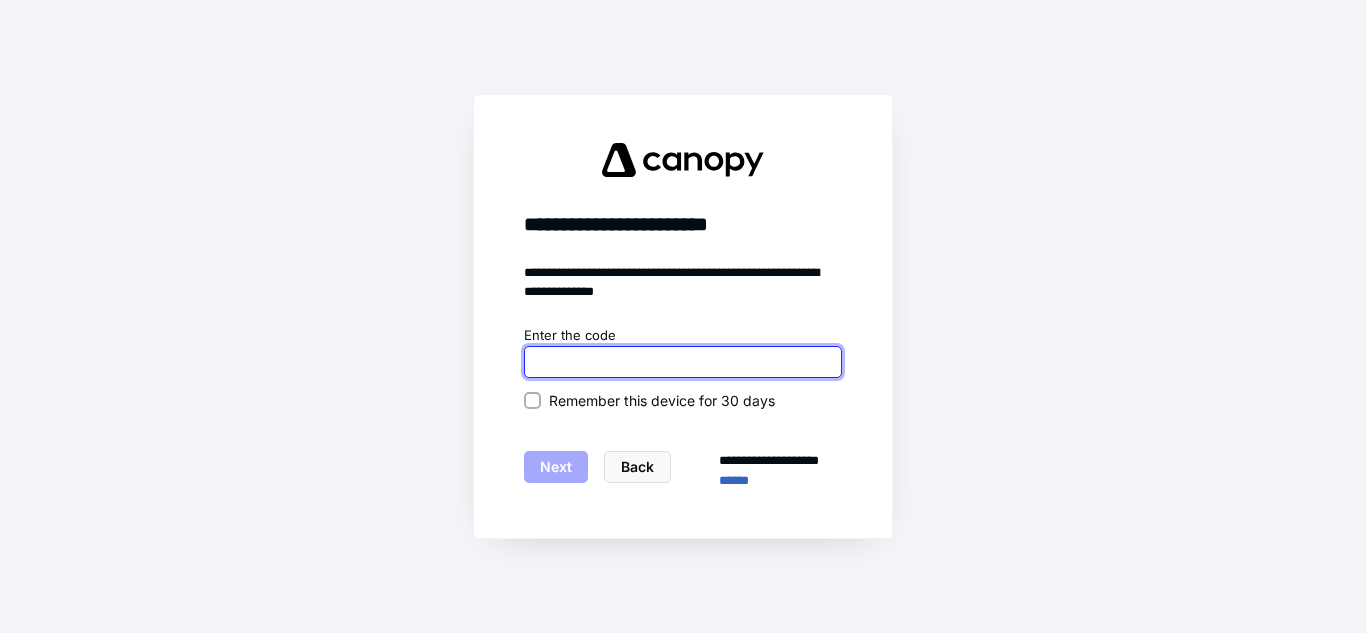 drag, startPoint x: 585, startPoint y: 356, endPoint x: 634, endPoint y: 278, distance: 92.11406 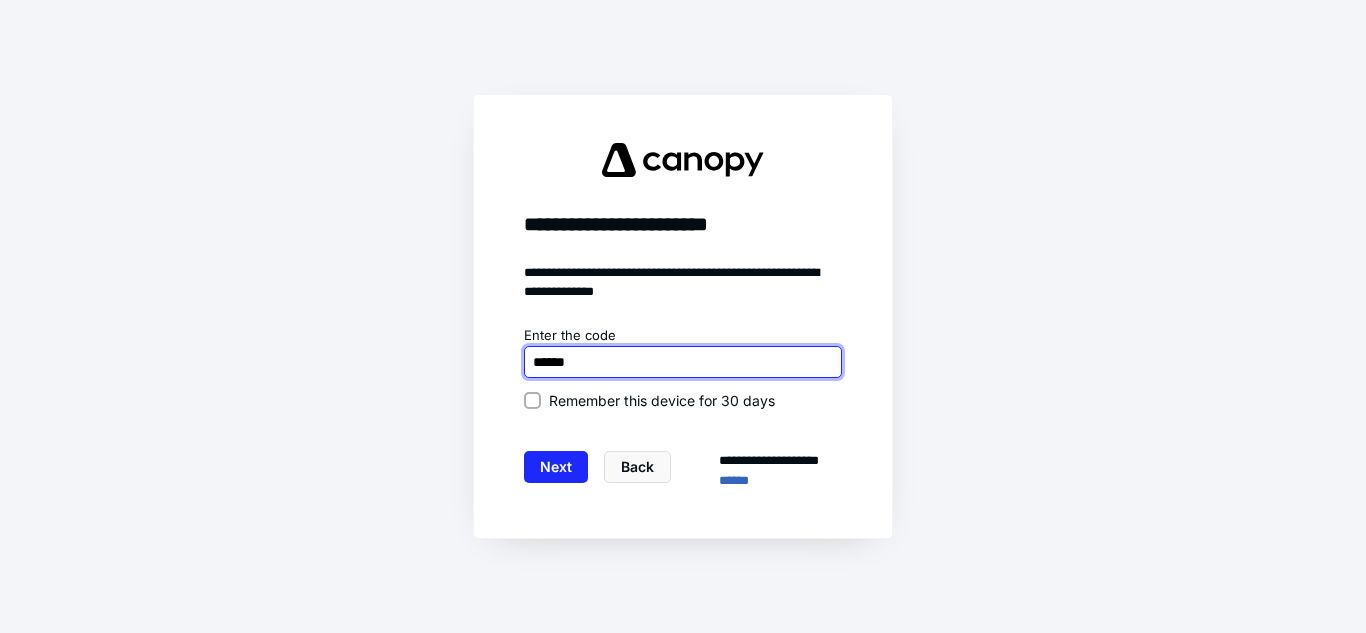 type on "******" 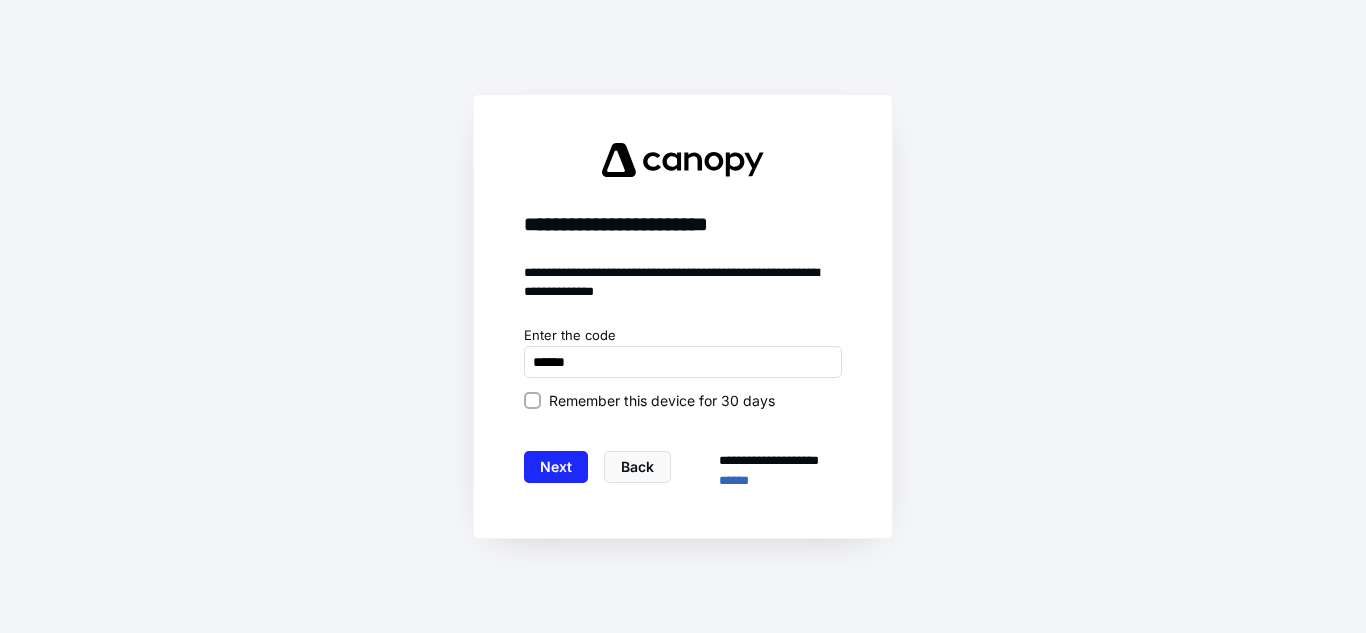 click on "**********" at bounding box center (683, 317) 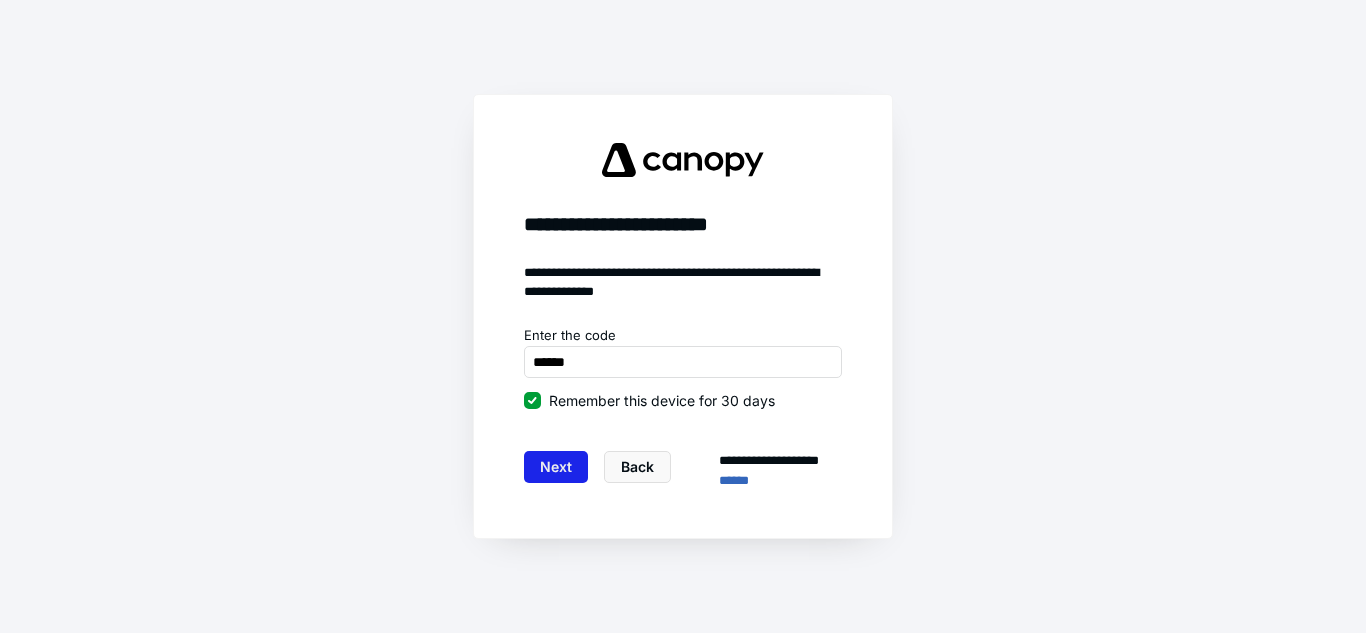 click on "Next" at bounding box center (556, 467) 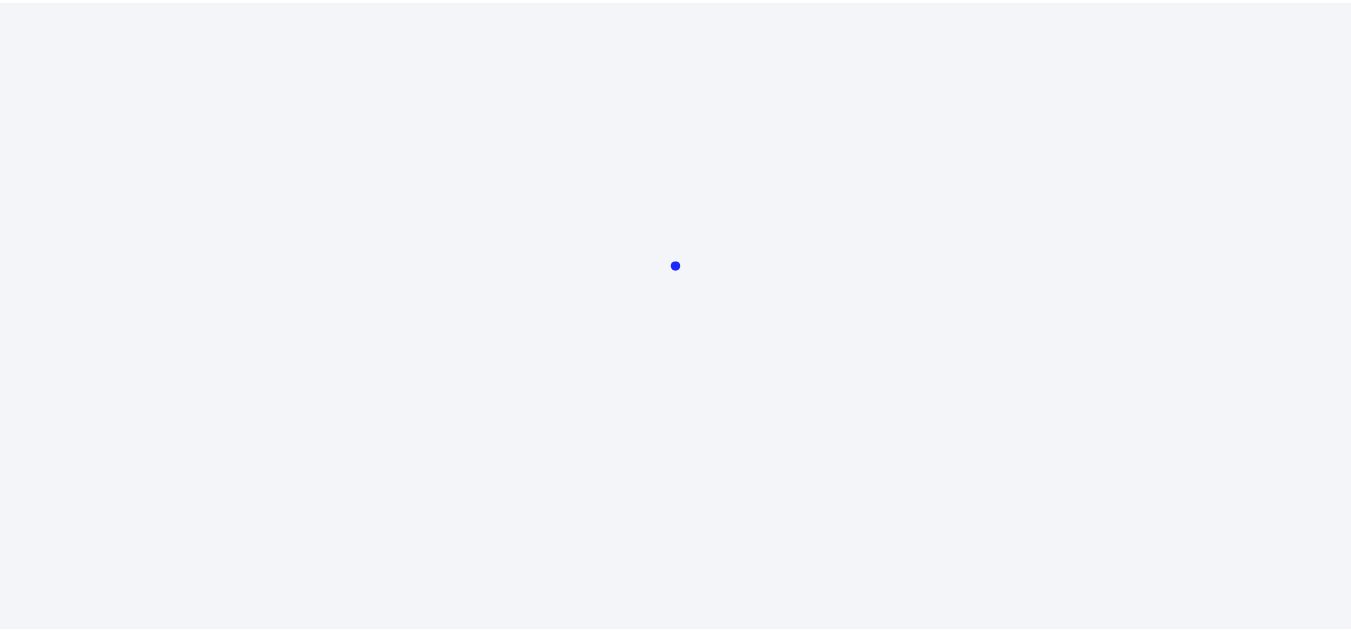 scroll, scrollTop: 0, scrollLeft: 0, axis: both 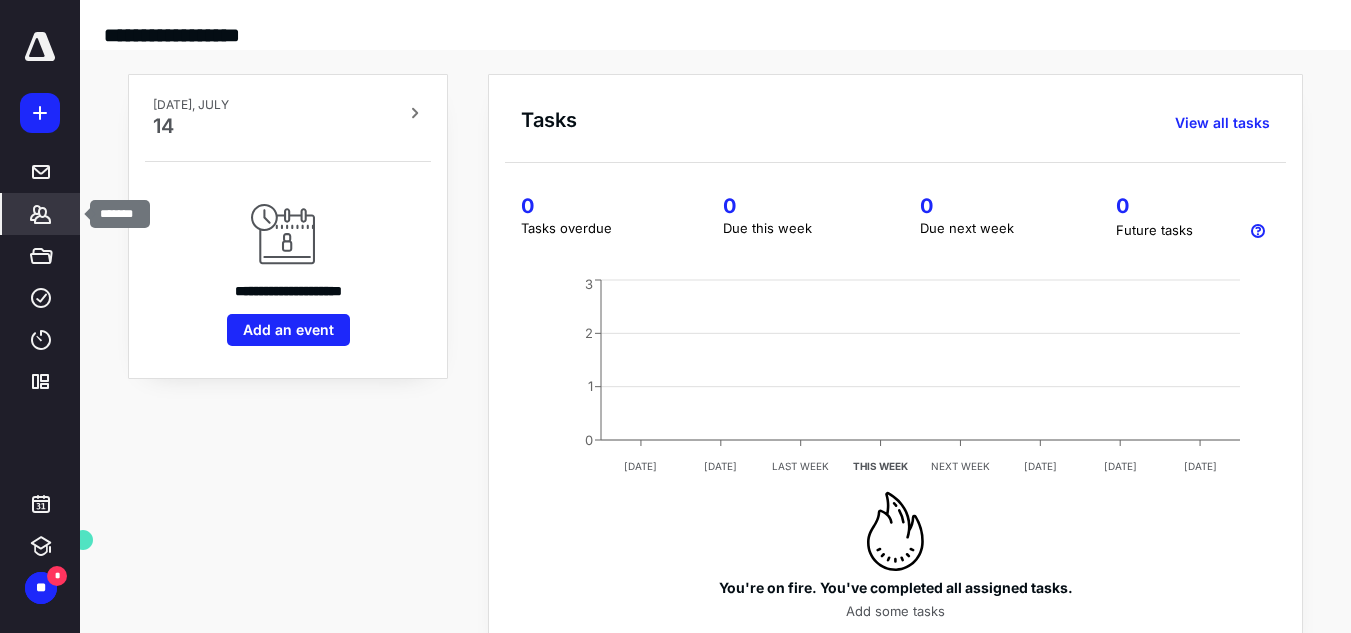 click 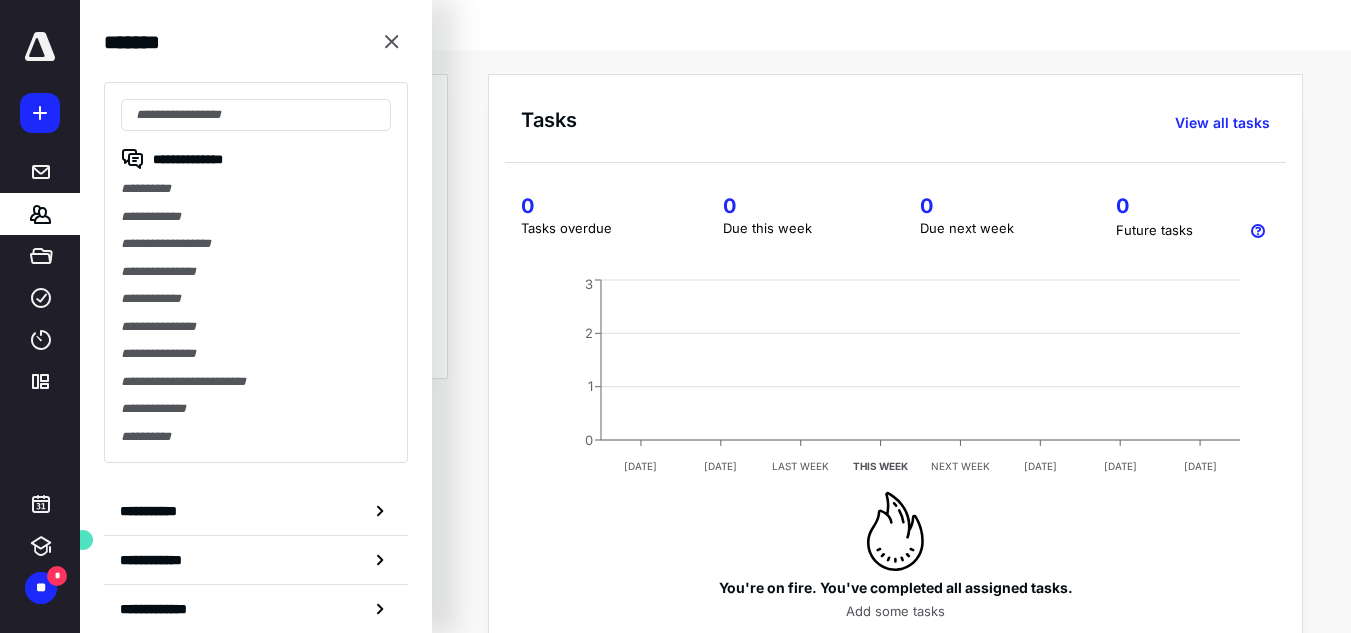 drag, startPoint x: 250, startPoint y: 508, endPoint x: 256, endPoint y: 492, distance: 17.088007 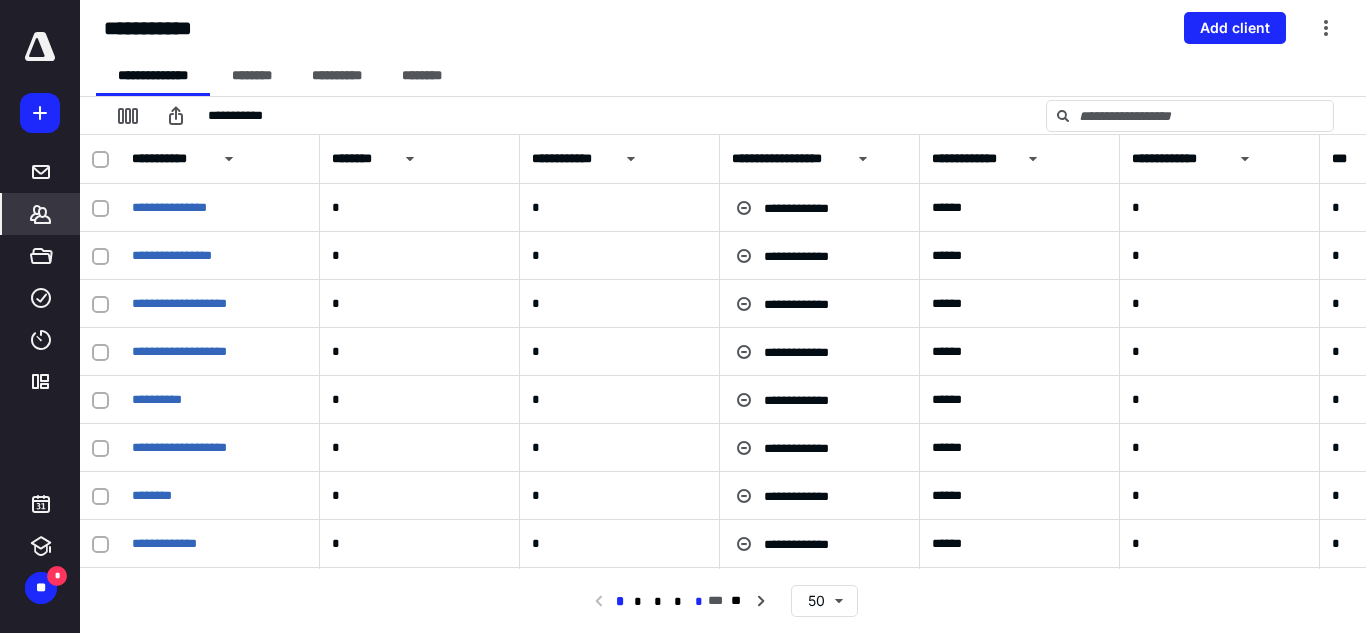 click on "*" at bounding box center [699, 602] 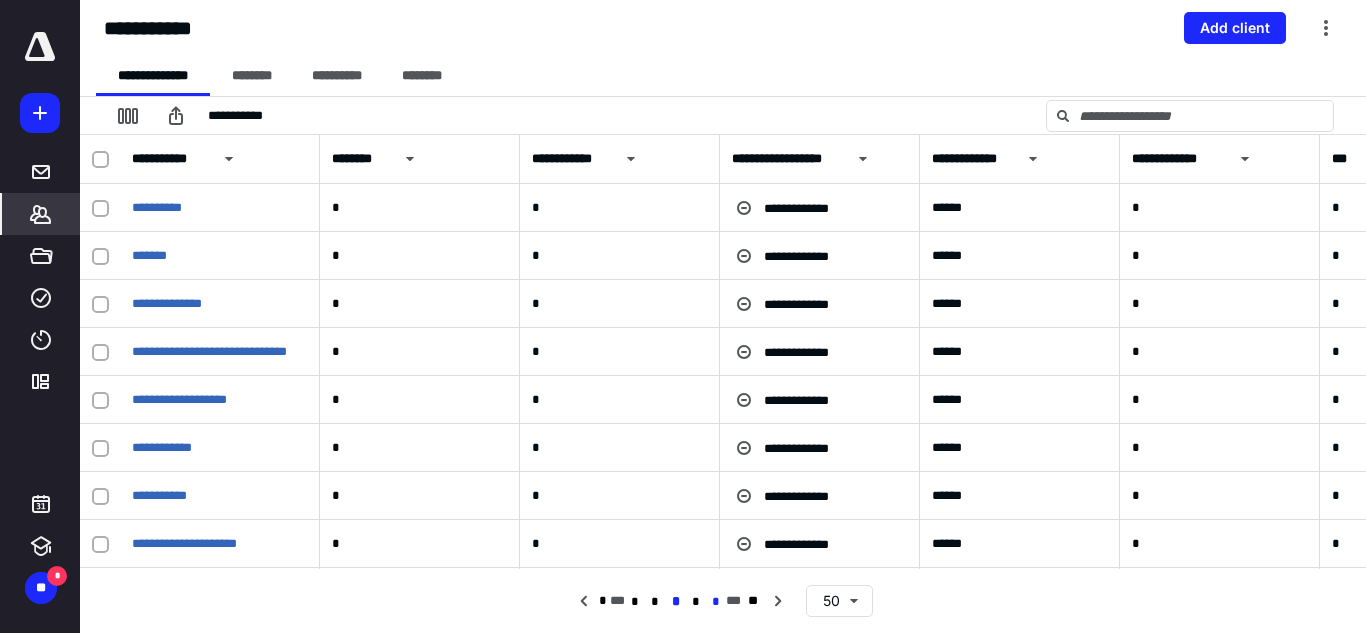 click on "*" at bounding box center [715, 602] 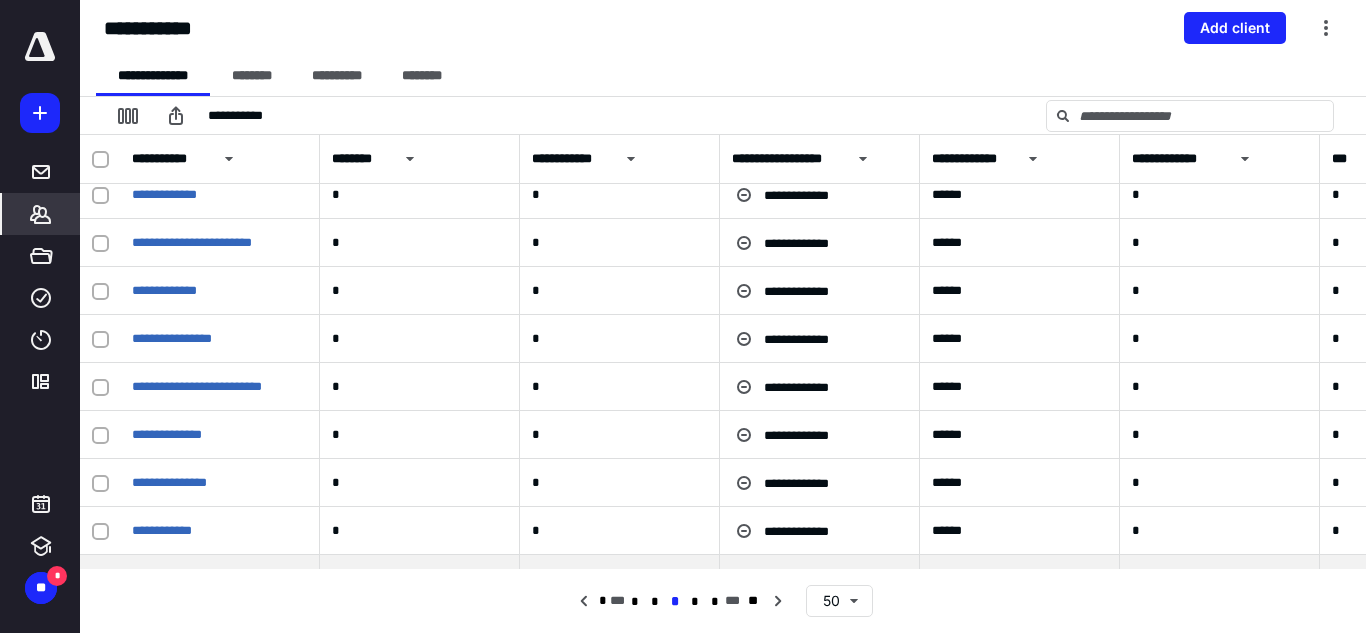 scroll, scrollTop: 2030, scrollLeft: 0, axis: vertical 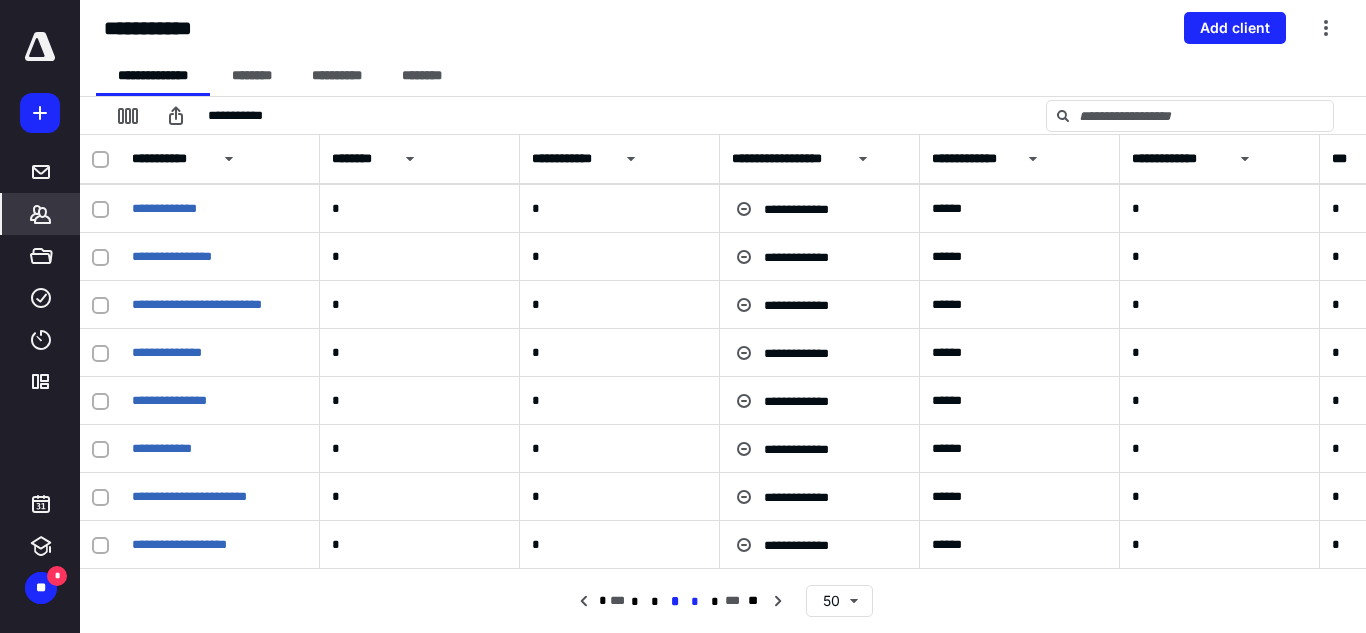 click on "*" at bounding box center (695, 602) 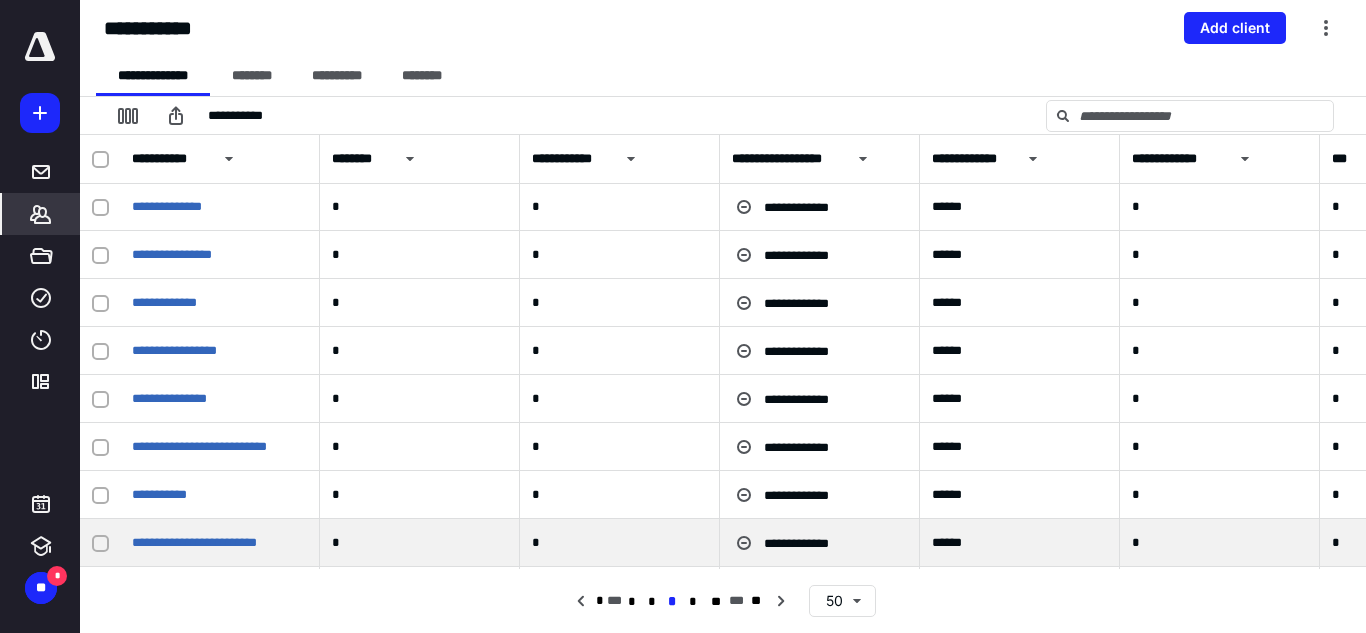 scroll, scrollTop: 2030, scrollLeft: 0, axis: vertical 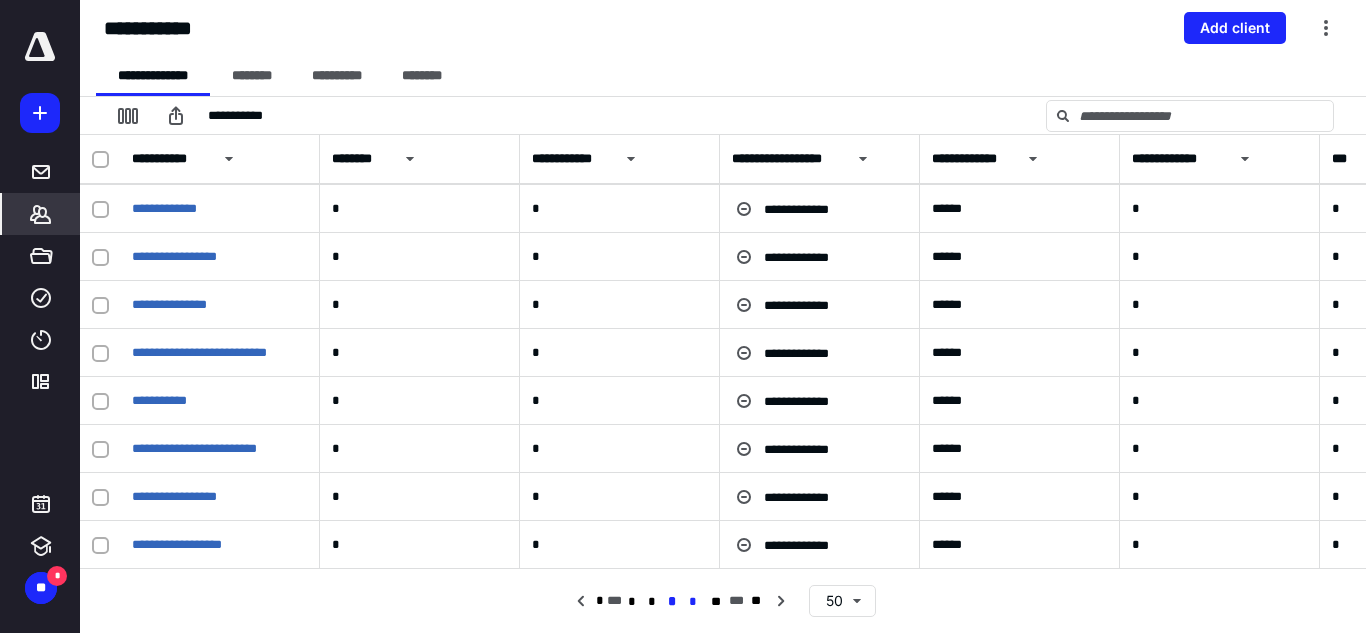 click on "*" at bounding box center [693, 602] 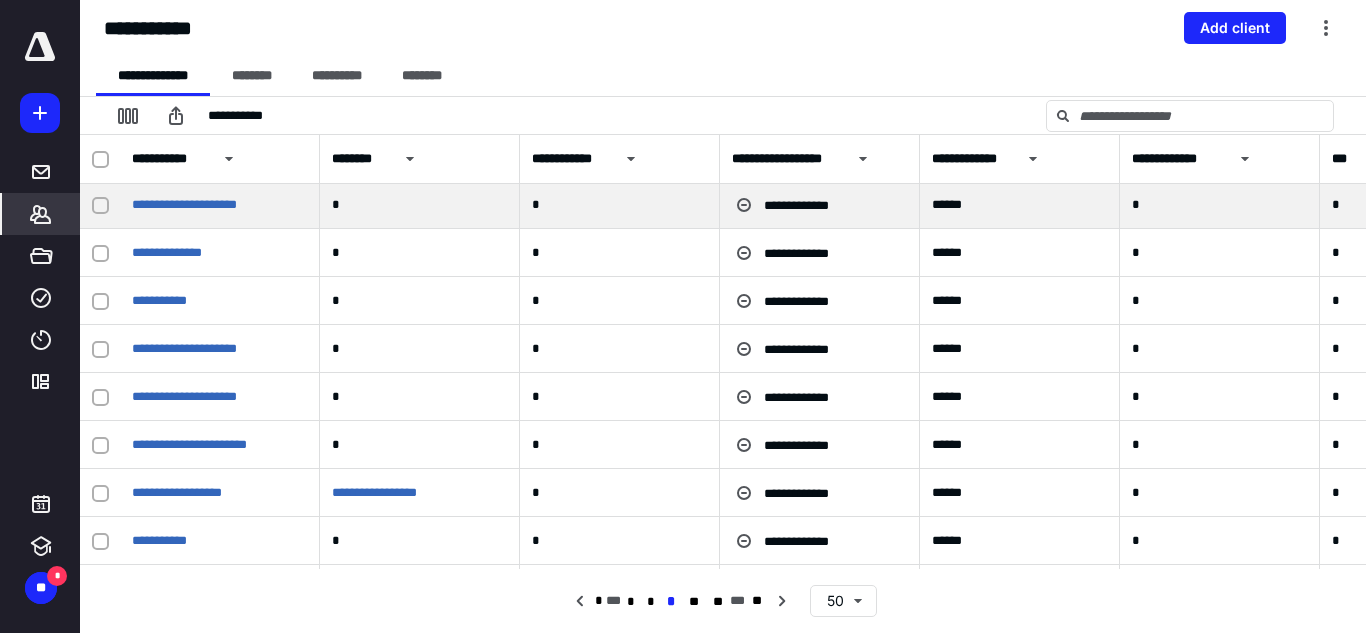 scroll, scrollTop: 400, scrollLeft: 0, axis: vertical 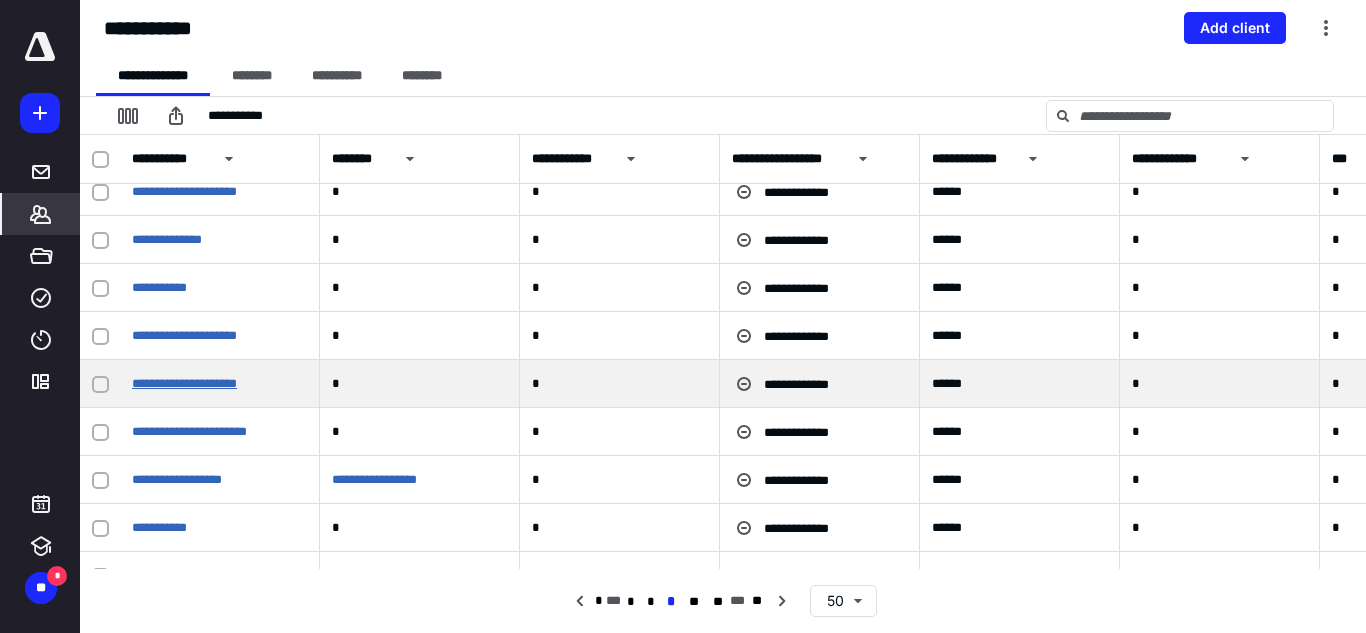 click on "**********" at bounding box center [184, 383] 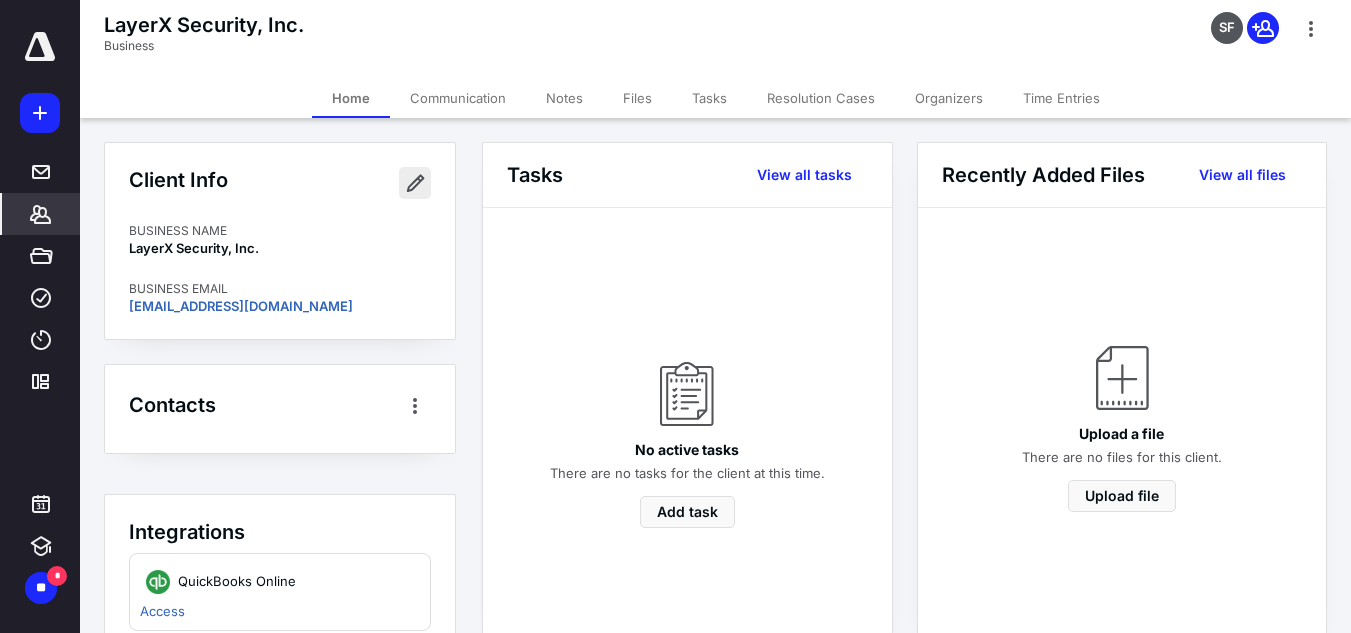 click at bounding box center (415, 183) 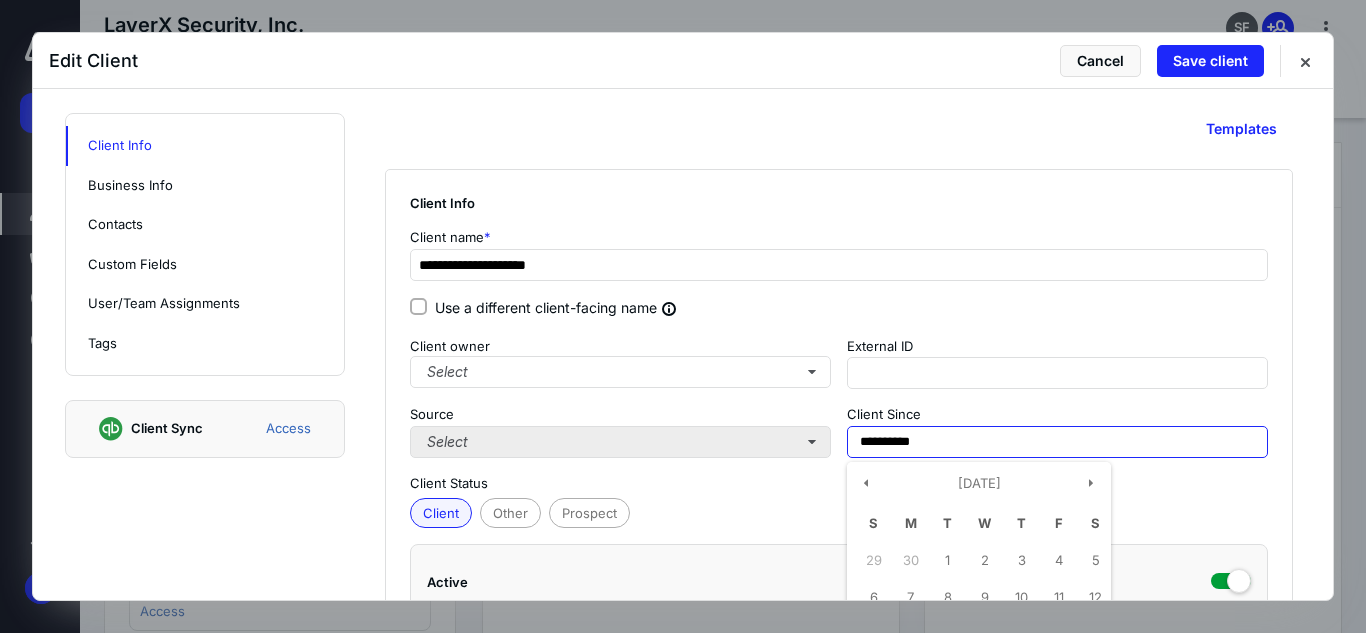 drag, startPoint x: 725, startPoint y: 457, endPoint x: 712, endPoint y: 457, distance: 13 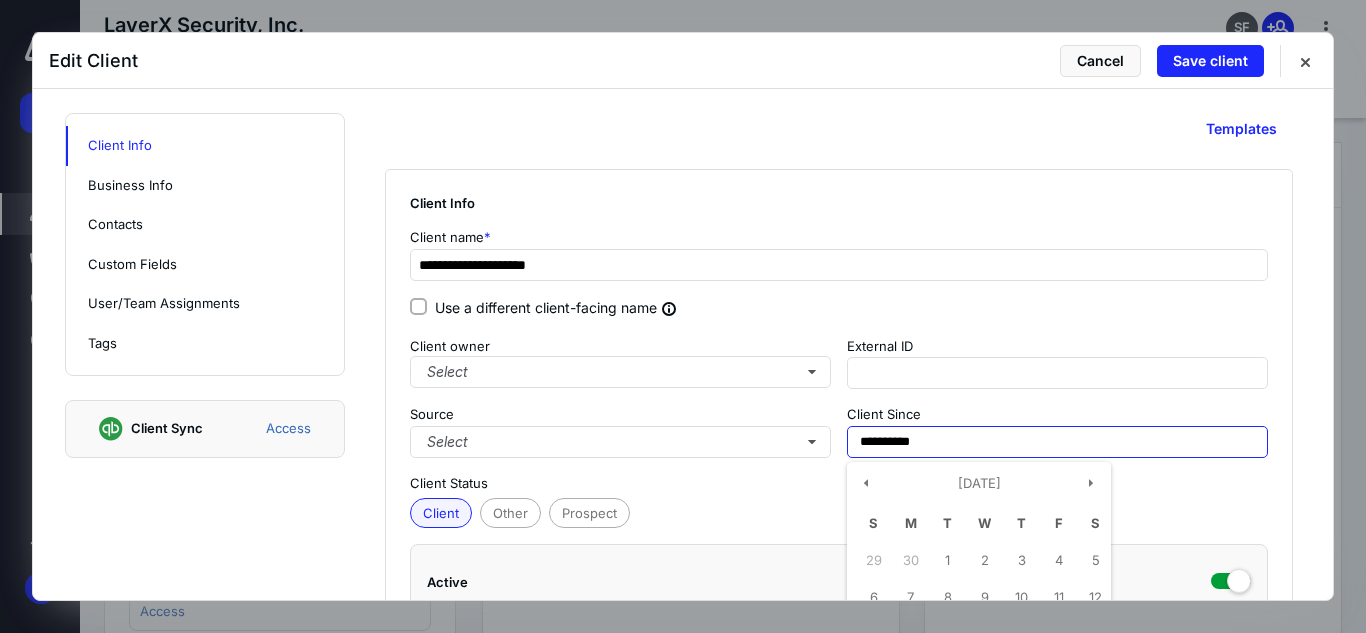 type on "**********" 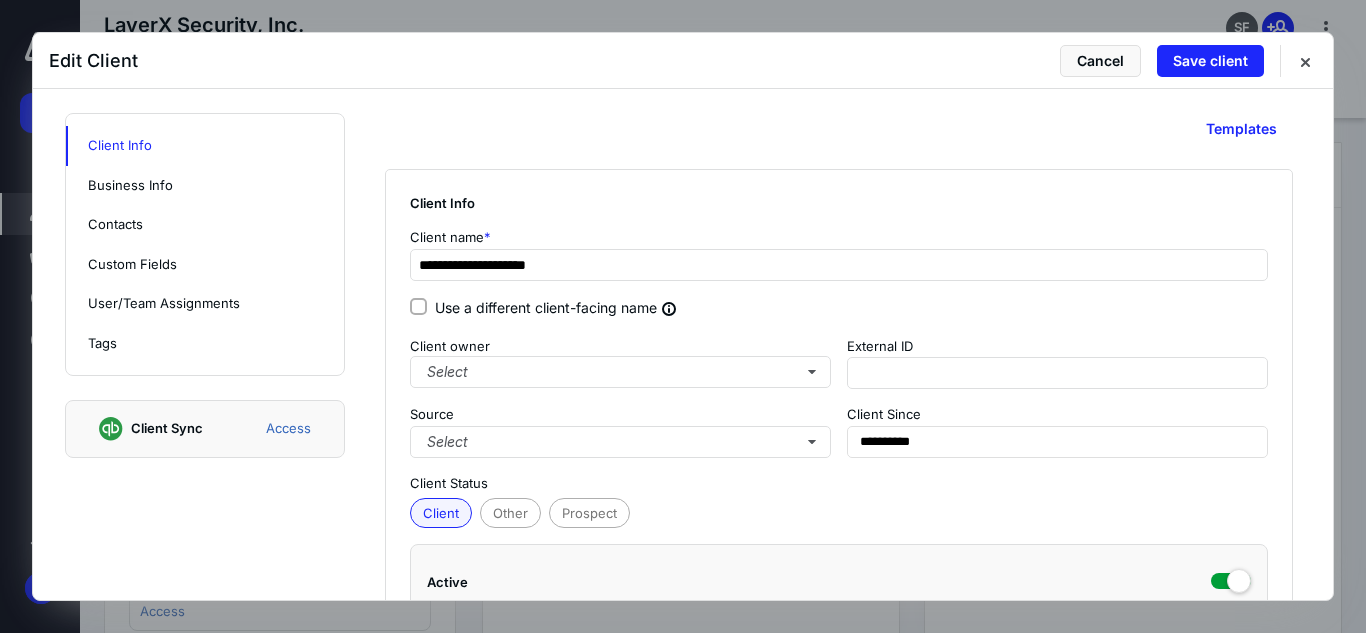 click on "Use a different client-facing name" at bounding box center [839, 309] 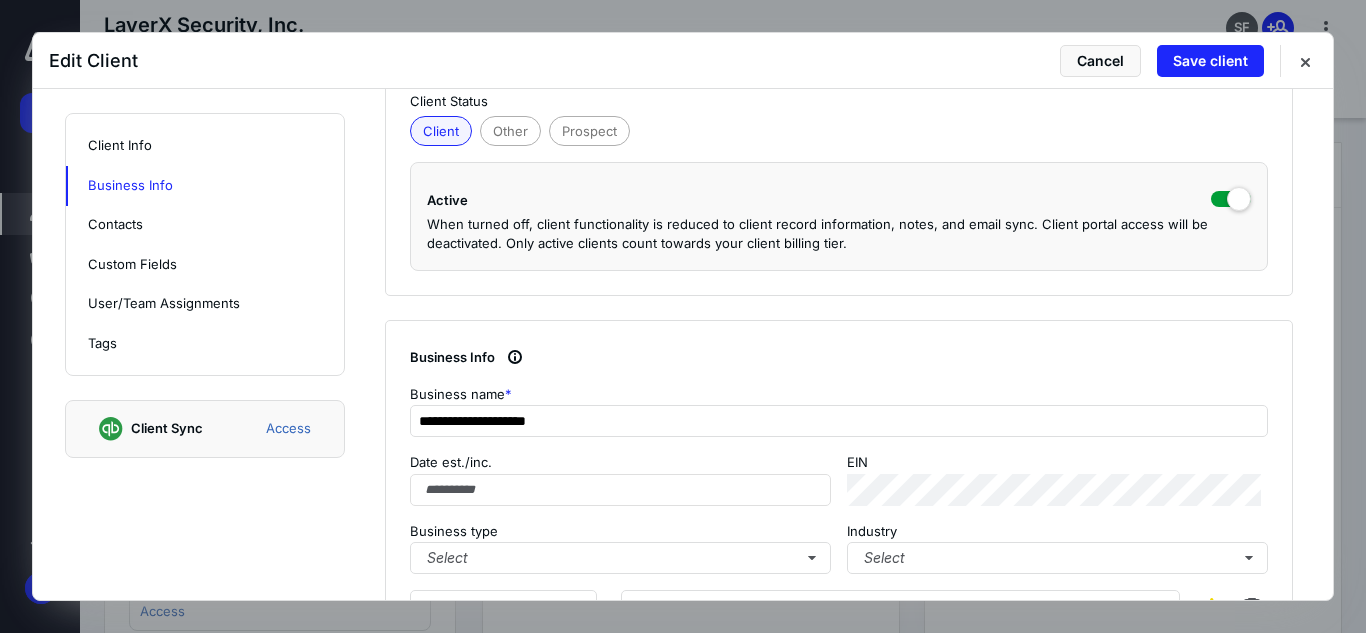 scroll, scrollTop: 500, scrollLeft: 0, axis: vertical 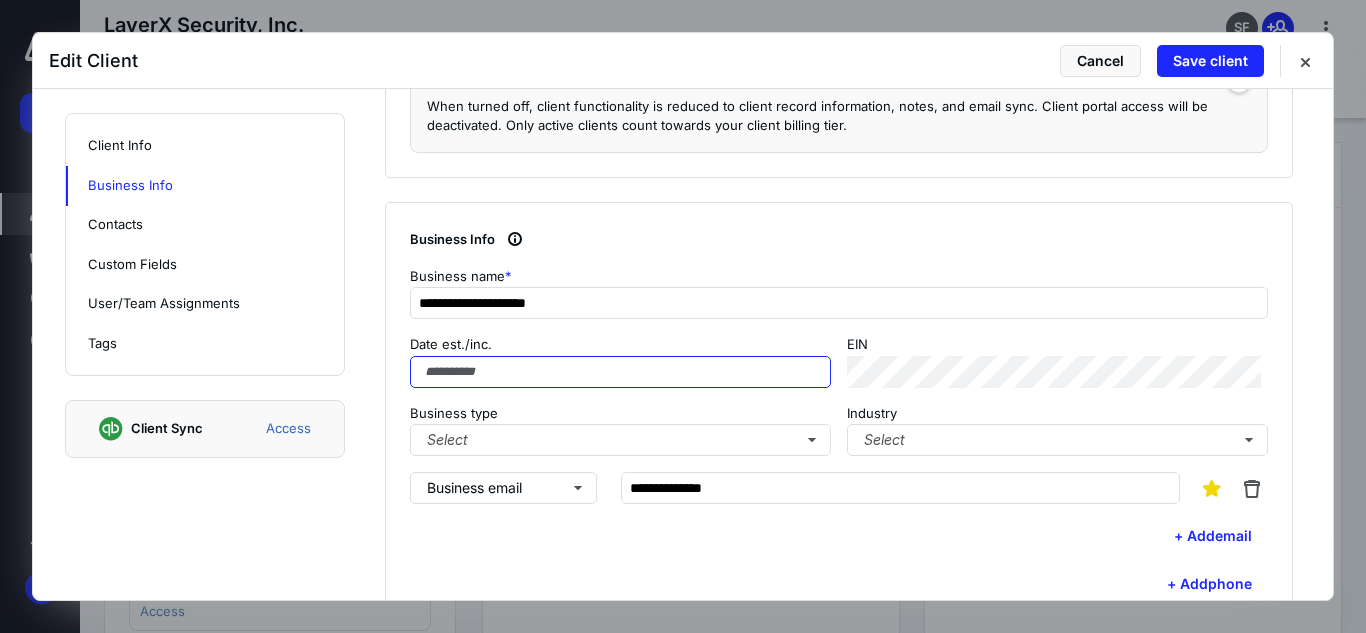 click on "Date est./inc." at bounding box center (620, 372) 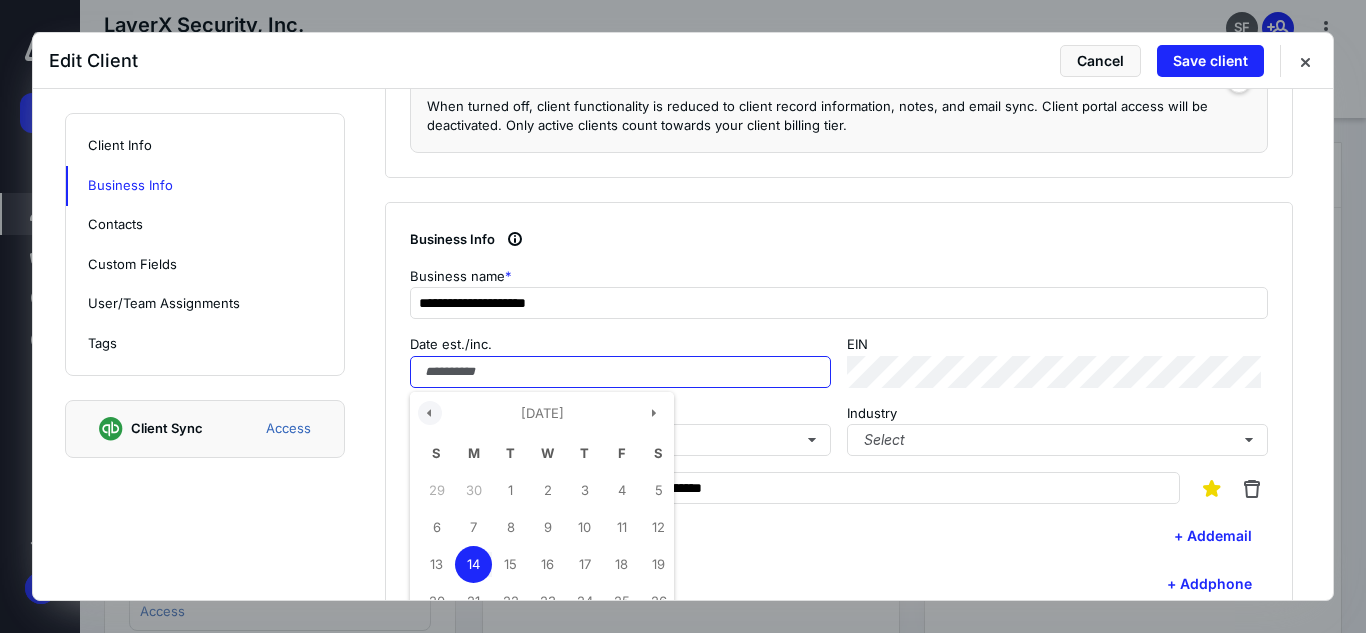 click at bounding box center [430, 413] 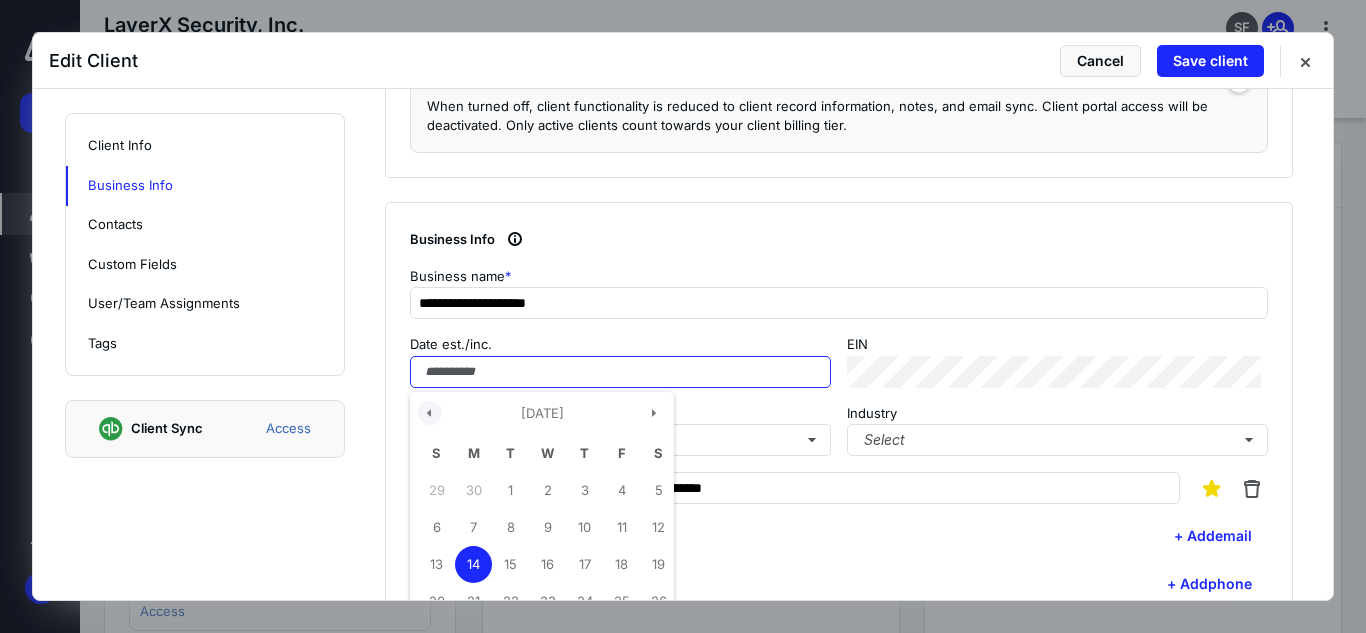 click at bounding box center [430, 413] 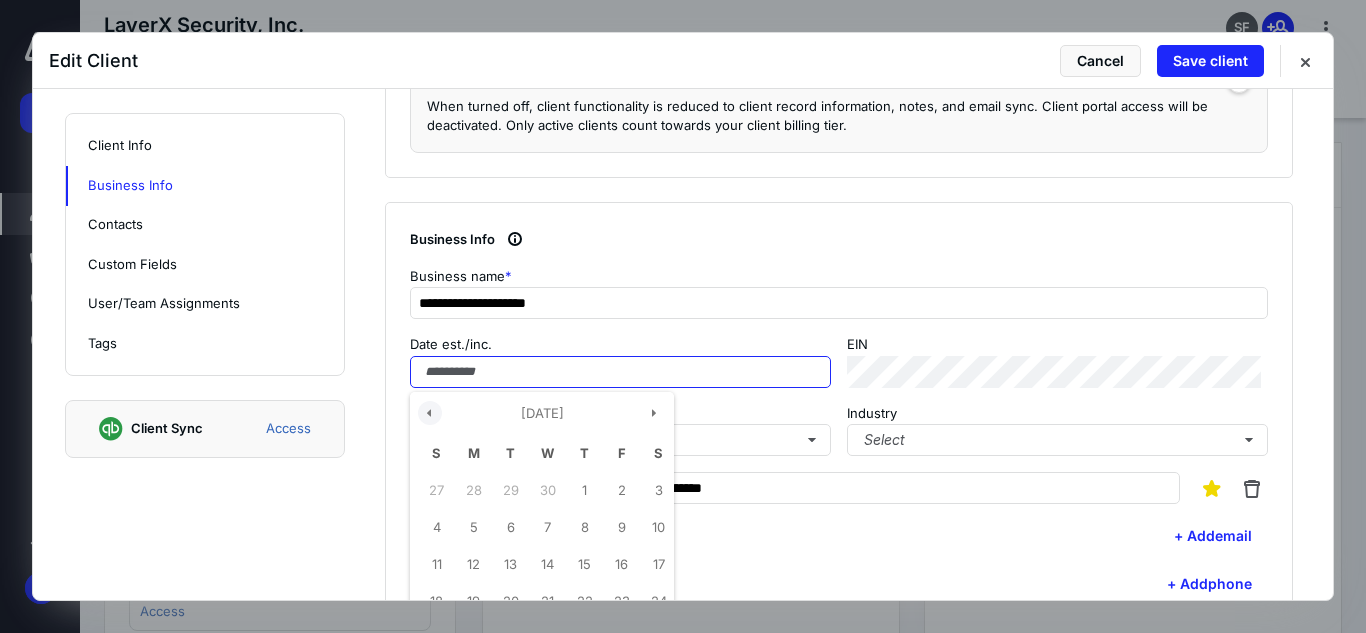 click at bounding box center [430, 413] 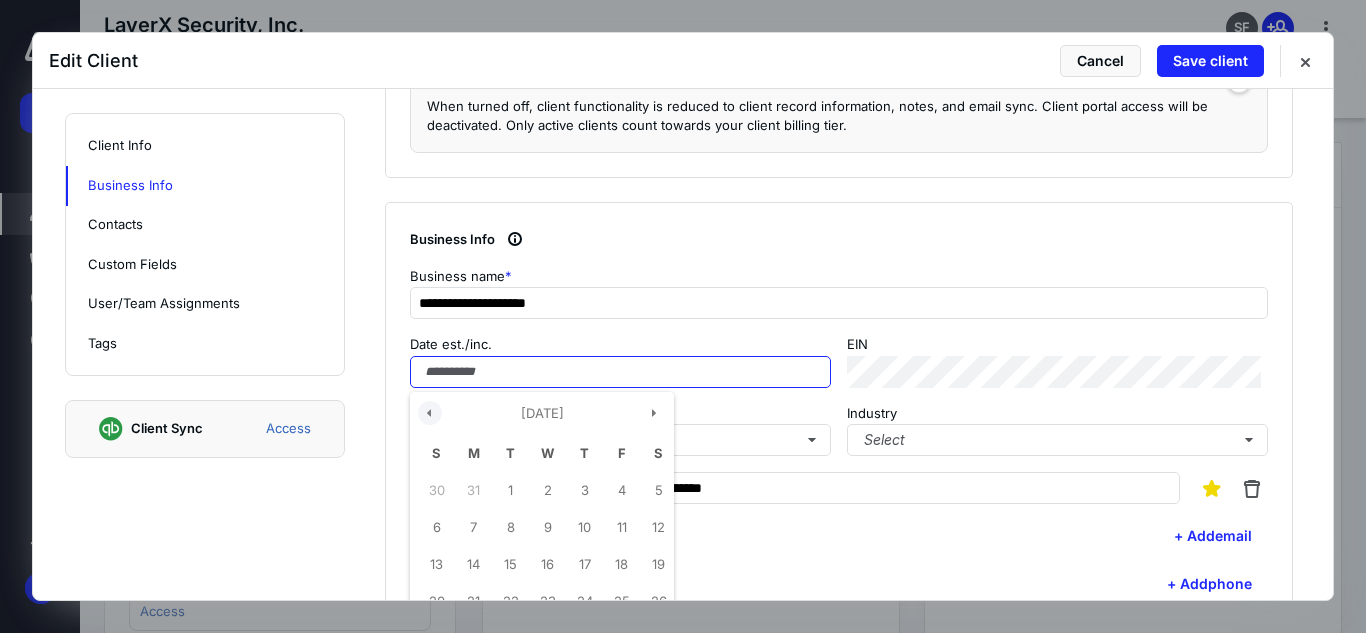 click at bounding box center [430, 413] 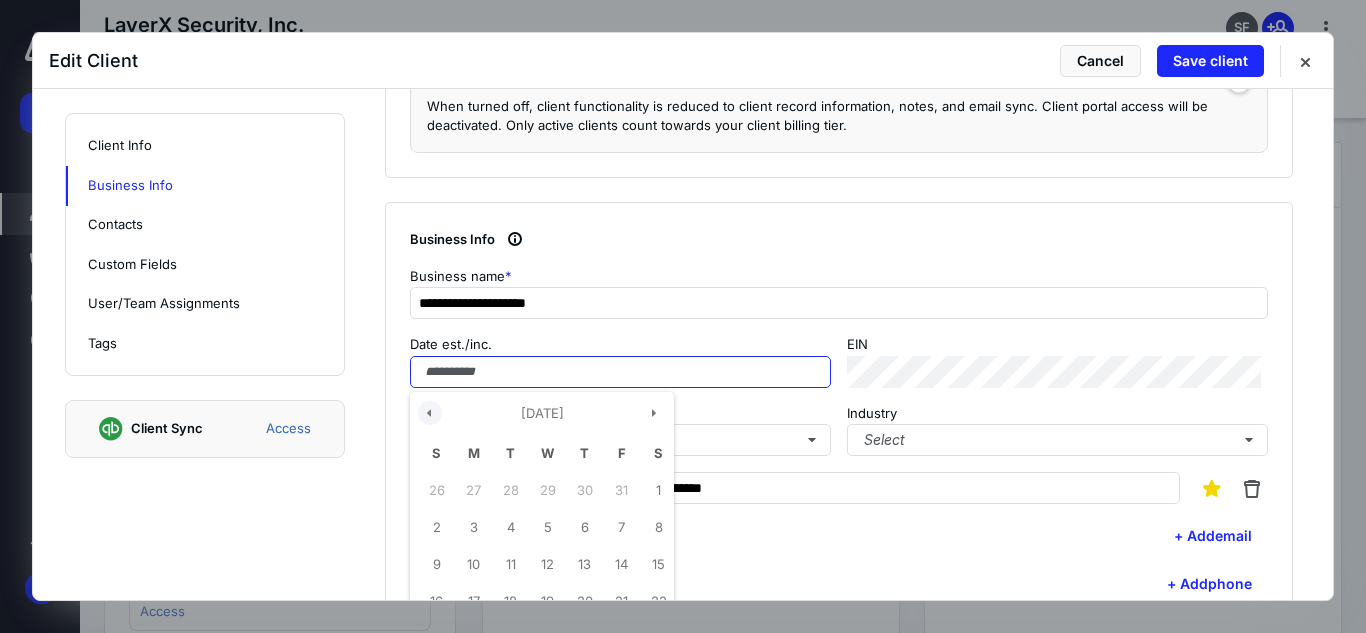 click at bounding box center (430, 413) 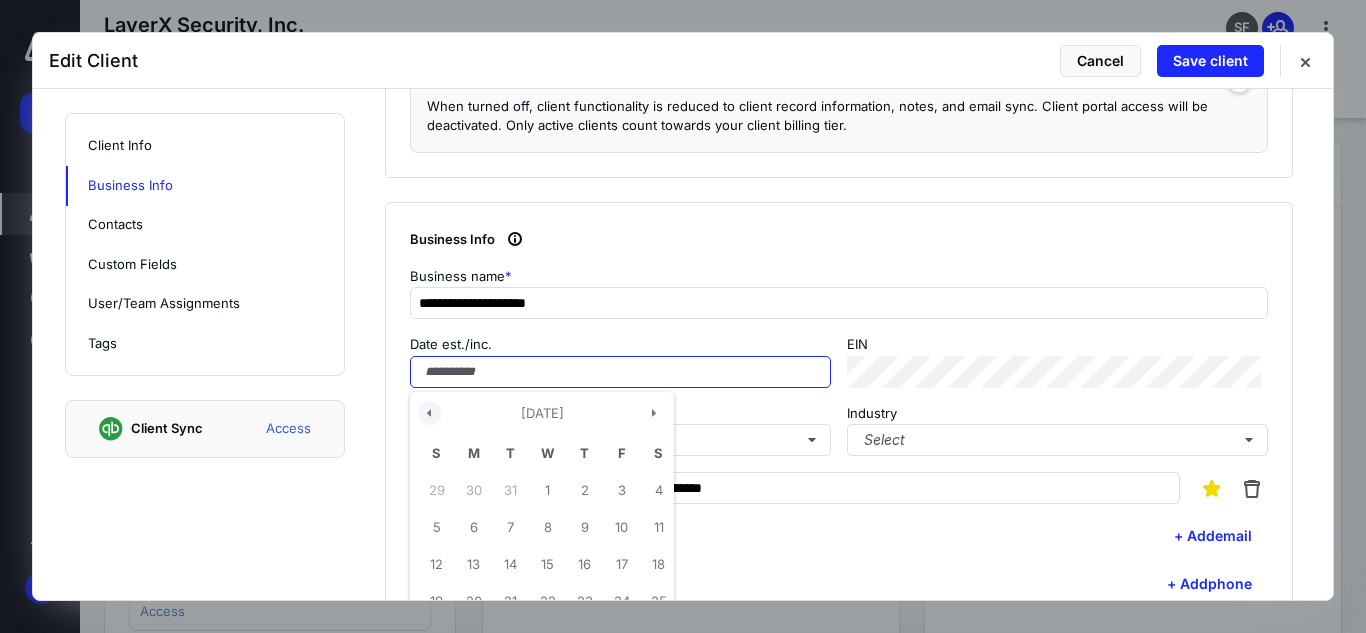 click at bounding box center (430, 413) 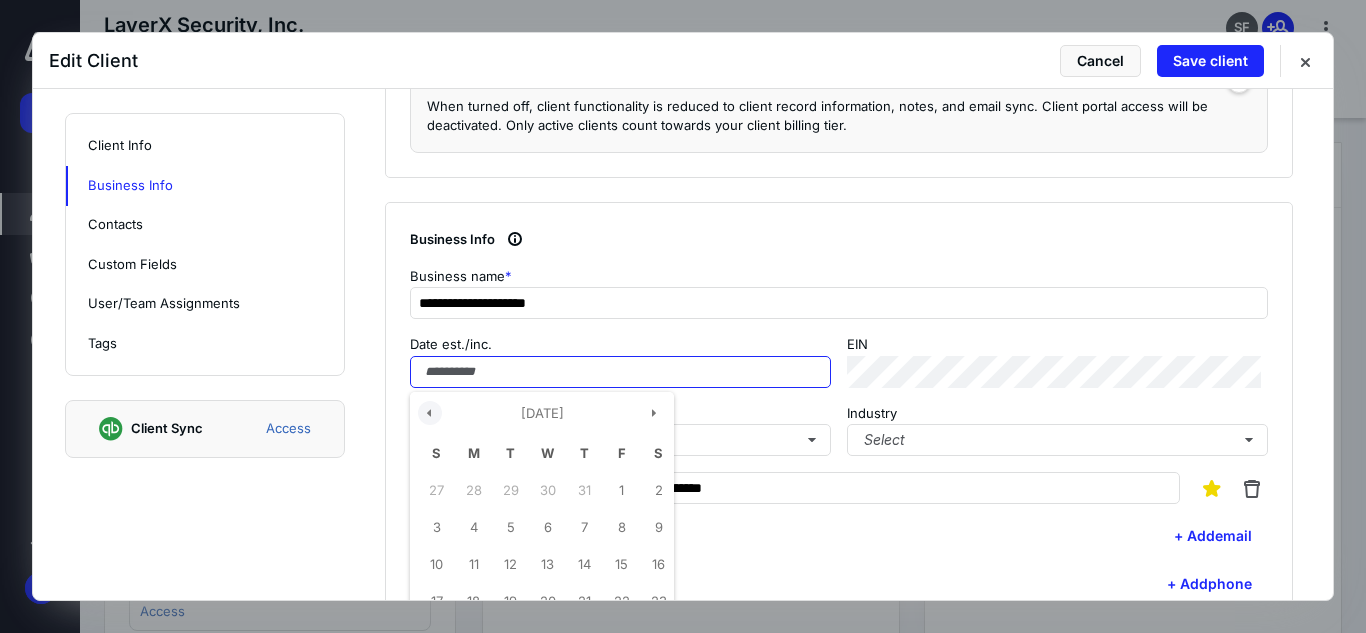 click at bounding box center (430, 413) 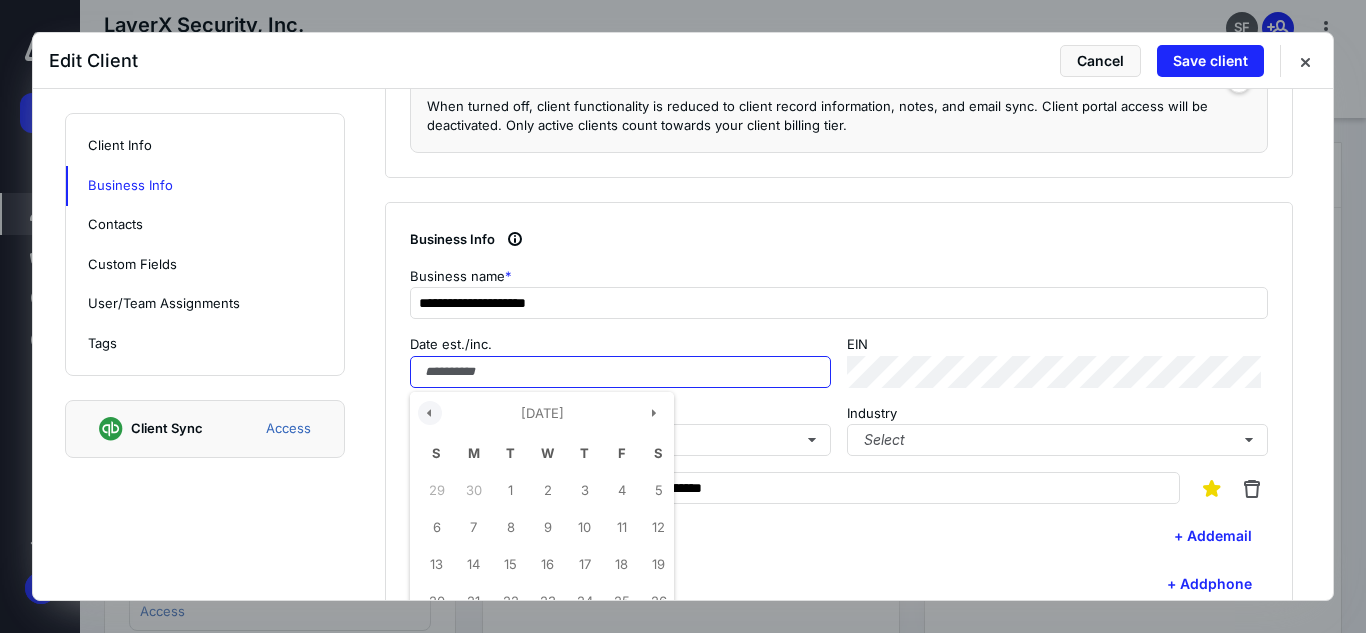 click at bounding box center [430, 413] 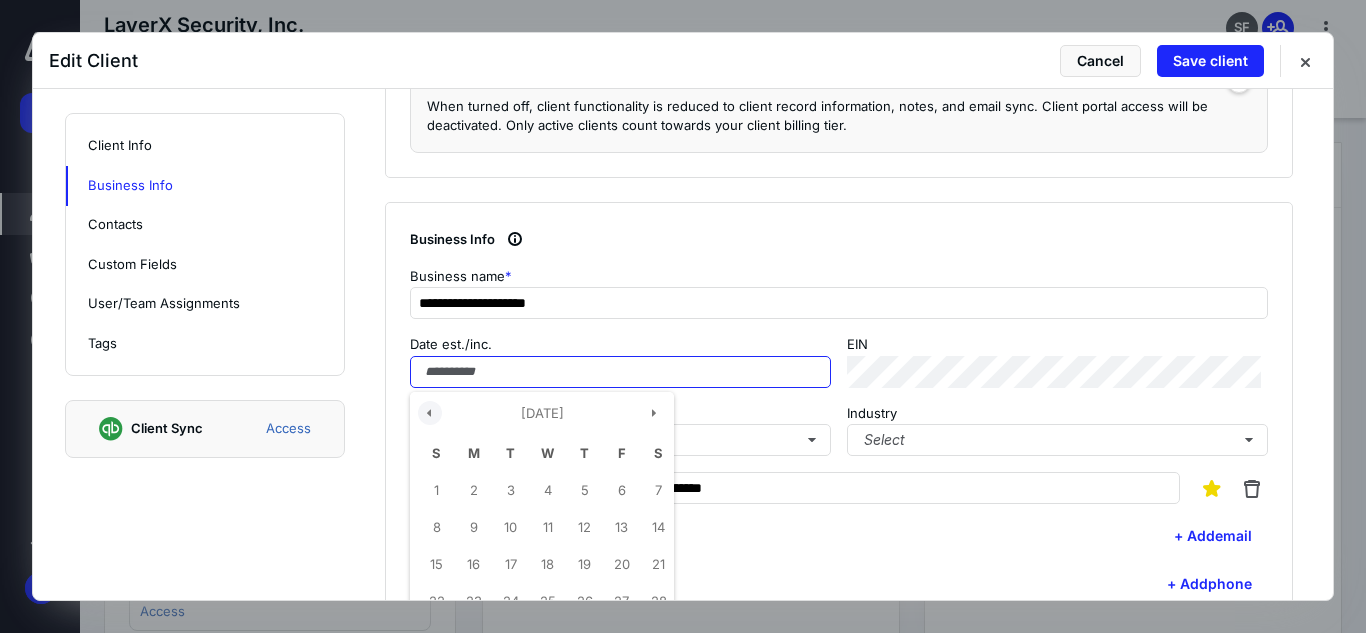 click at bounding box center [430, 413] 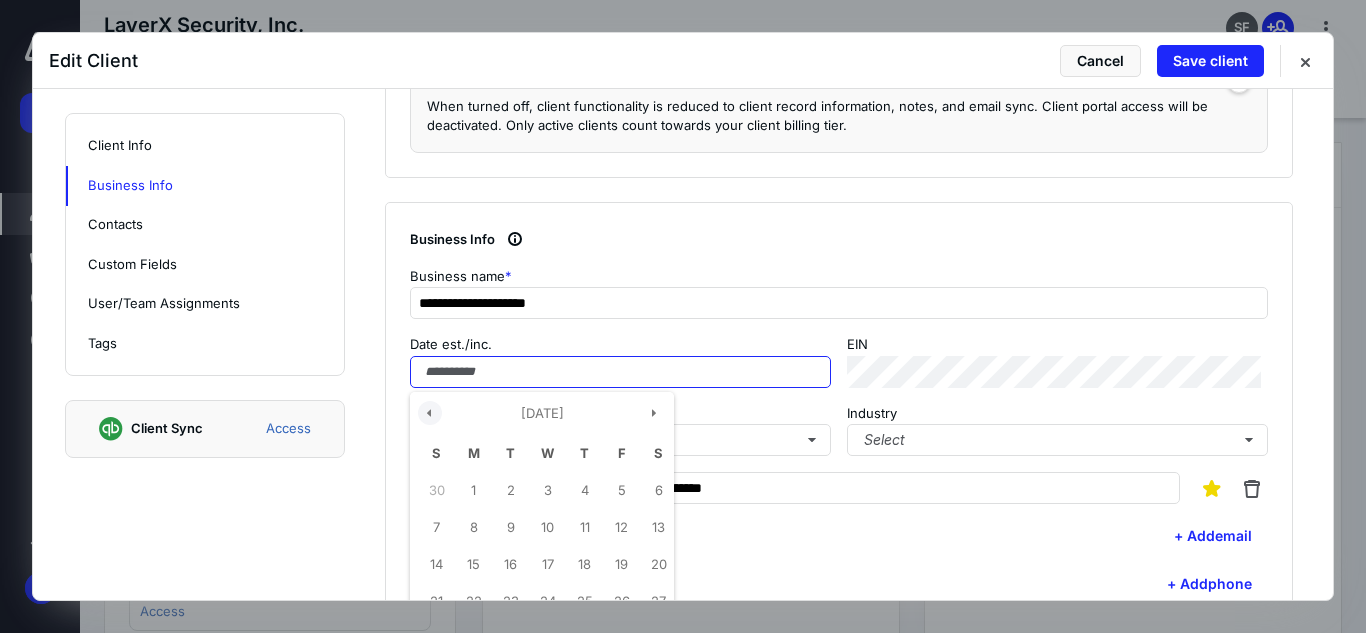 click at bounding box center (430, 413) 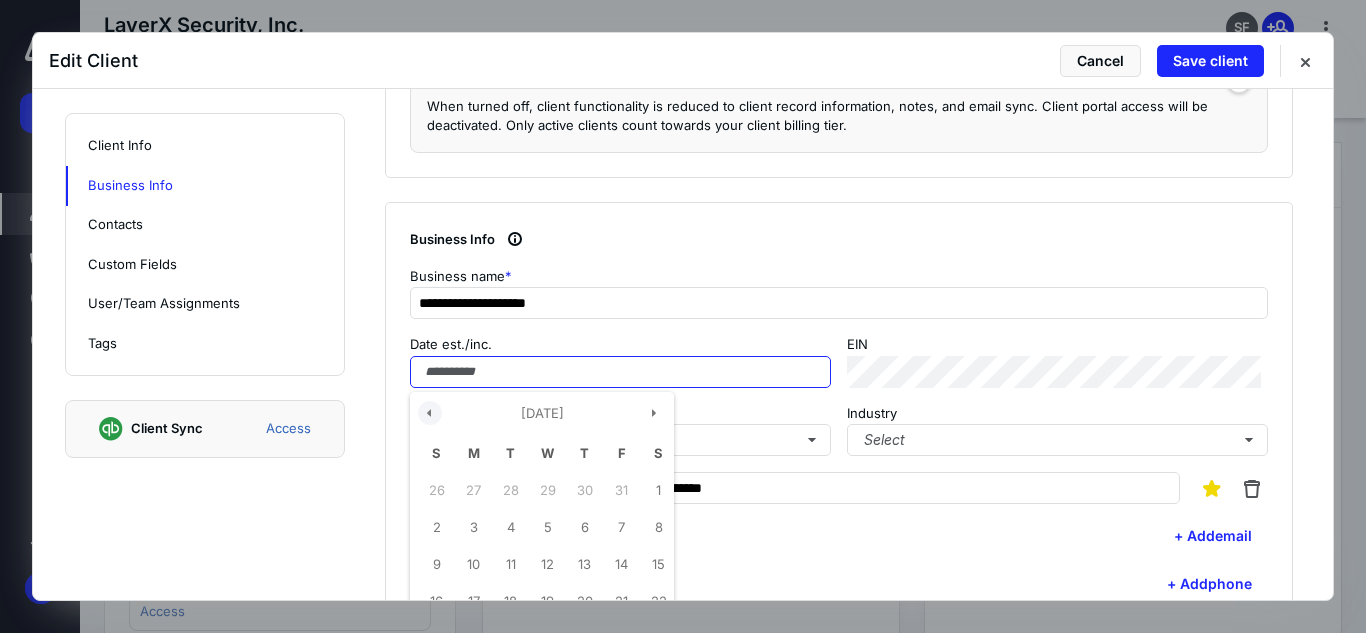 click at bounding box center [430, 413] 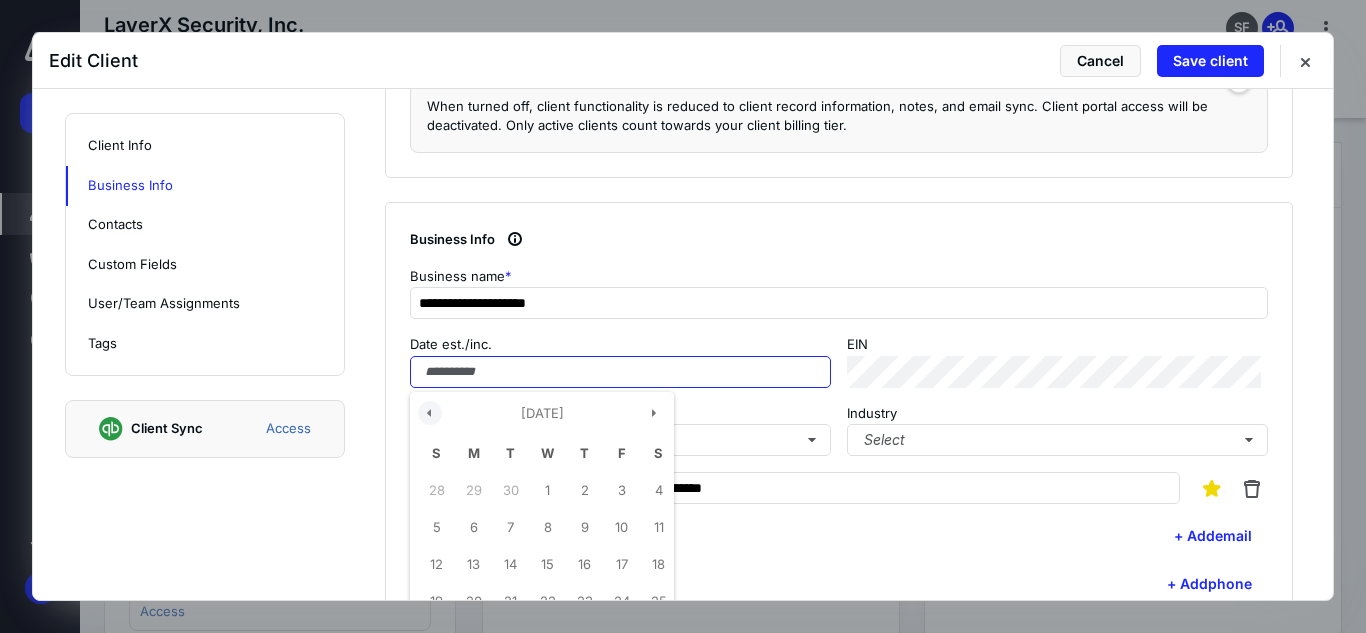click at bounding box center (430, 413) 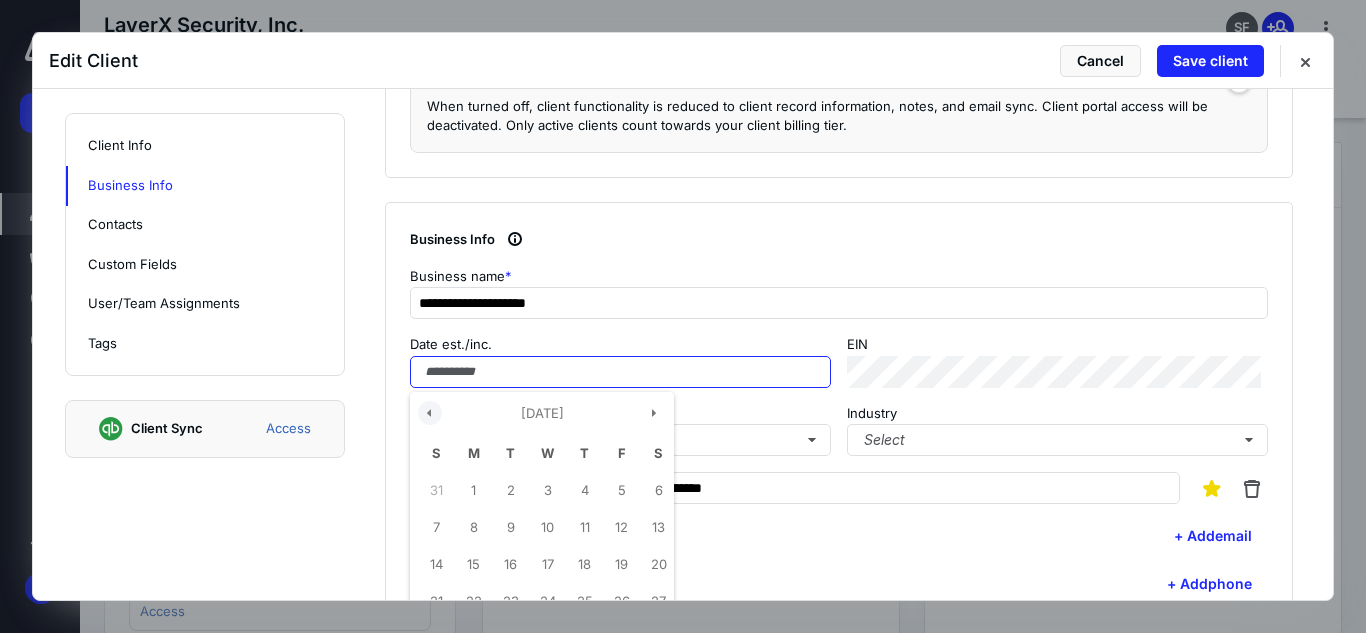 click at bounding box center (430, 413) 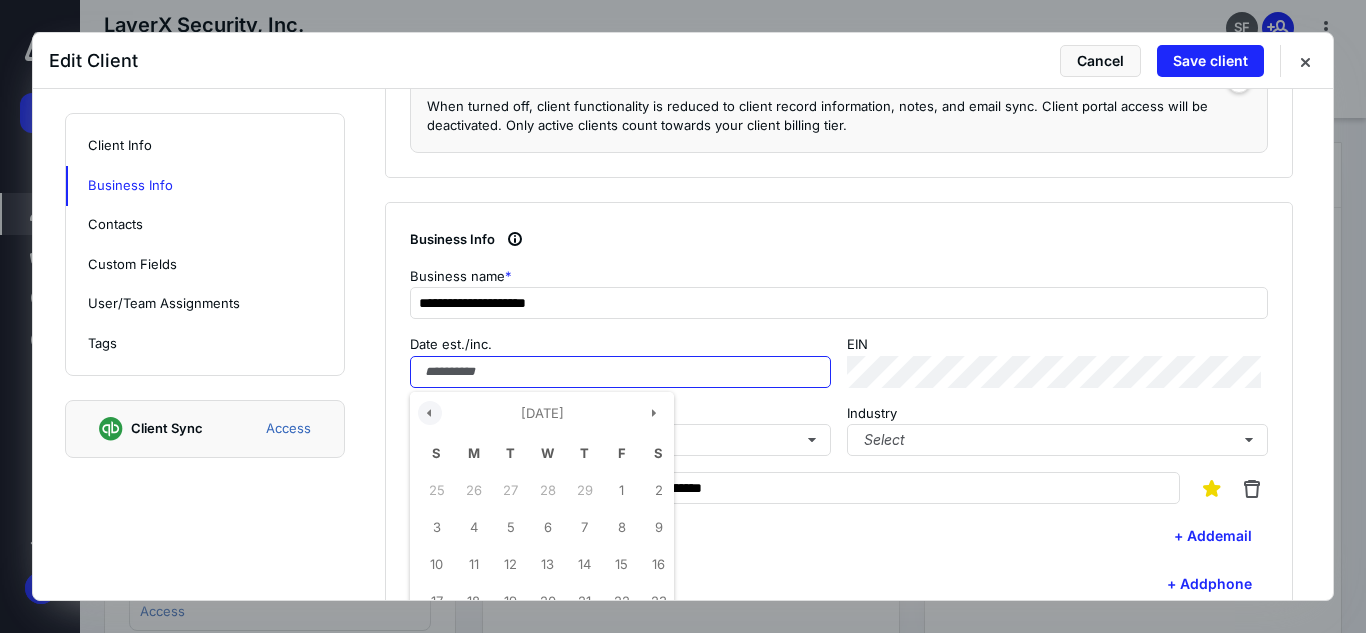 click at bounding box center [430, 413] 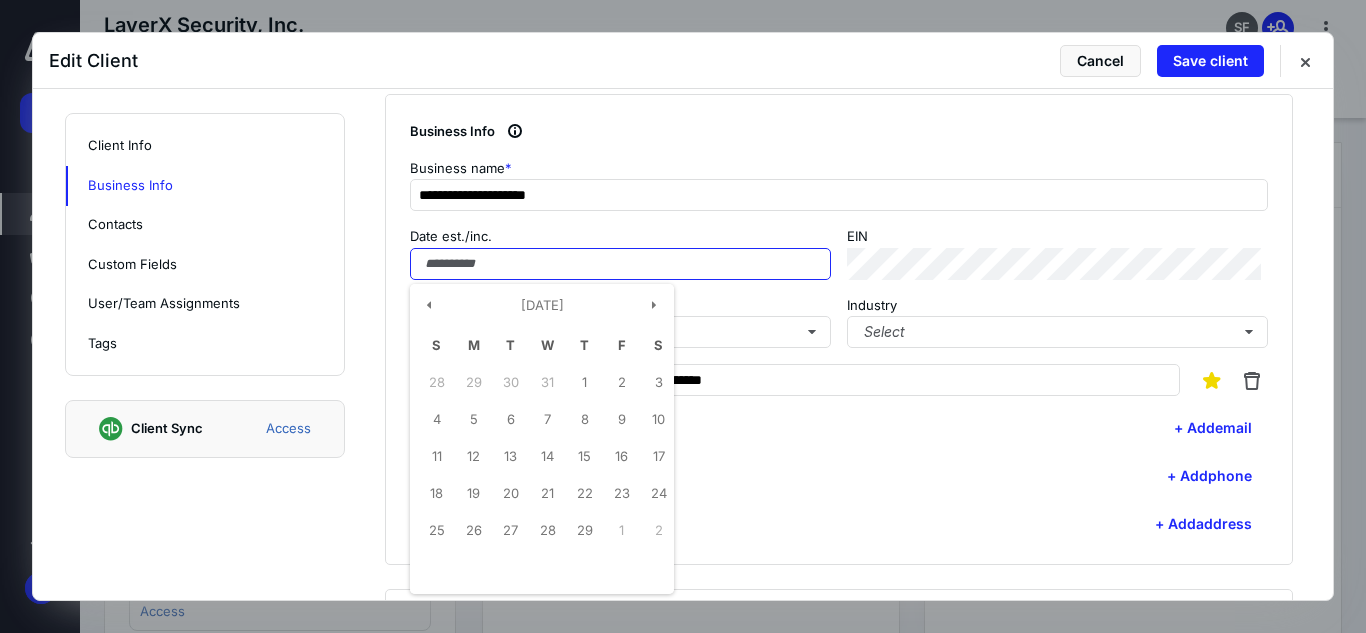 scroll, scrollTop: 800, scrollLeft: 0, axis: vertical 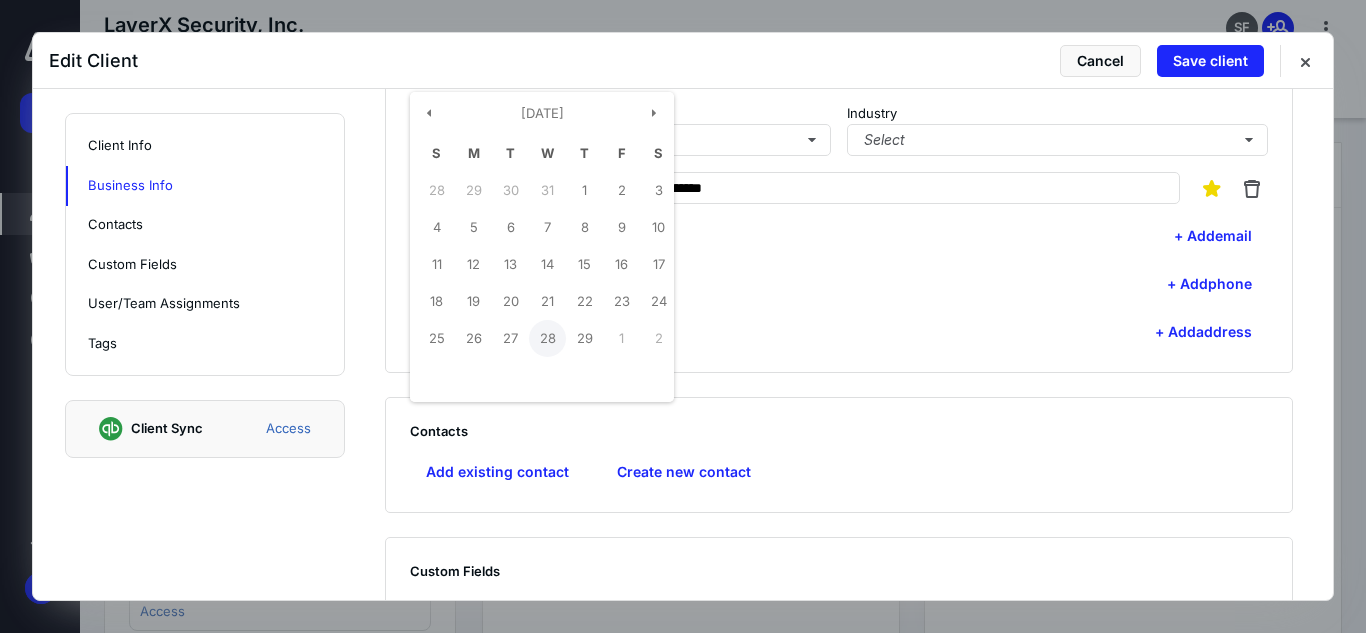 click on "February 2024 S M T W T F S 28 29 30 31 1 2 3 4 5 6 7 8 9 10 11 12 13 14 15 16 17 18 19 20 21 22 23 24 25 26 27 28 29 1 2" at bounding box center (620, 72) 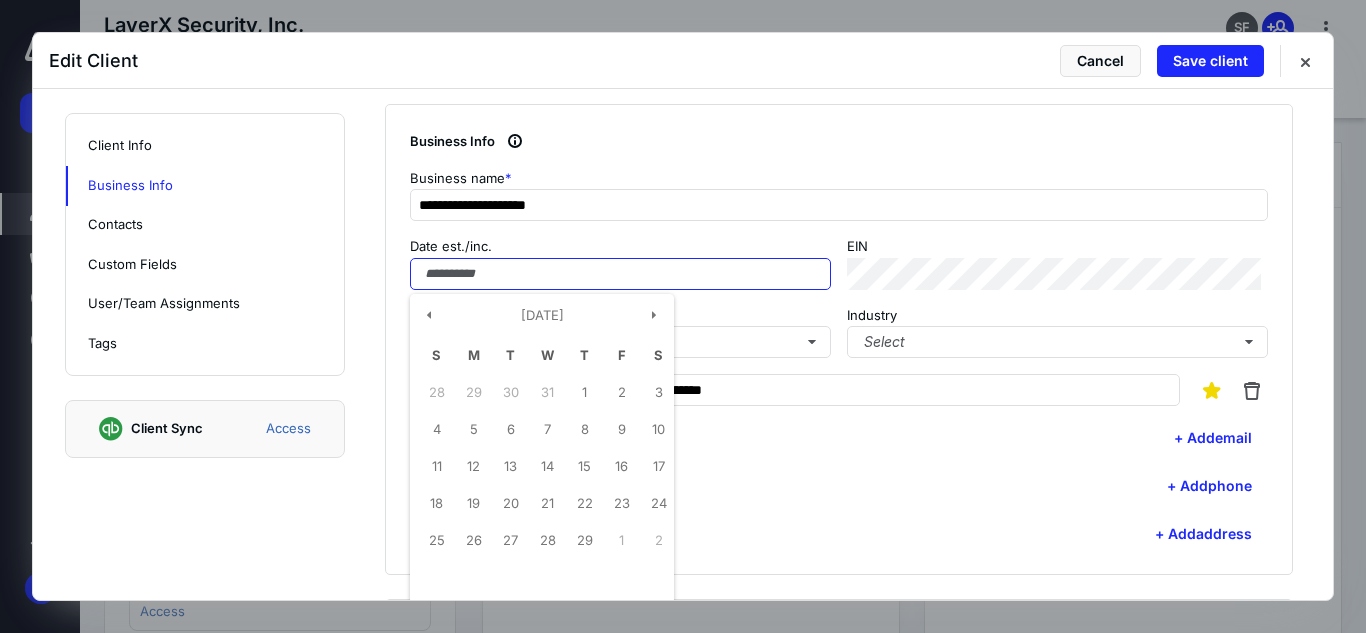 scroll, scrollTop: 627, scrollLeft: 0, axis: vertical 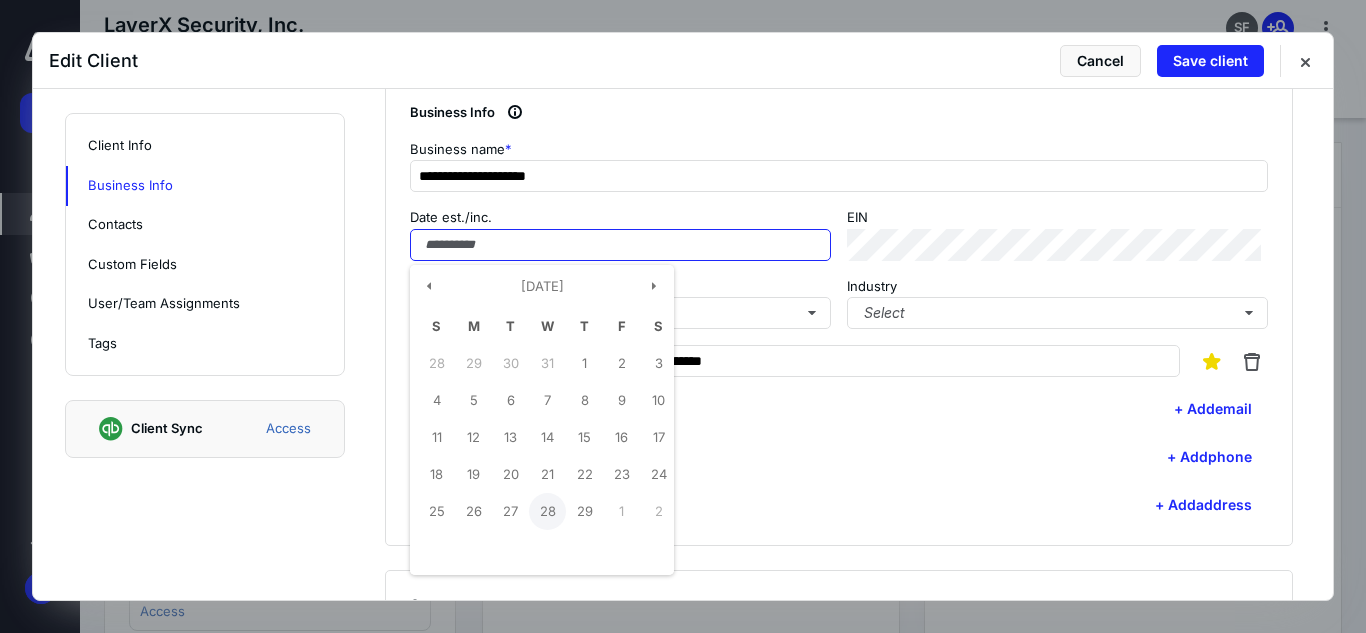 click on "28" at bounding box center (547, 511) 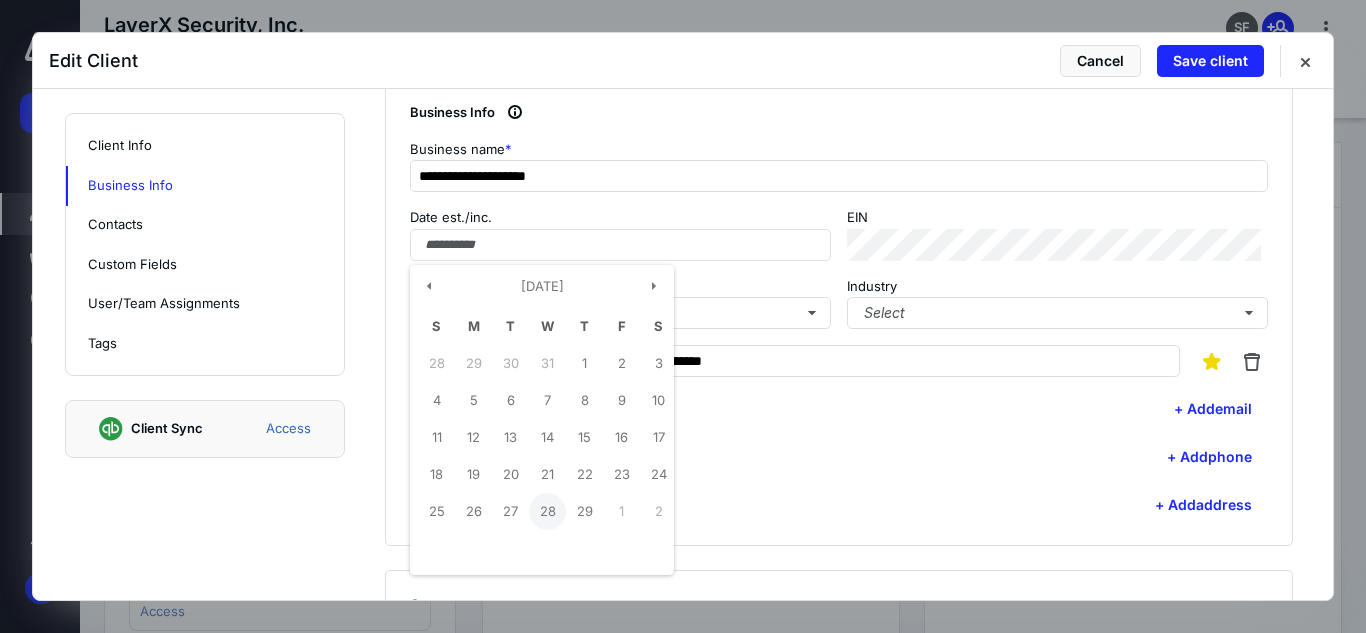 type on "**********" 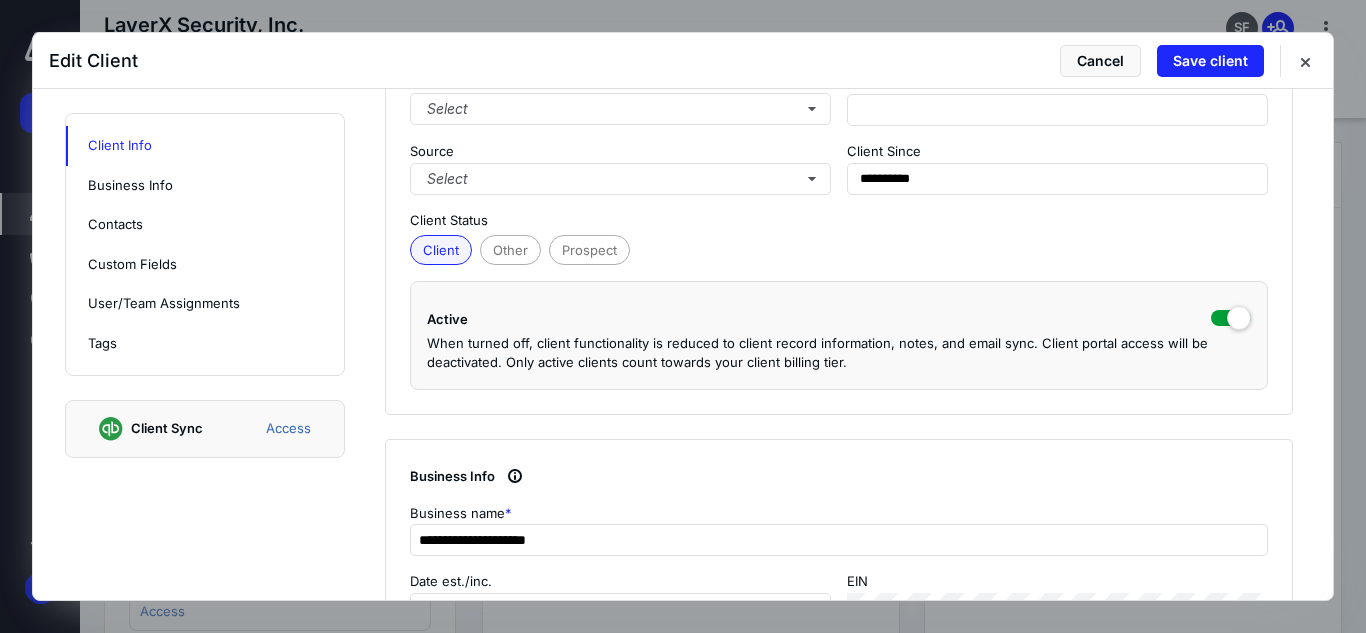 scroll, scrollTop: 227, scrollLeft: 0, axis: vertical 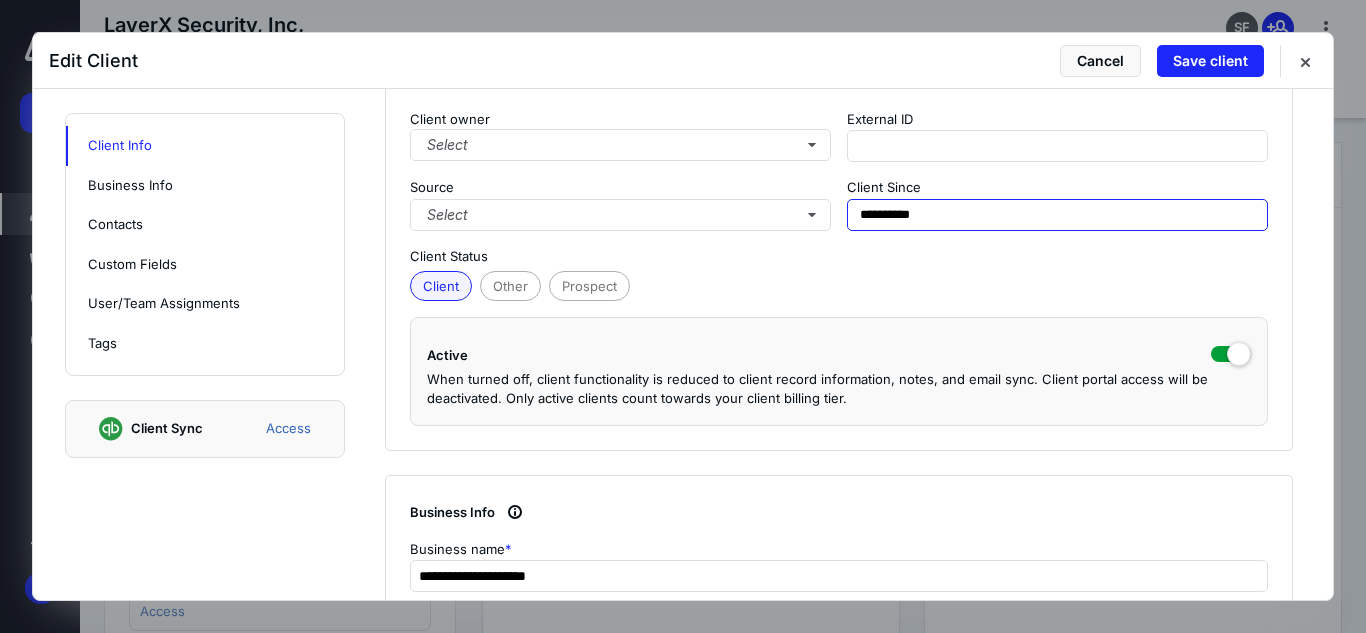 click on "**********" at bounding box center [1057, 215] 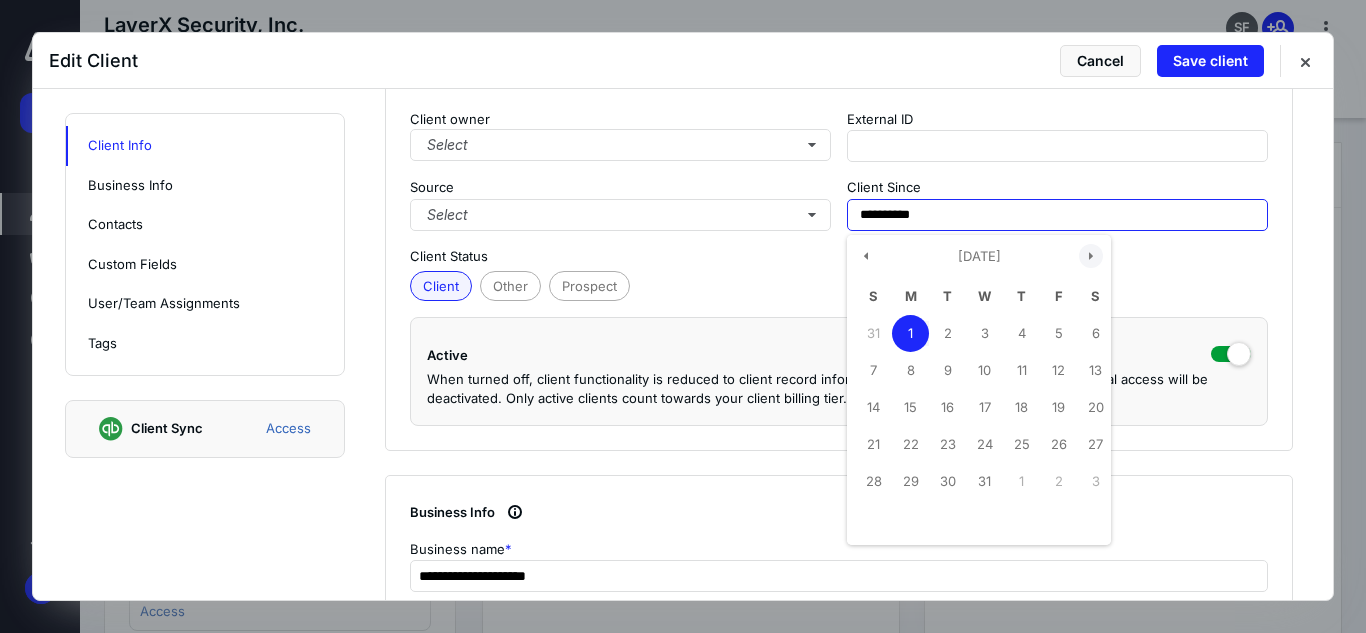 click at bounding box center (1091, 256) 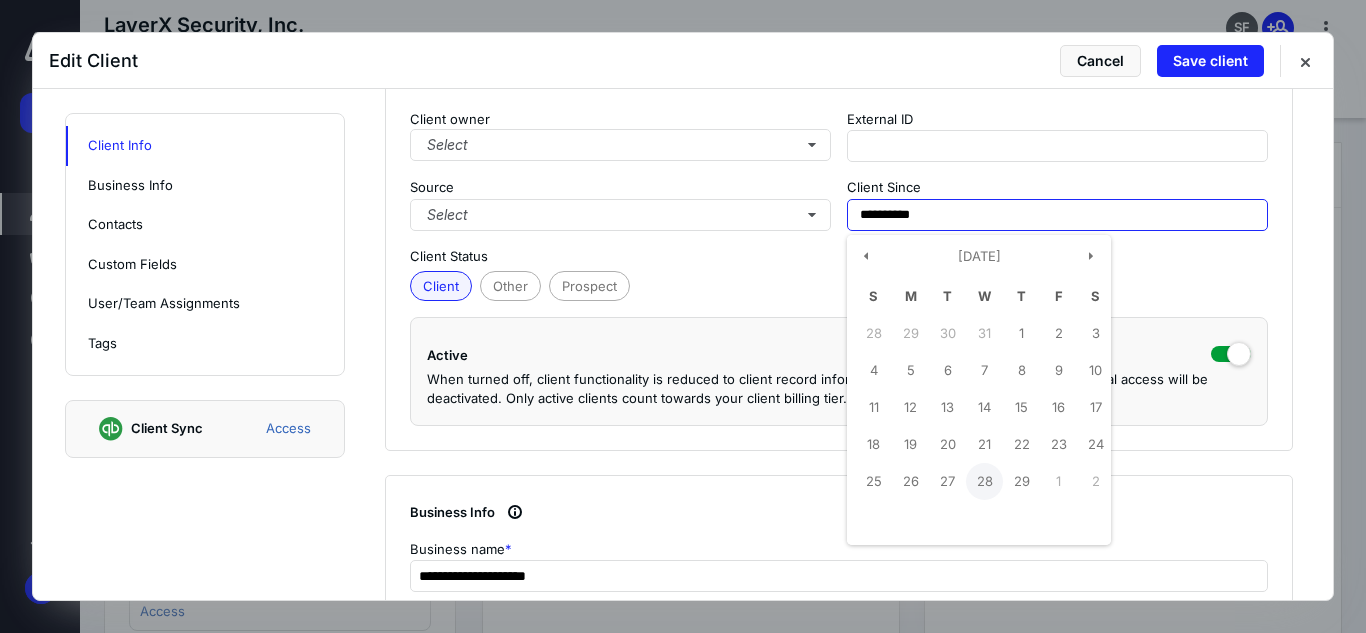 click on "28" at bounding box center (984, 481) 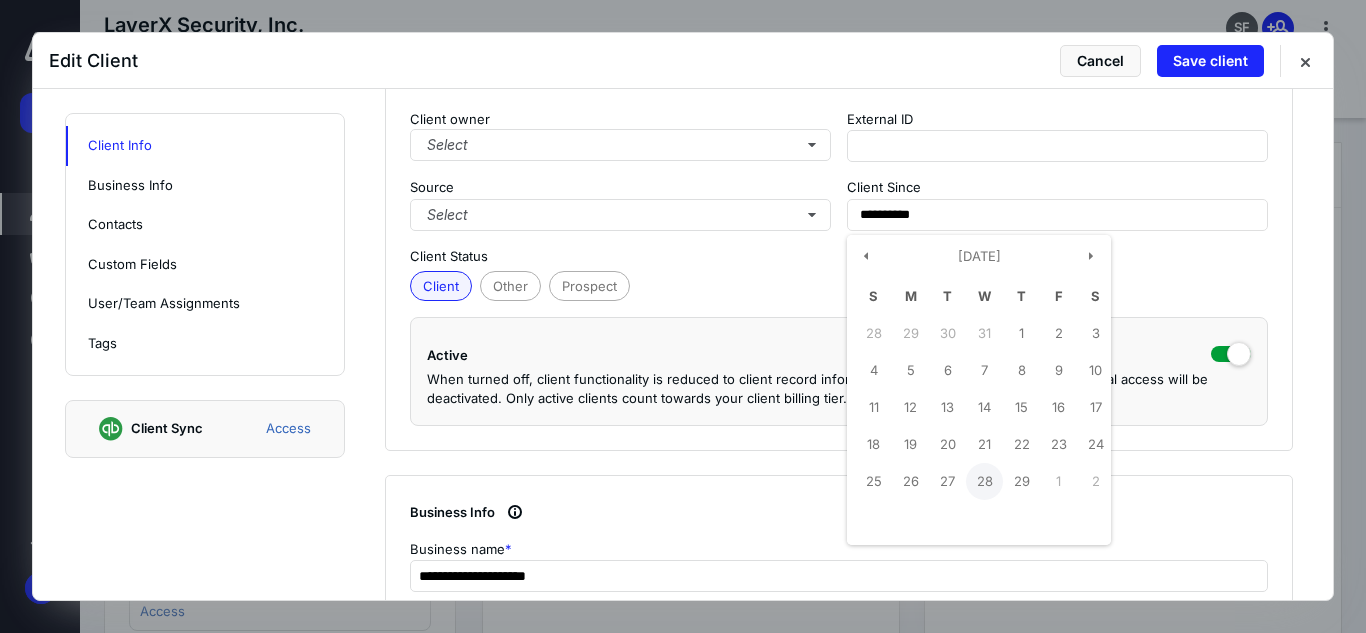 type on "**********" 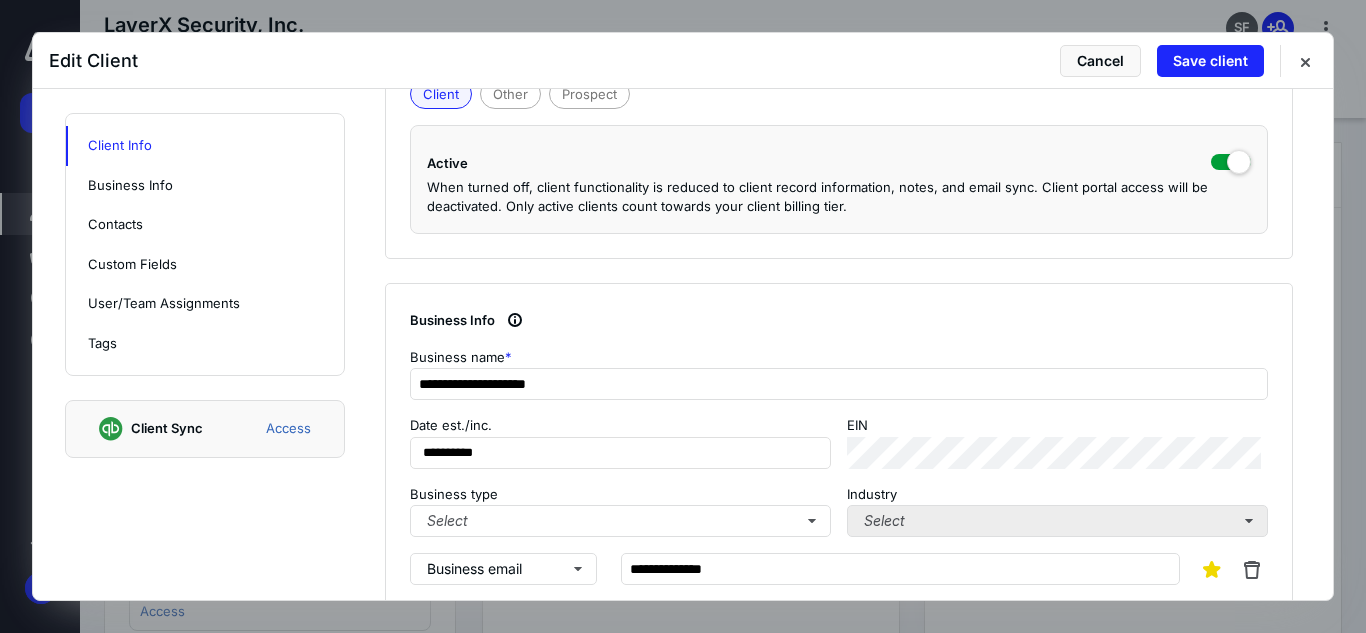 scroll, scrollTop: 427, scrollLeft: 0, axis: vertical 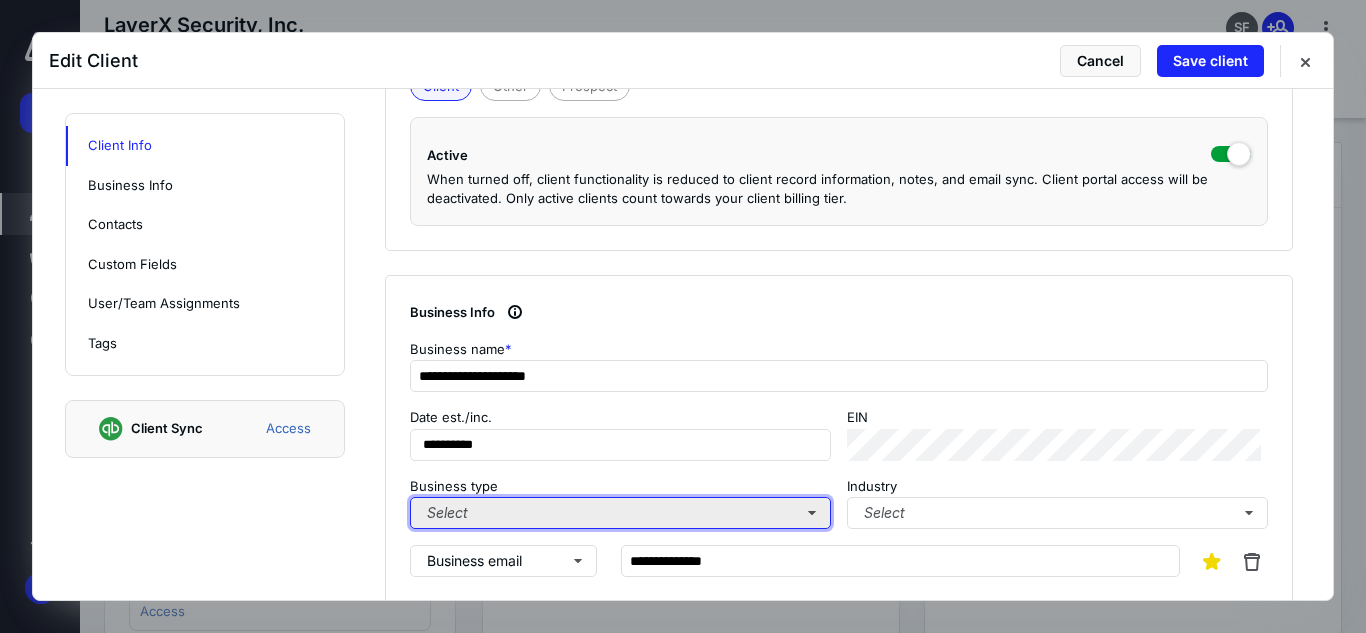 click on "Select" at bounding box center [620, 513] 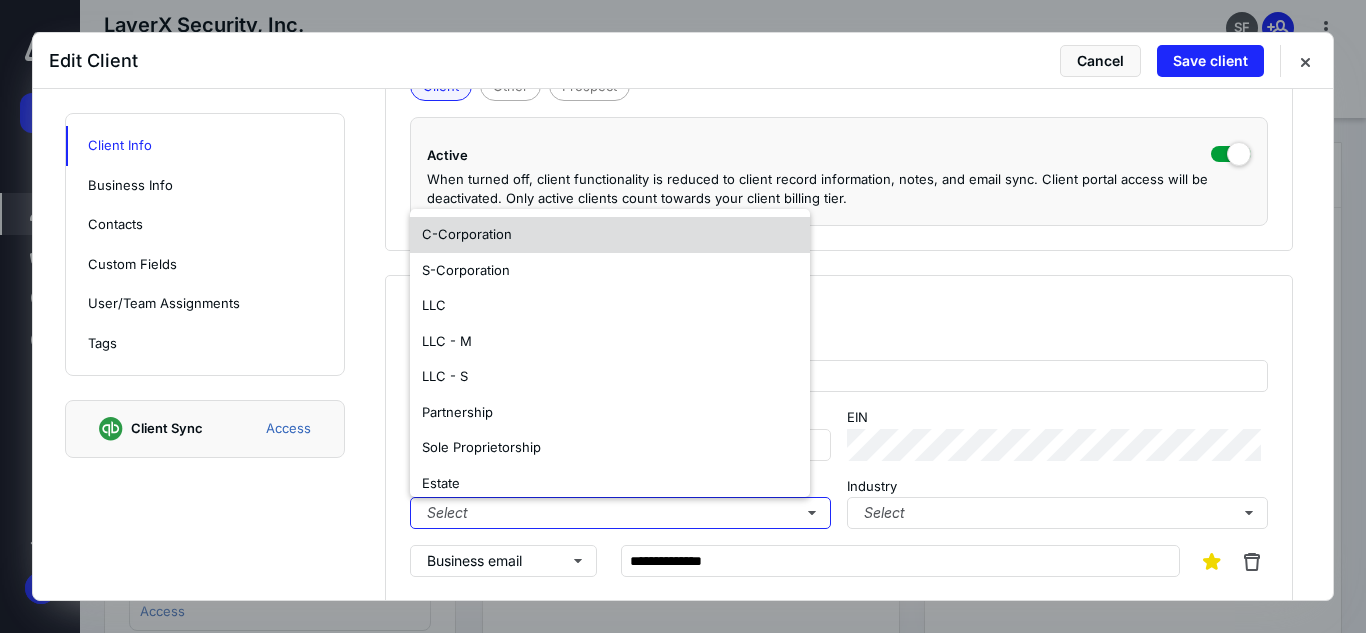 click on "C-Corporation" at bounding box center [610, 235] 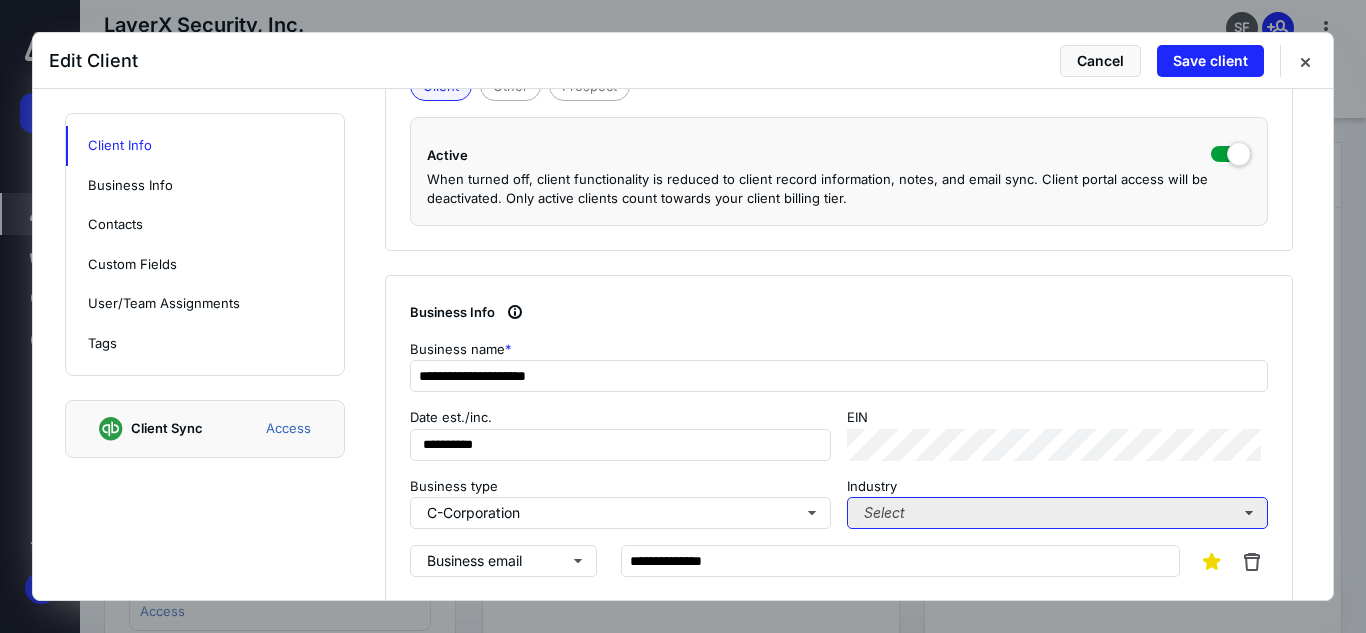 click on "Select" at bounding box center [1057, 513] 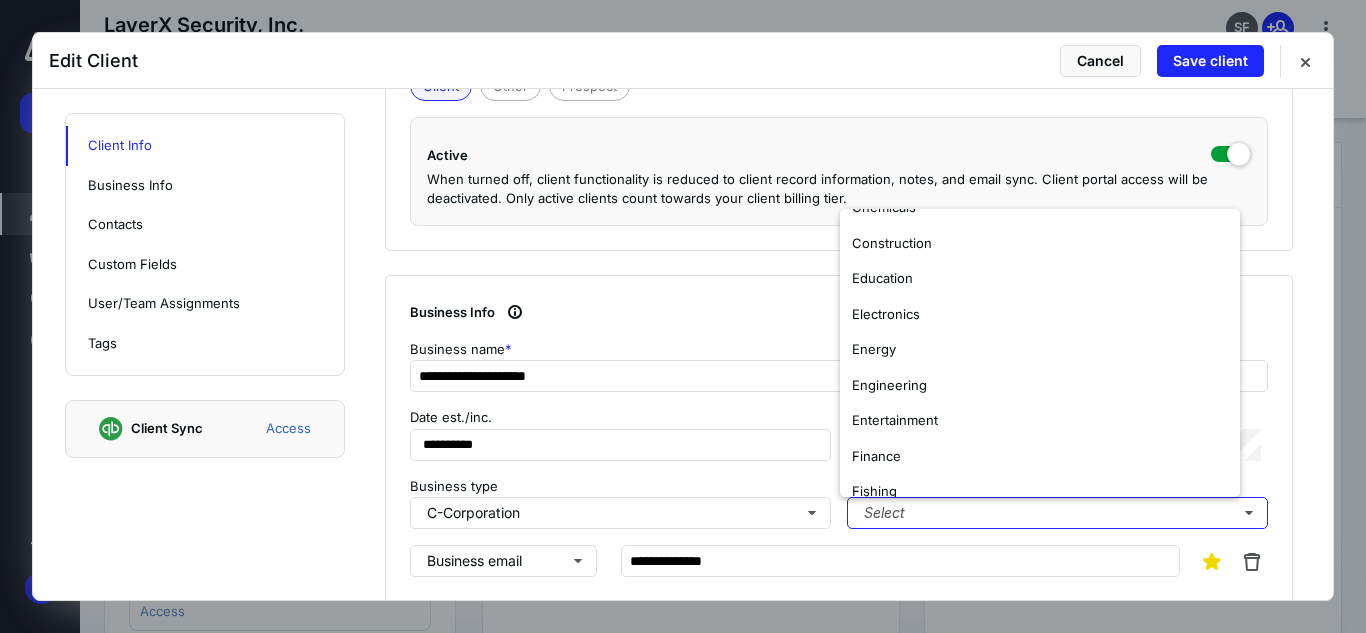 scroll, scrollTop: 600, scrollLeft: 0, axis: vertical 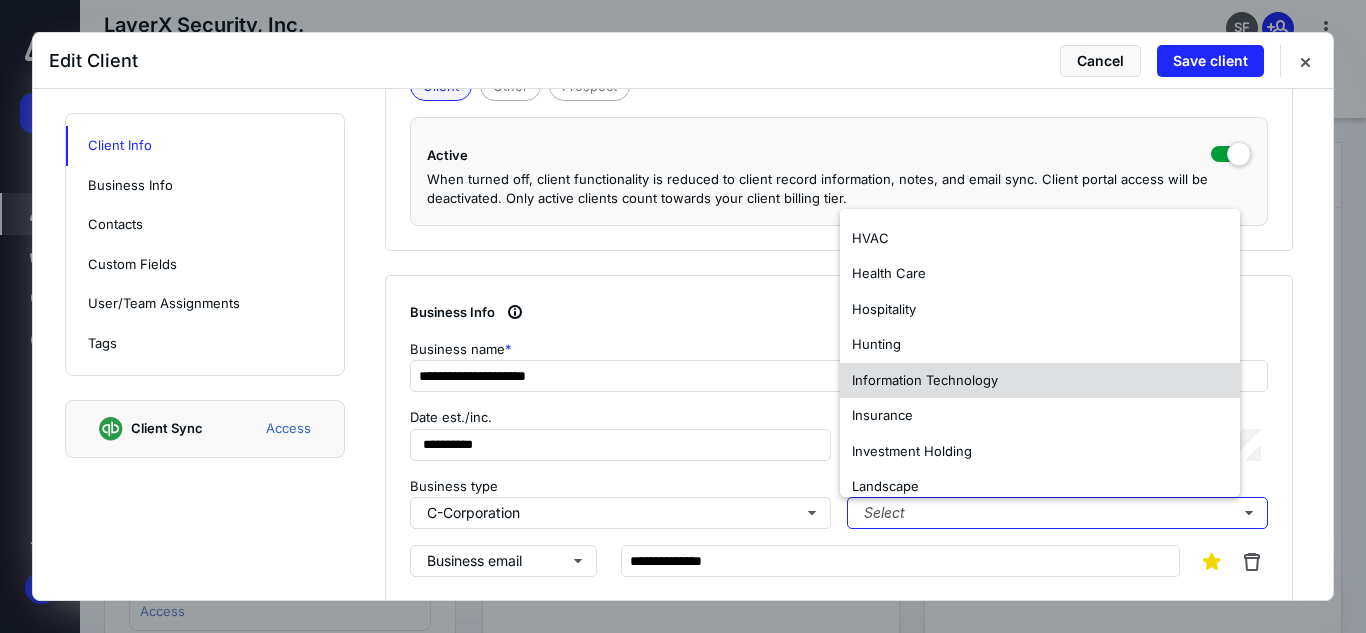 click on "Information Technology" at bounding box center [1040, 381] 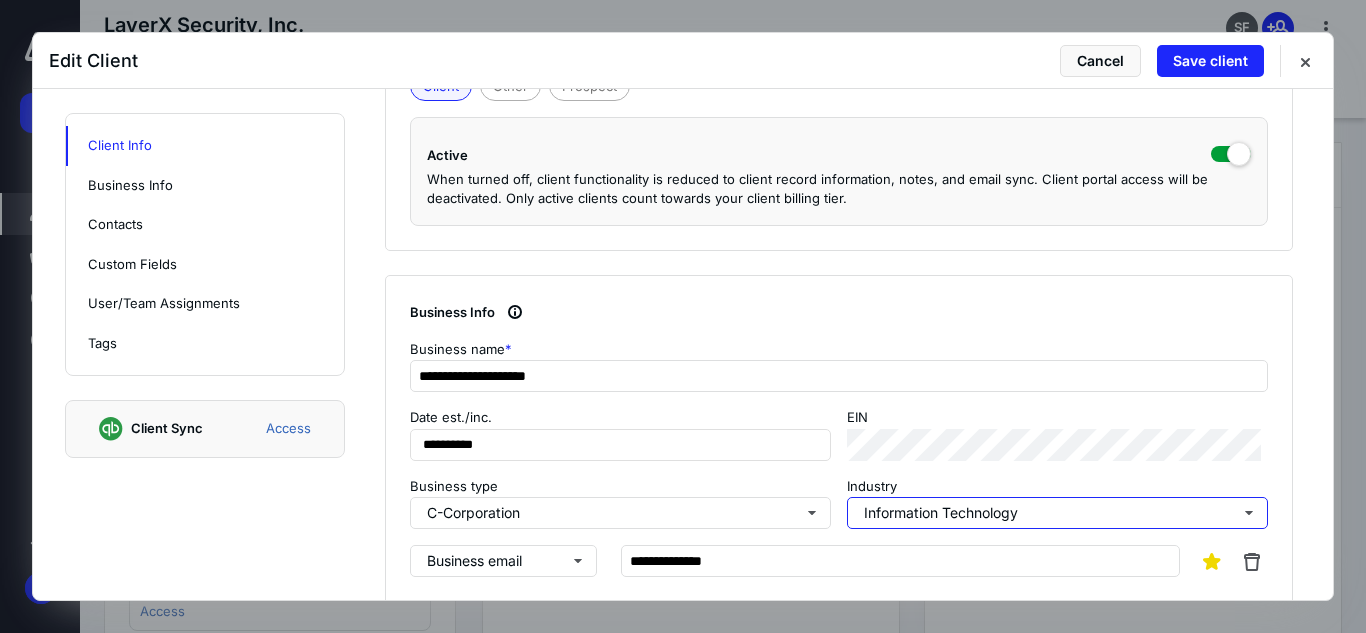 scroll, scrollTop: 0, scrollLeft: 0, axis: both 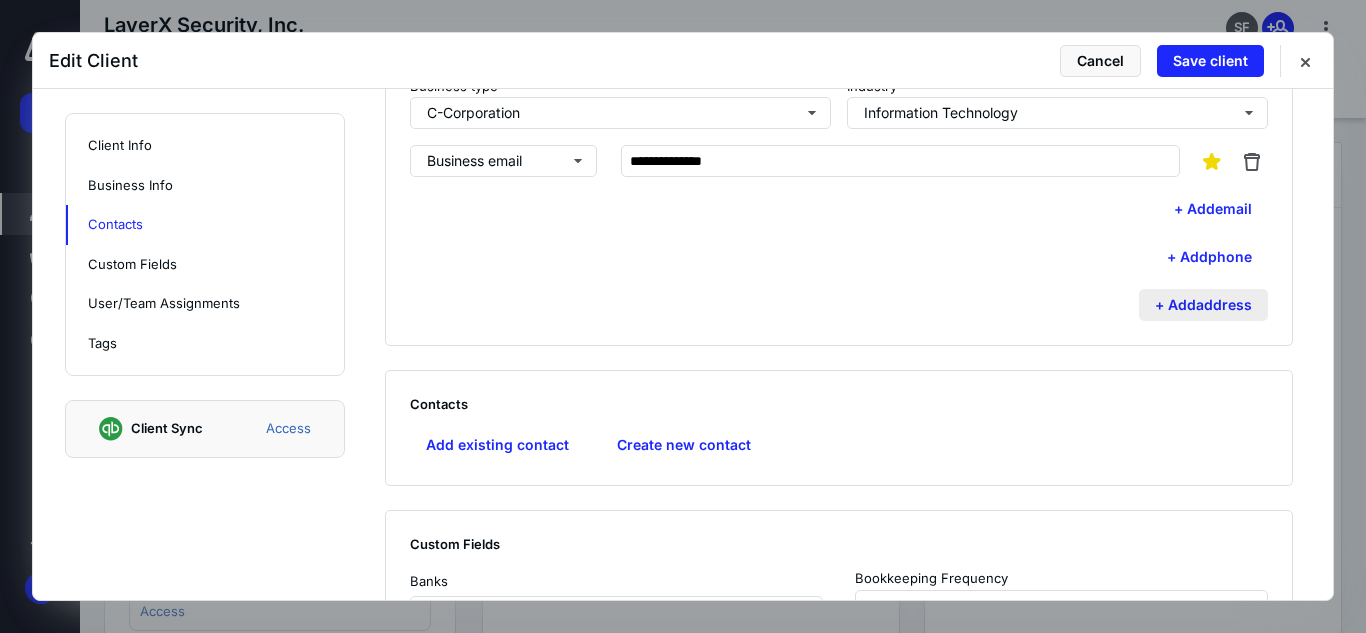 click on "+ Add  address" at bounding box center [1203, 305] 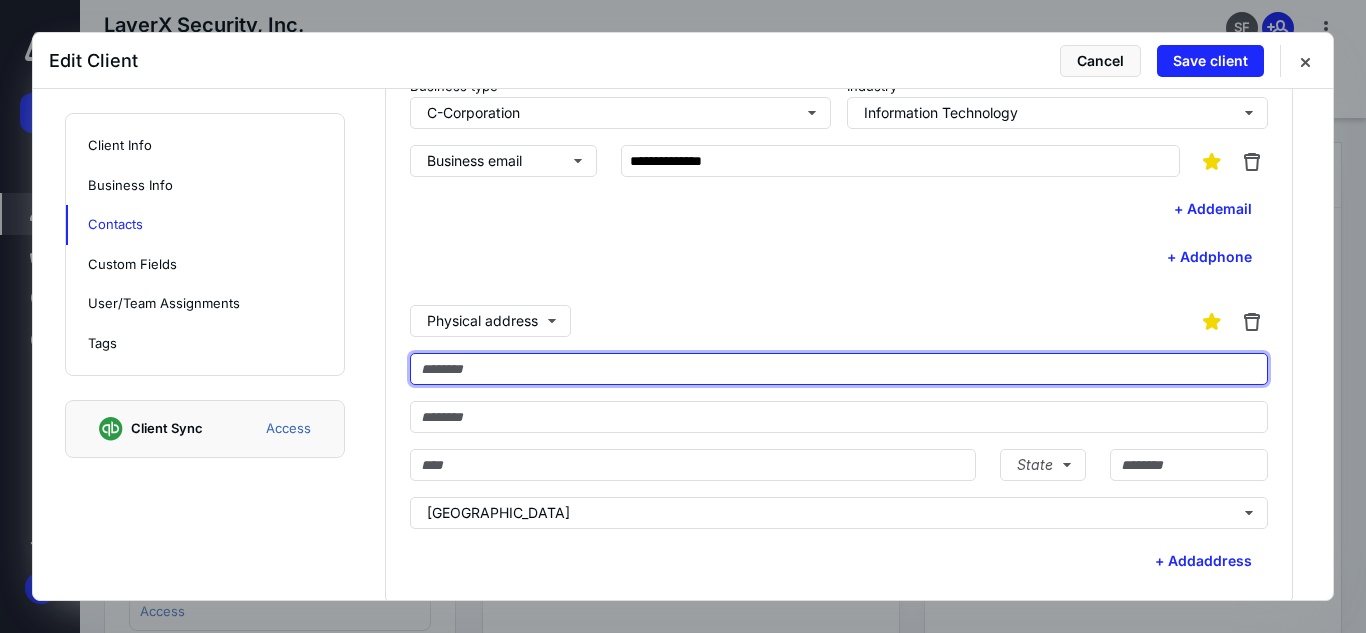 click at bounding box center (839, 369) 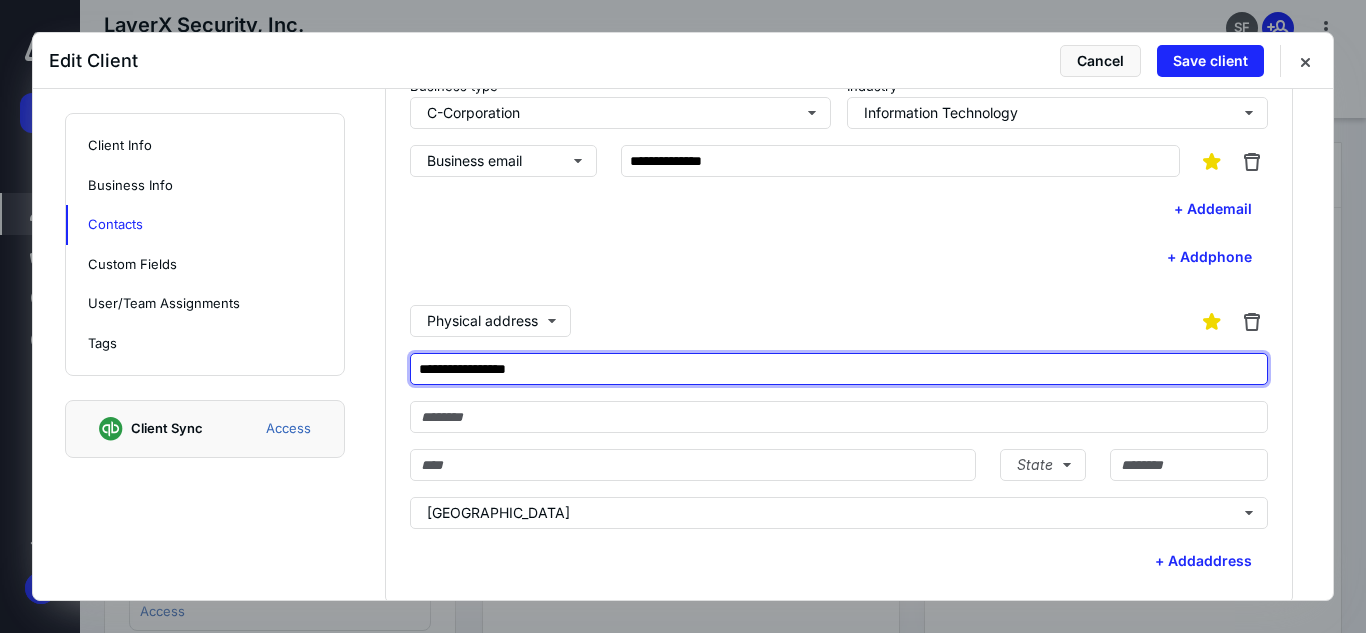 type on "**********" 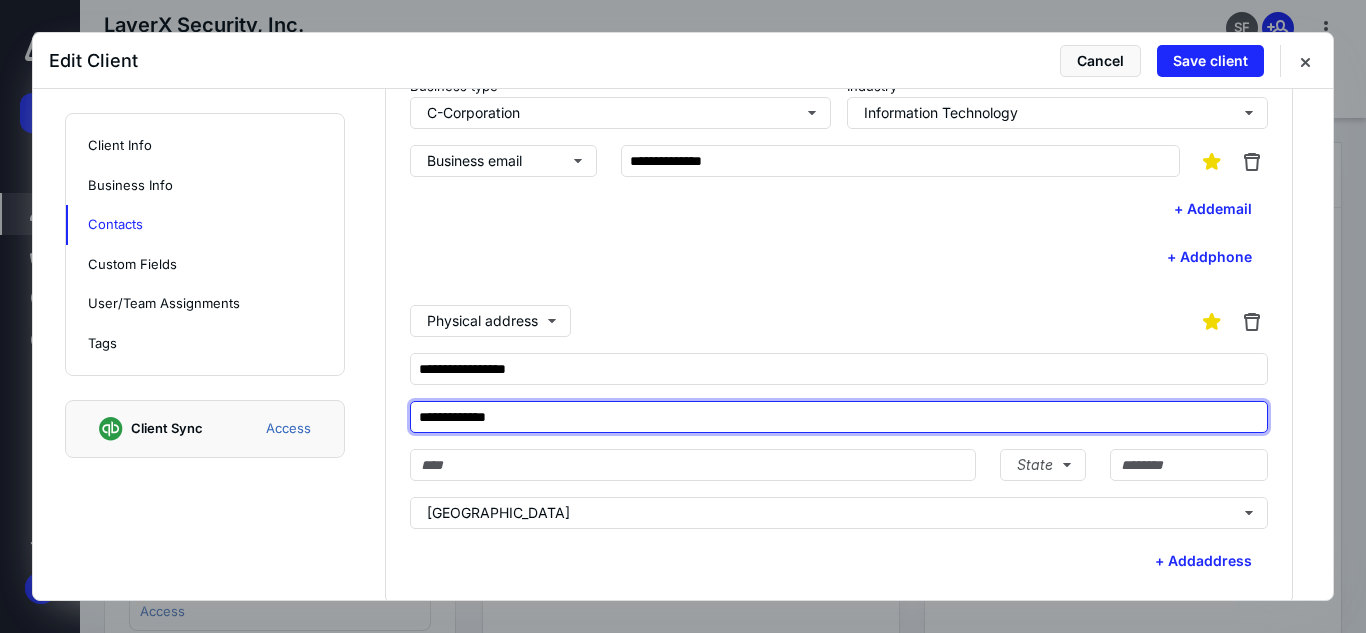 type on "**********" 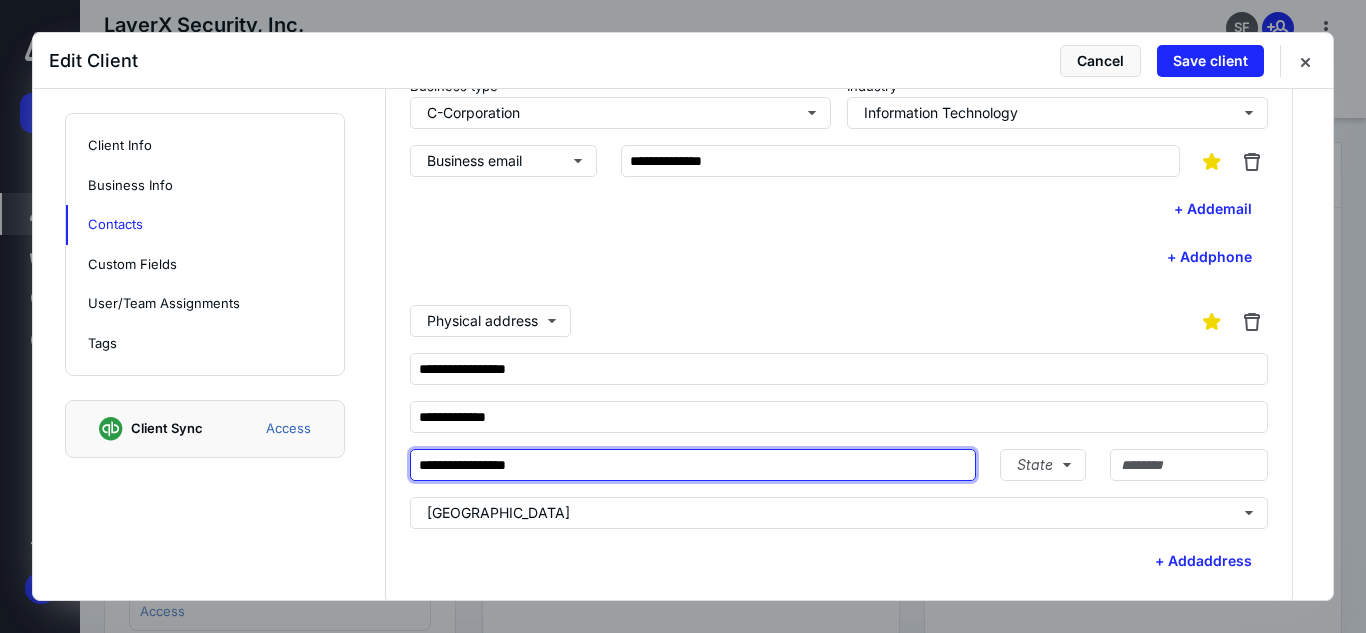 type on "**********" 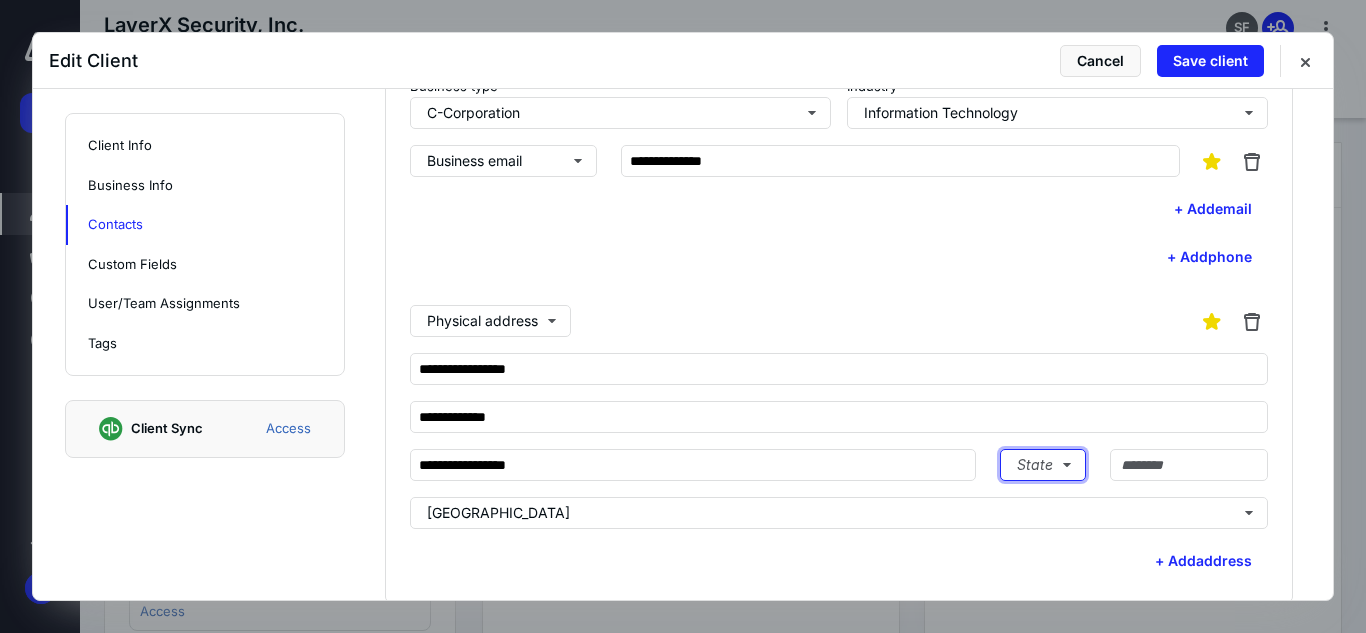 type 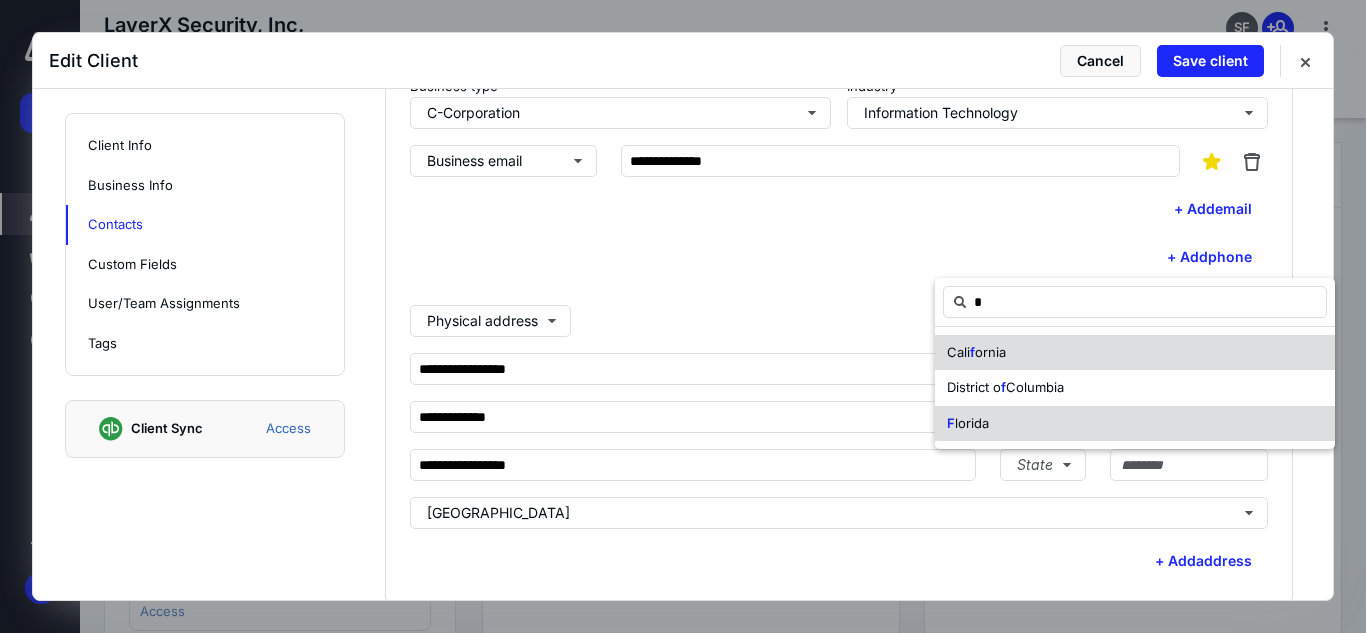 click on "lorida" at bounding box center (972, 423) 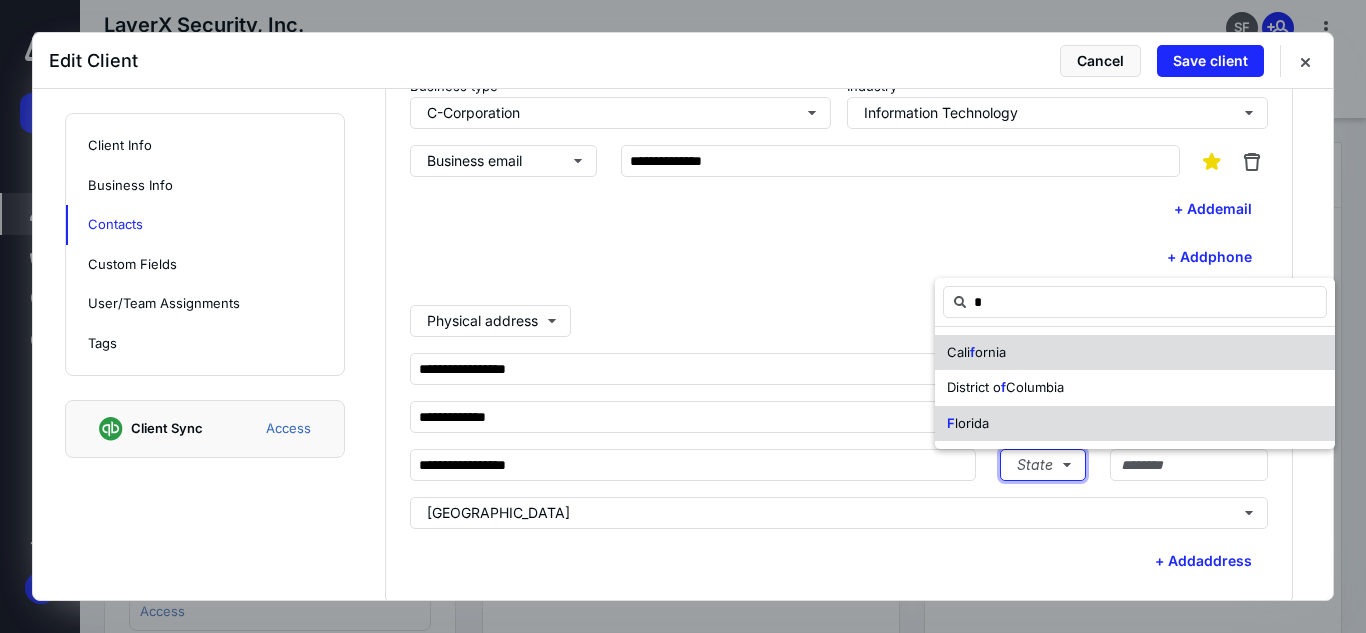type 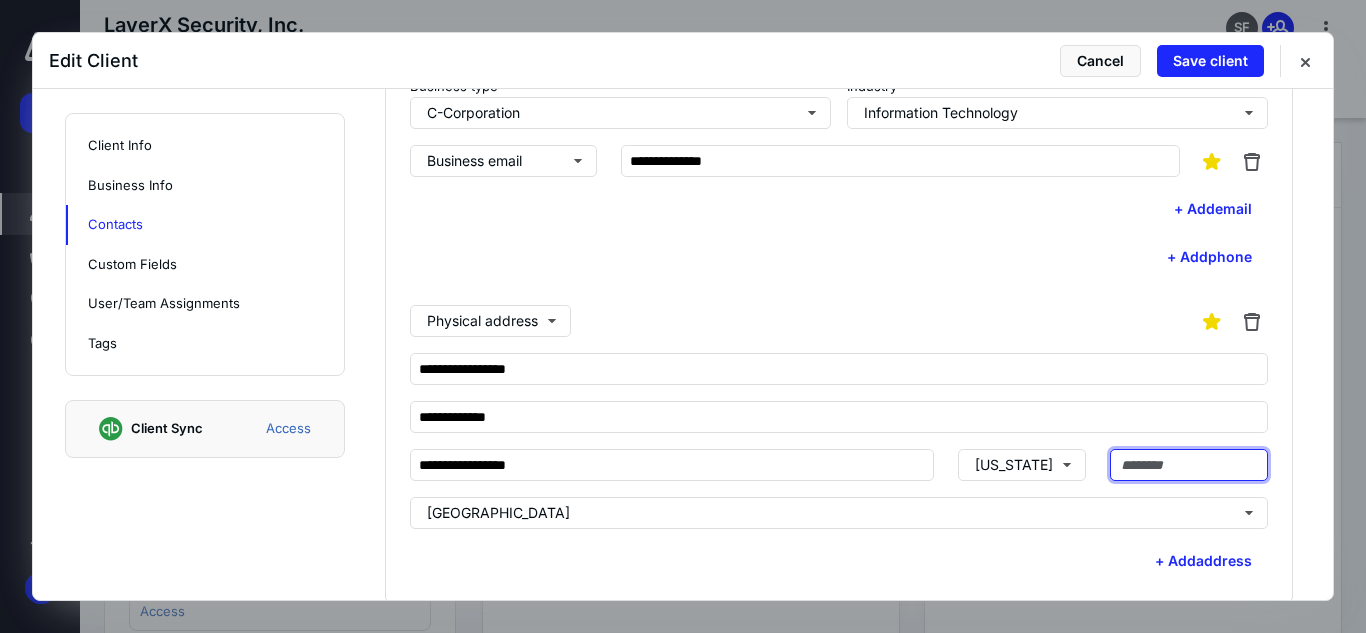 click at bounding box center [1189, 465] 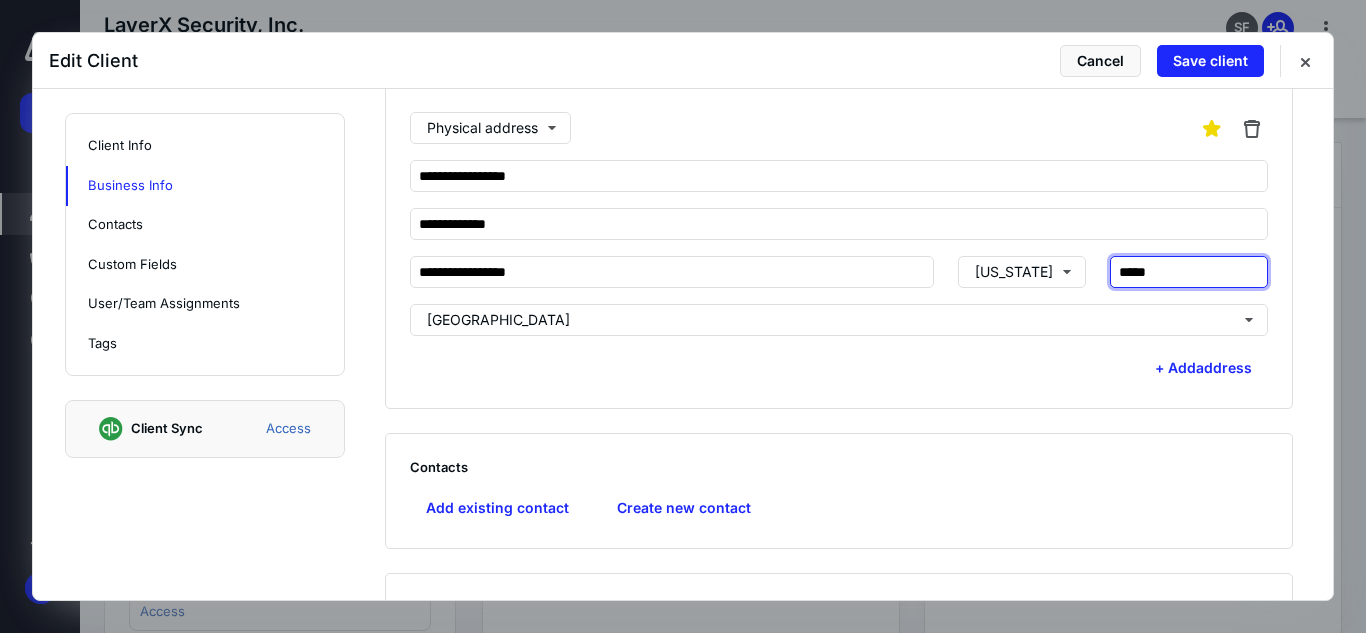 scroll, scrollTop: 1027, scrollLeft: 0, axis: vertical 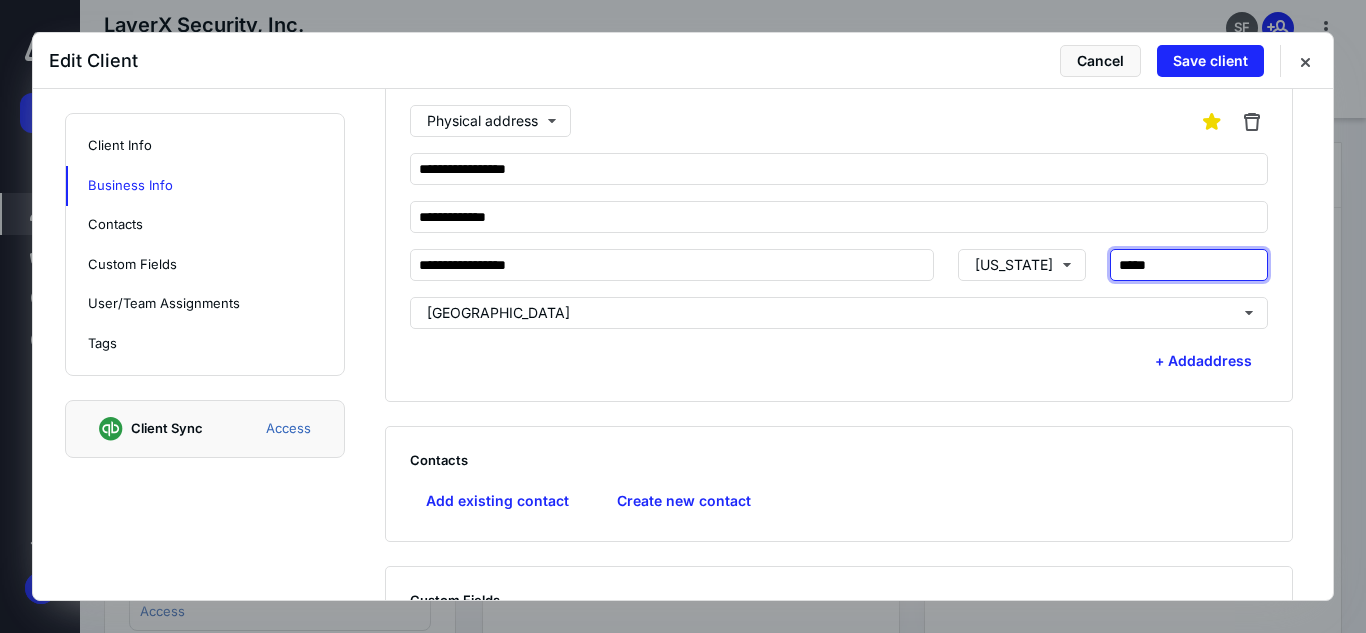 type on "*****" 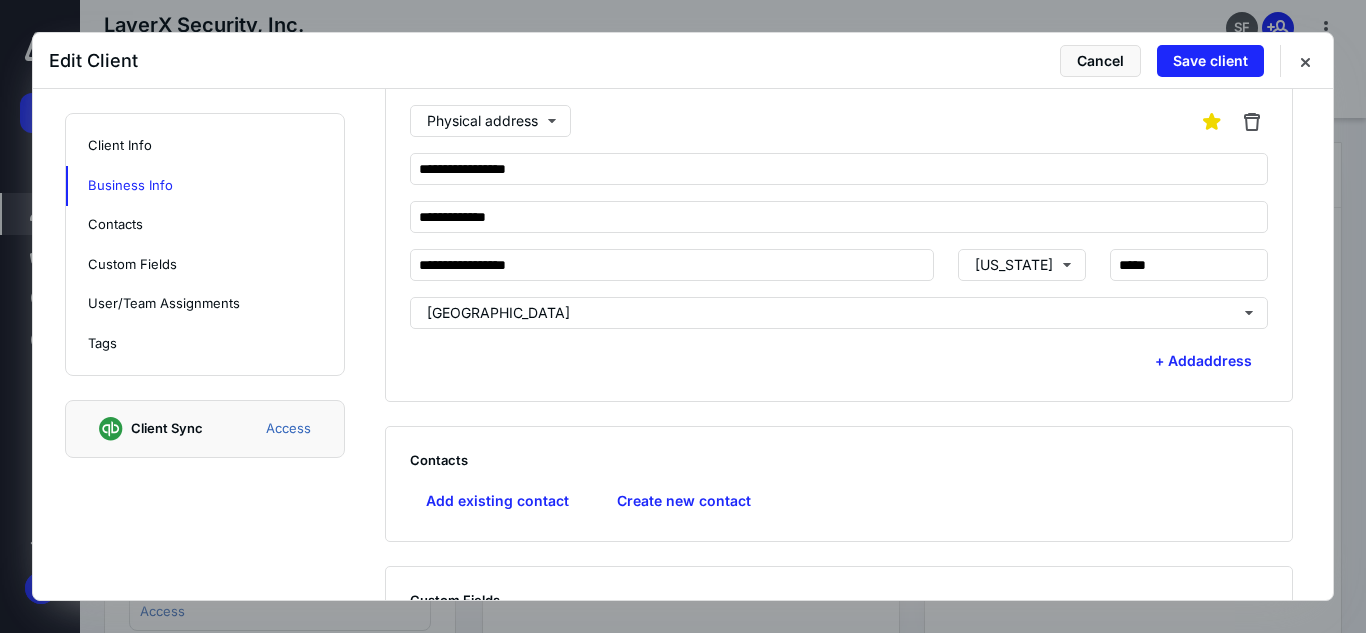 click on "**********" at bounding box center [839, 233] 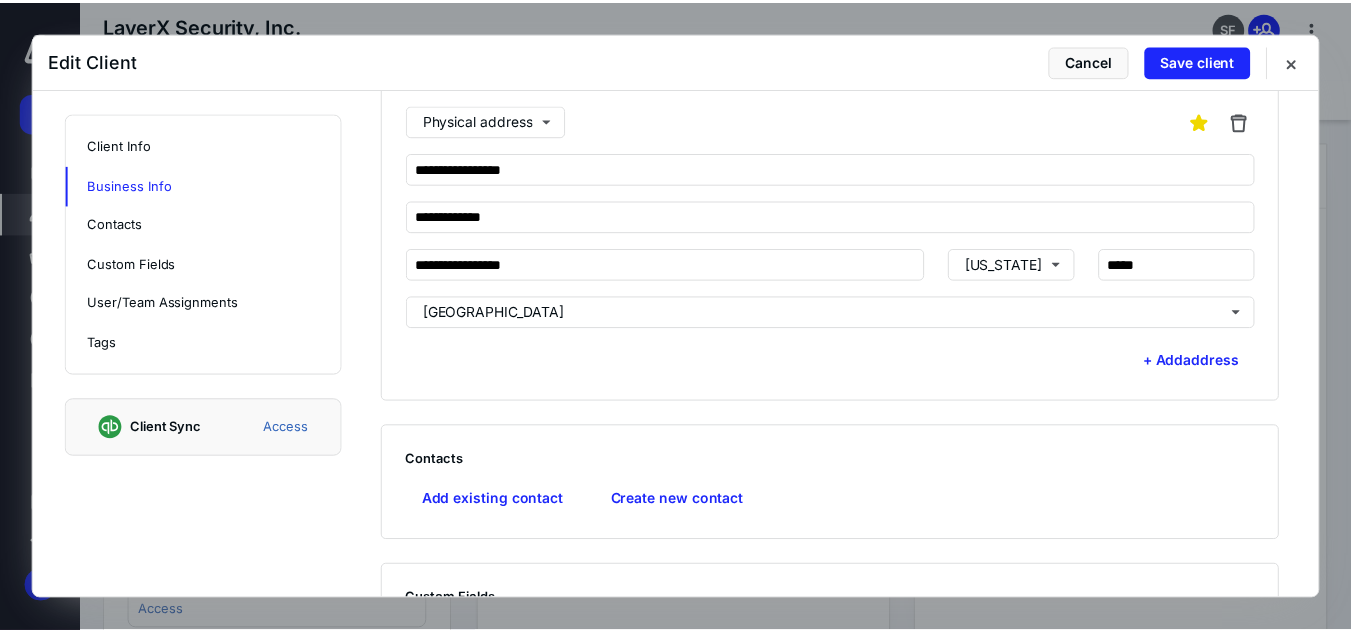 scroll, scrollTop: 927, scrollLeft: 0, axis: vertical 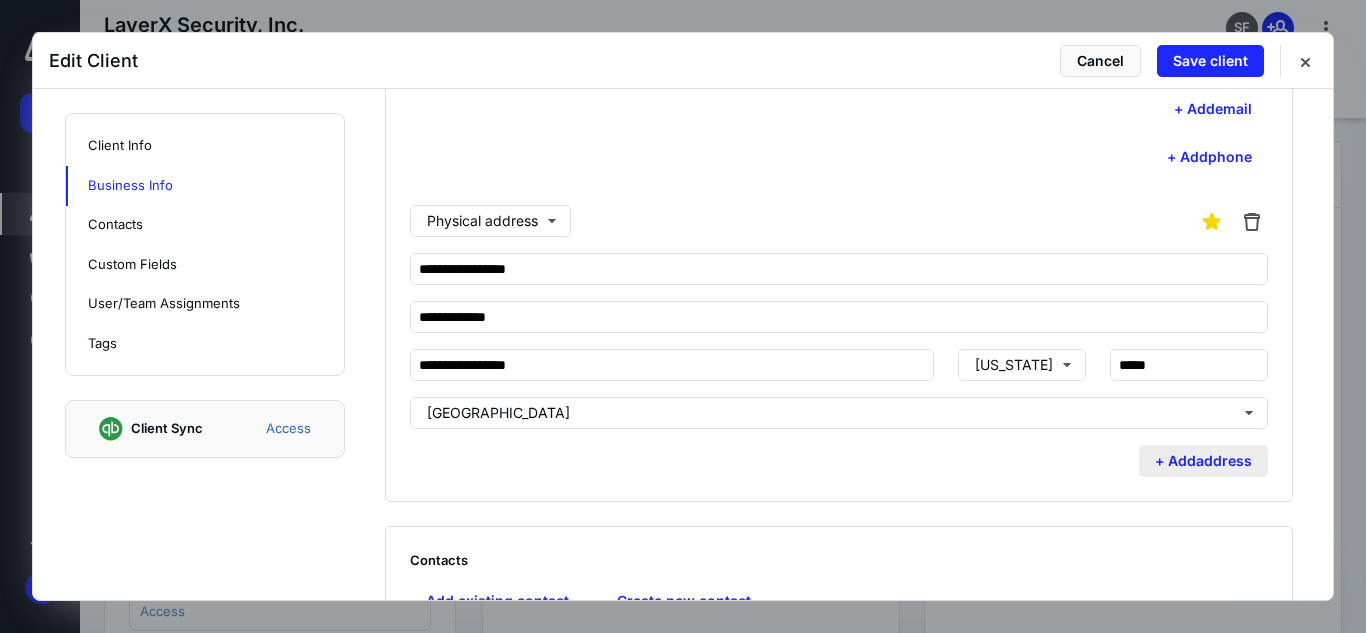 click on "+ Add  address" at bounding box center [1203, 461] 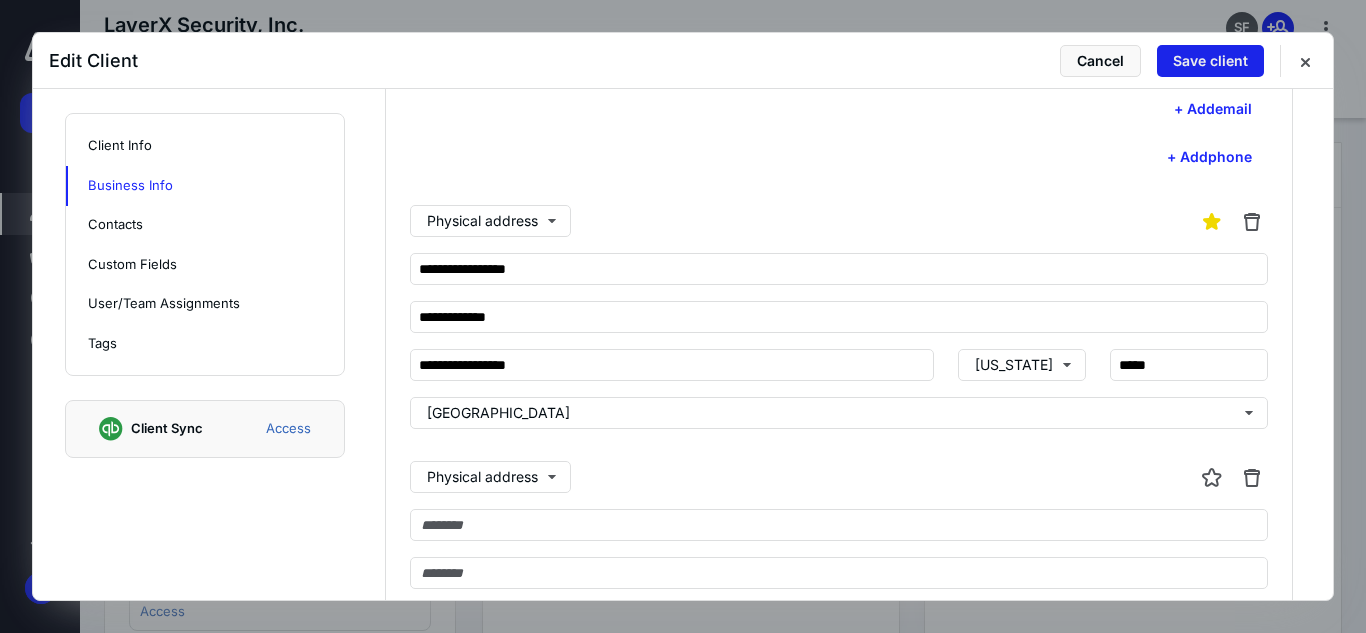 click on "Save client" at bounding box center (1210, 61) 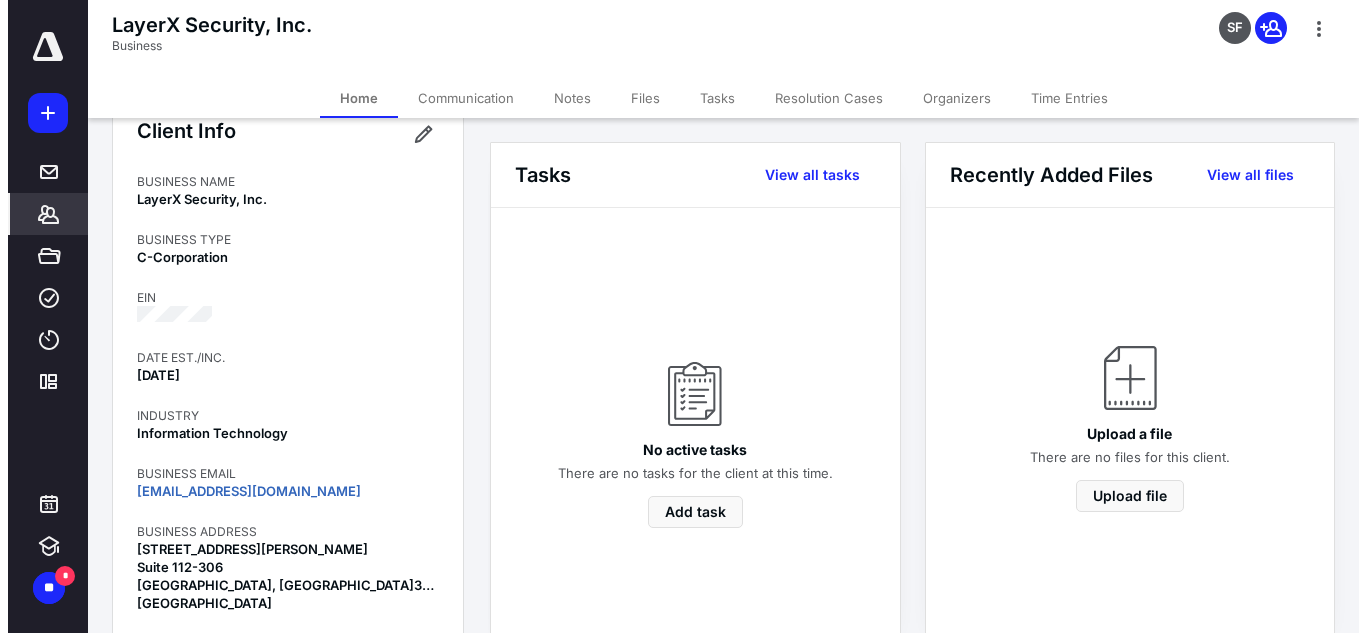 scroll, scrollTop: 0, scrollLeft: 0, axis: both 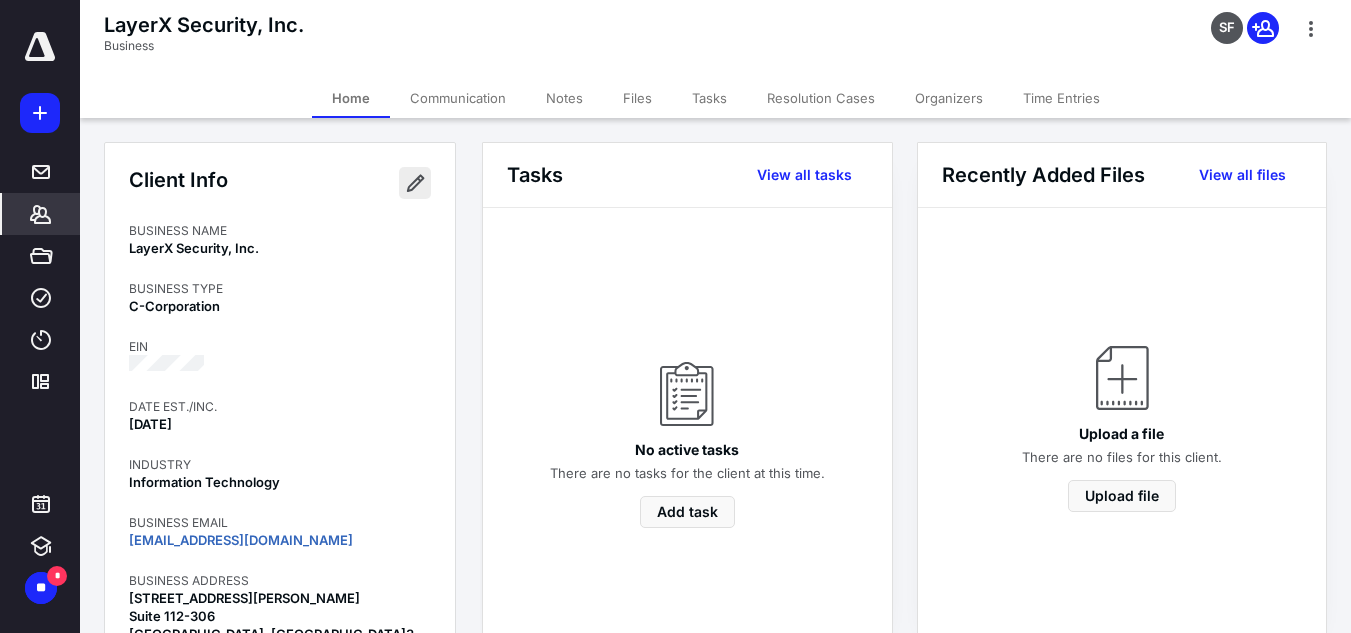 click at bounding box center (415, 183) 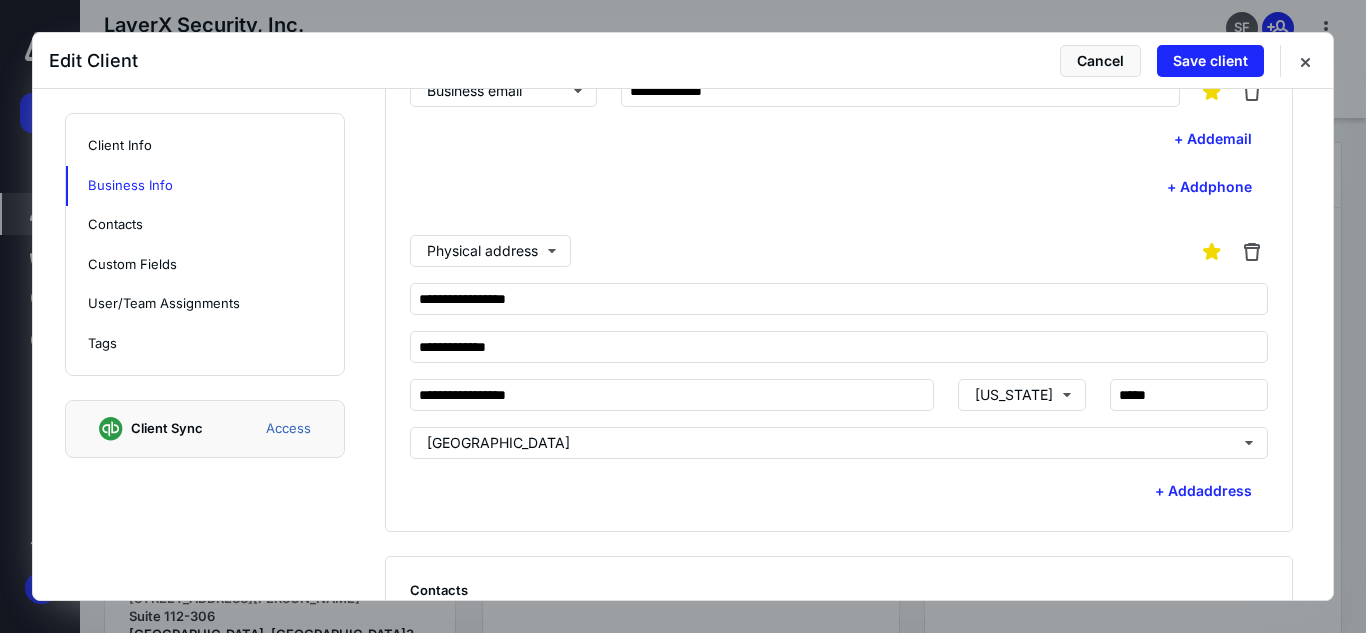 scroll, scrollTop: 900, scrollLeft: 0, axis: vertical 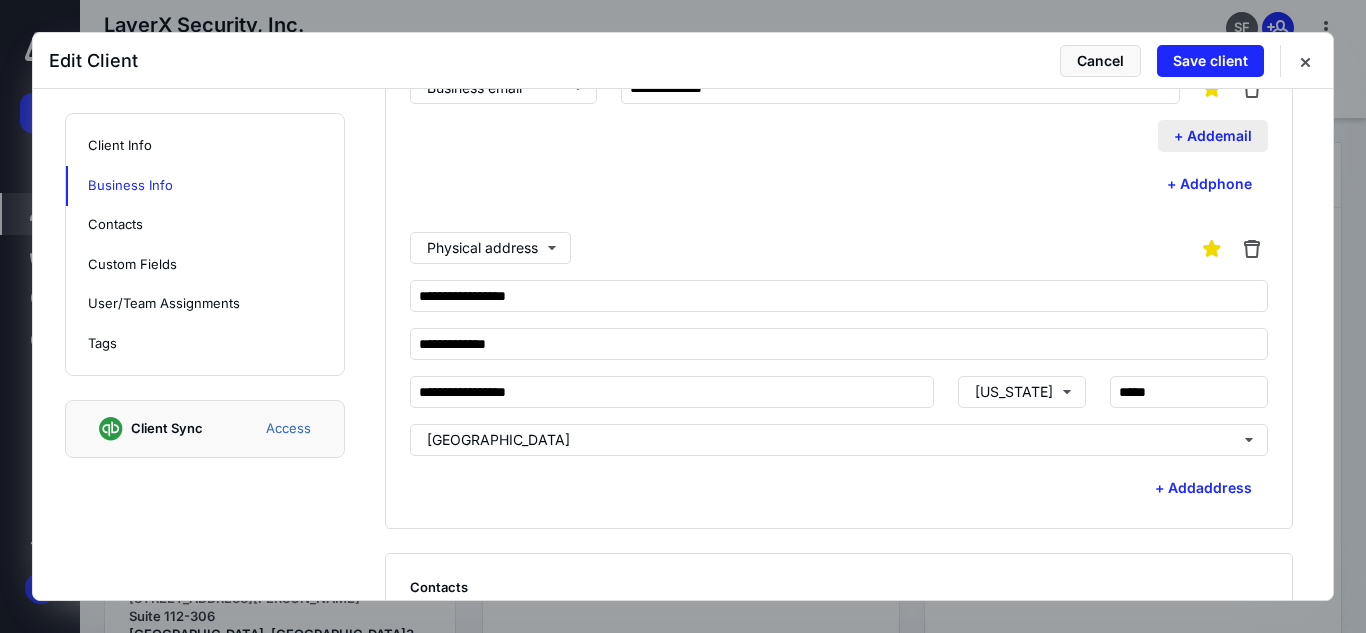 click on "+ Add  email" at bounding box center (1213, 136) 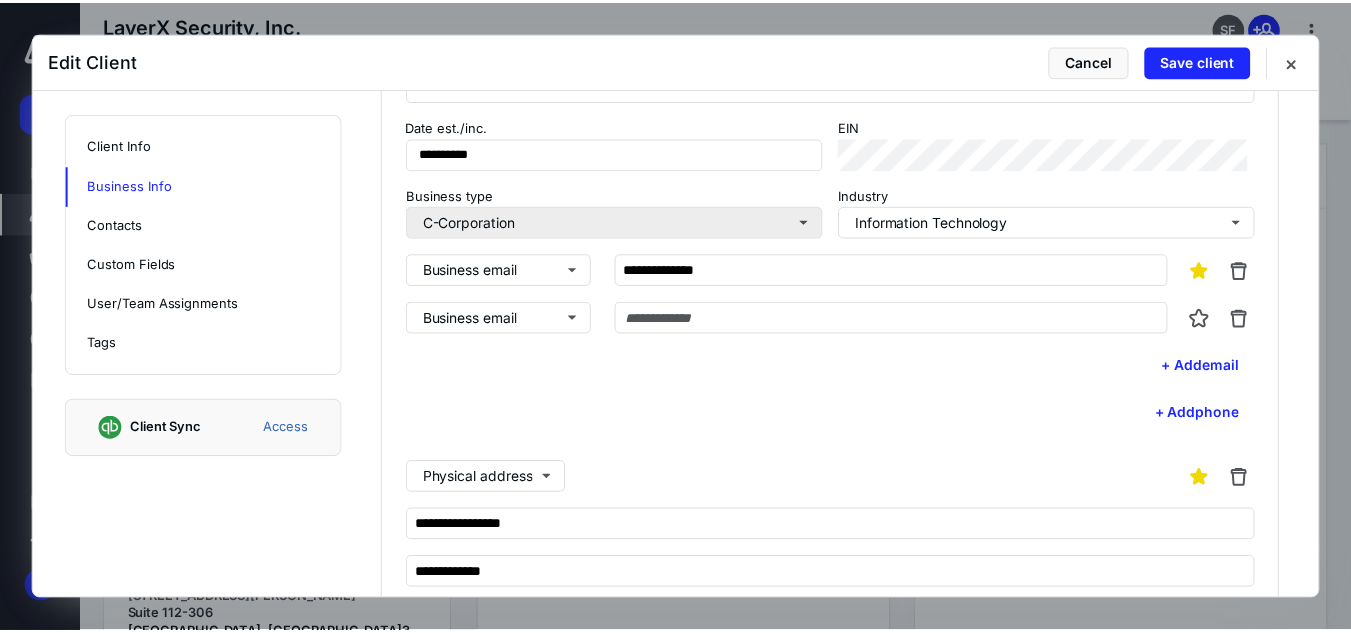 scroll, scrollTop: 700, scrollLeft: 0, axis: vertical 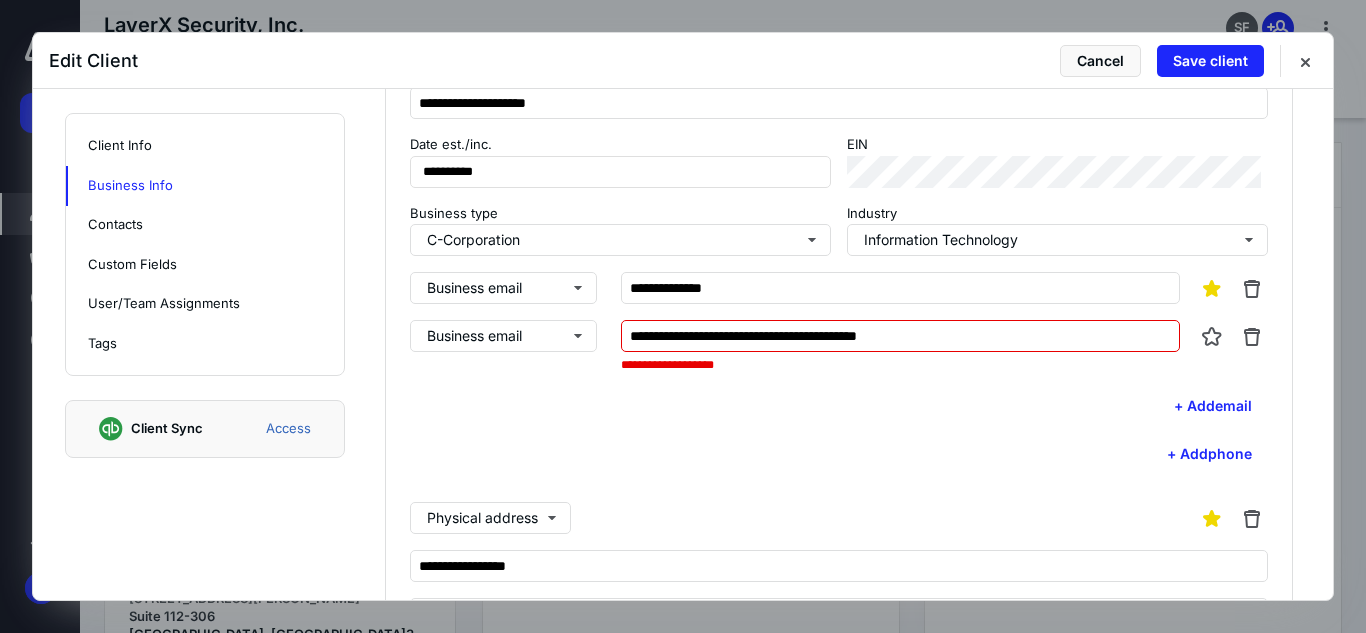 click on "**********" at bounding box center (901, 336) 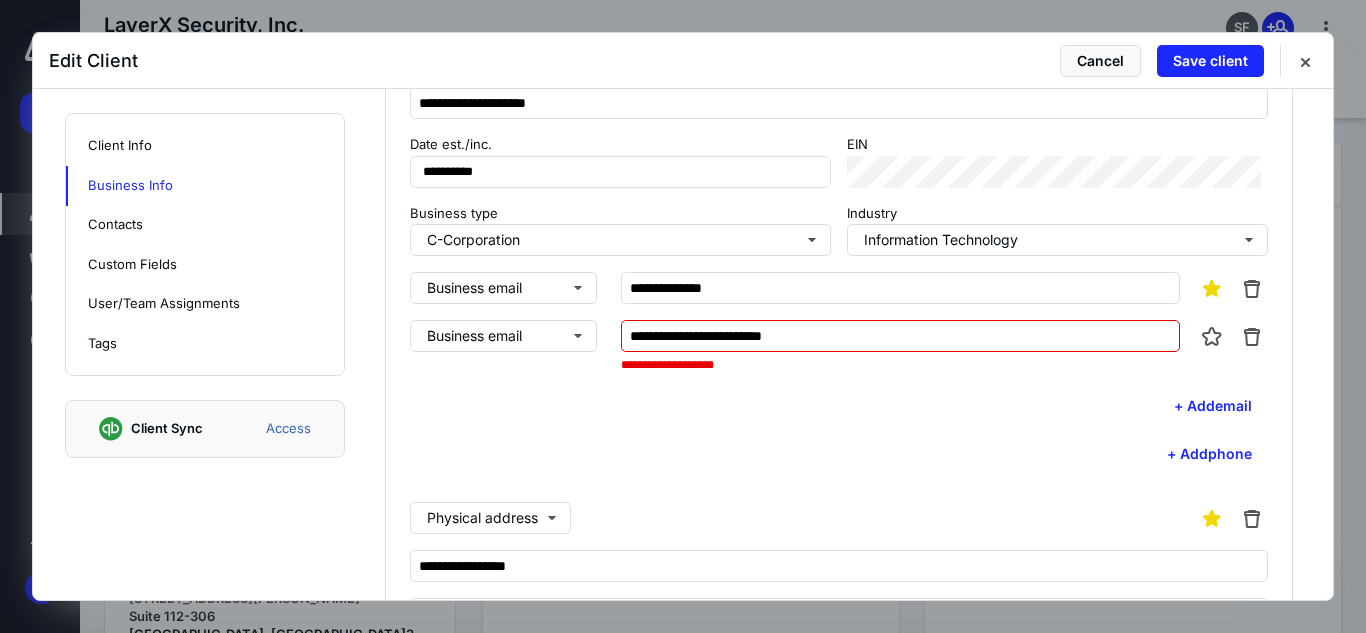 click on "**********" at bounding box center (901, 336) 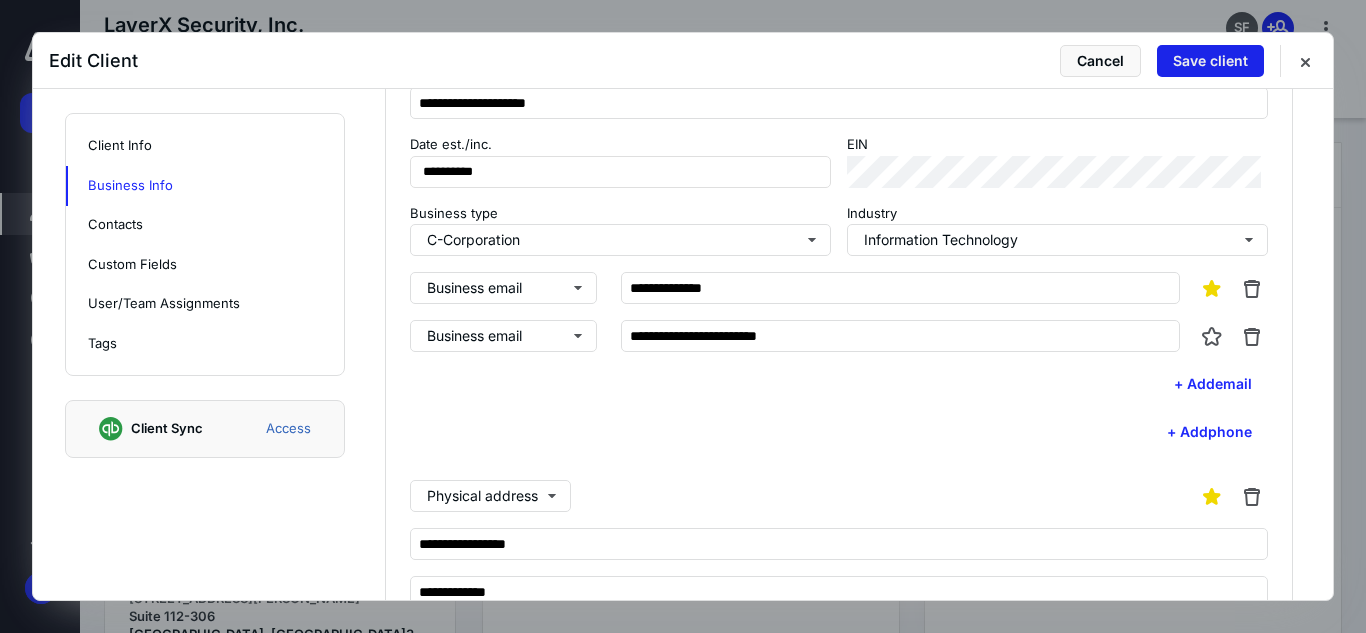 type on "**********" 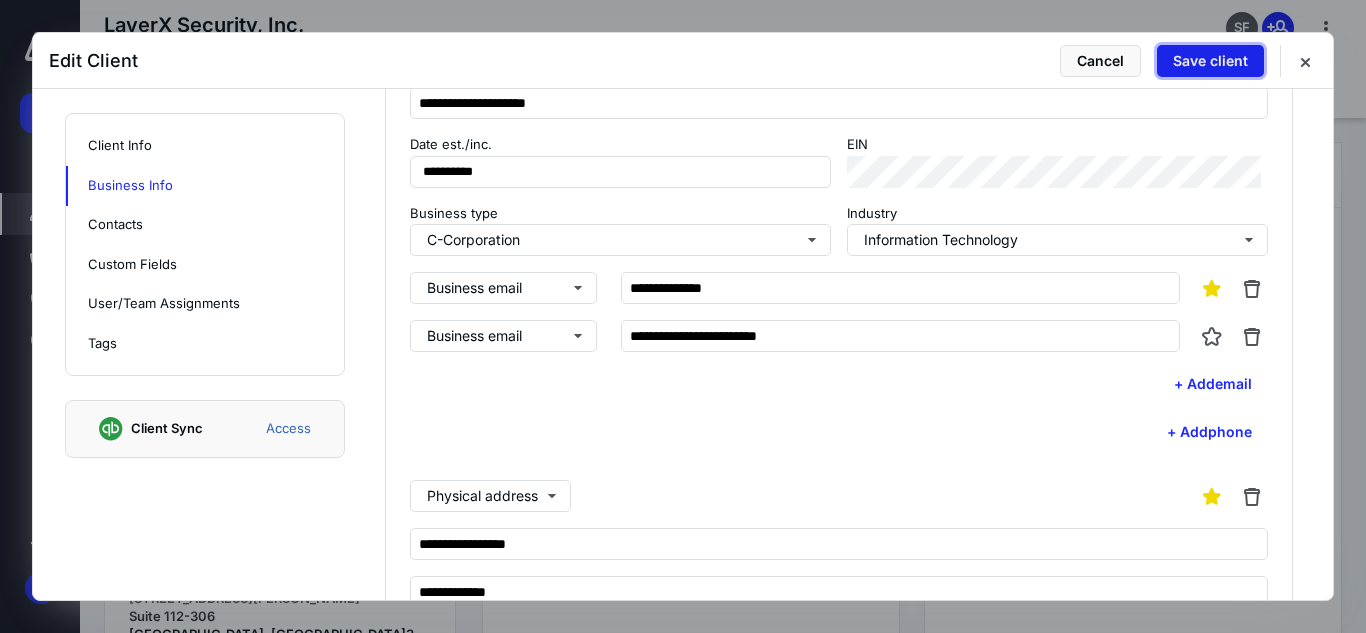 drag, startPoint x: 1202, startPoint y: 64, endPoint x: 793, endPoint y: 182, distance: 425.6818 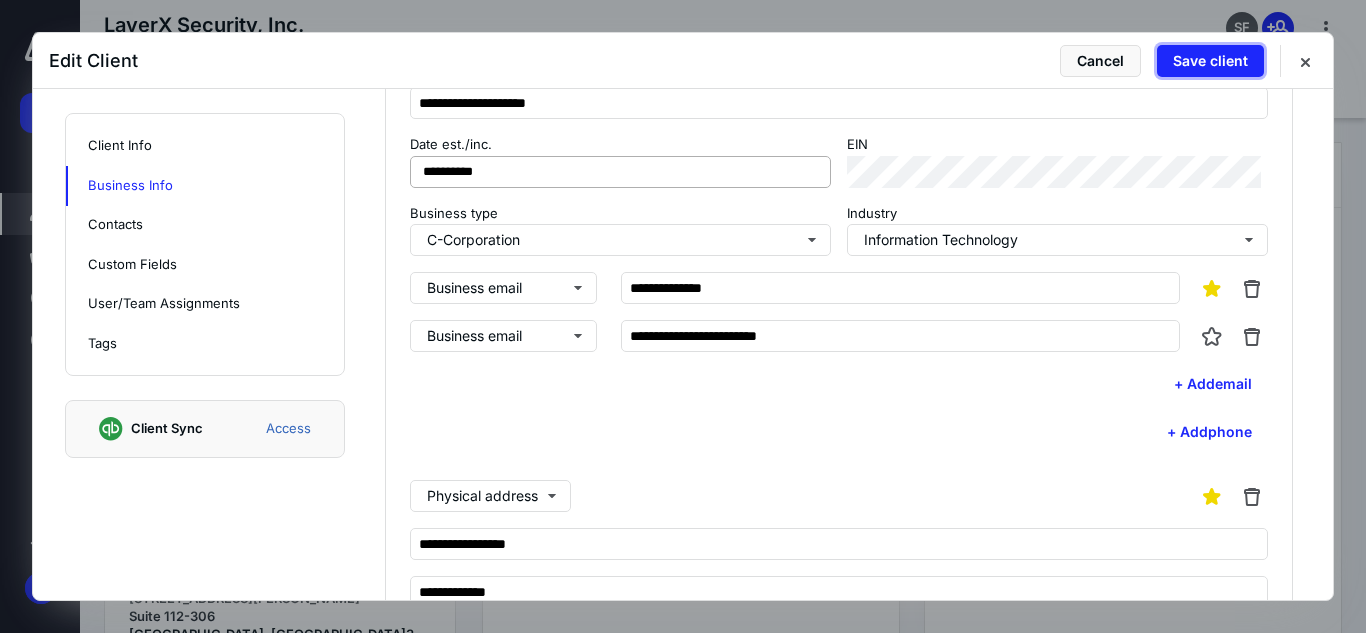 click on "Save client" at bounding box center [1210, 61] 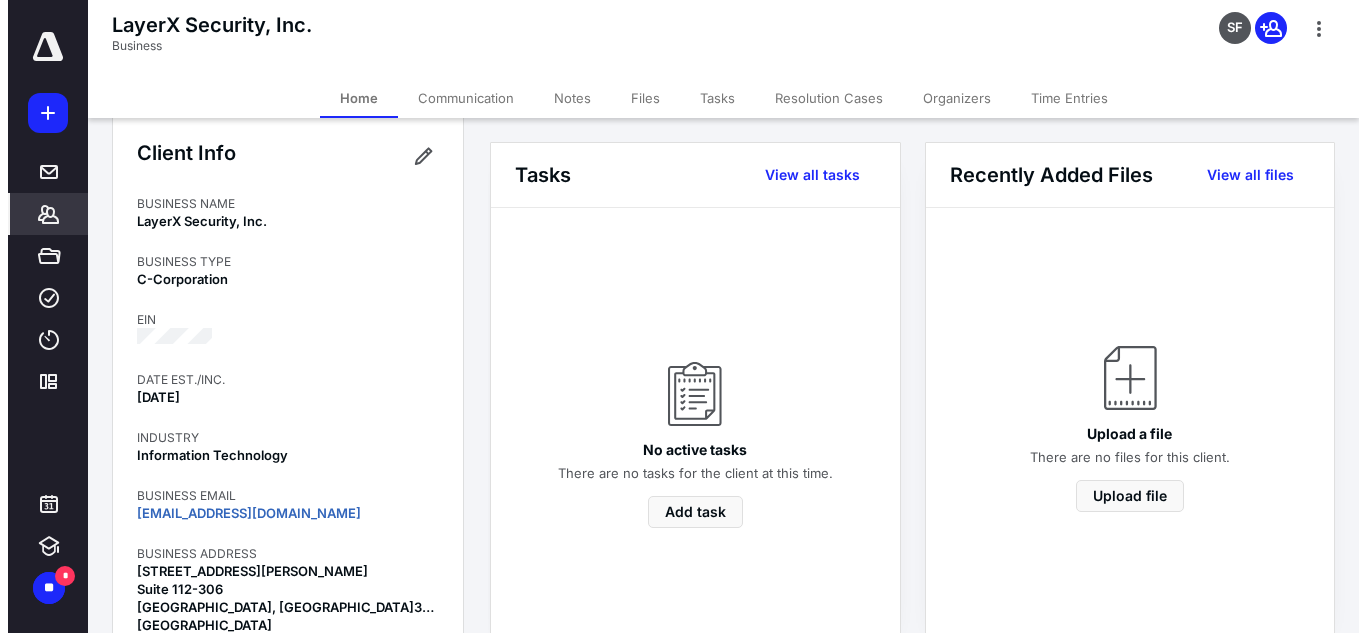 scroll, scrollTop: 0, scrollLeft: 0, axis: both 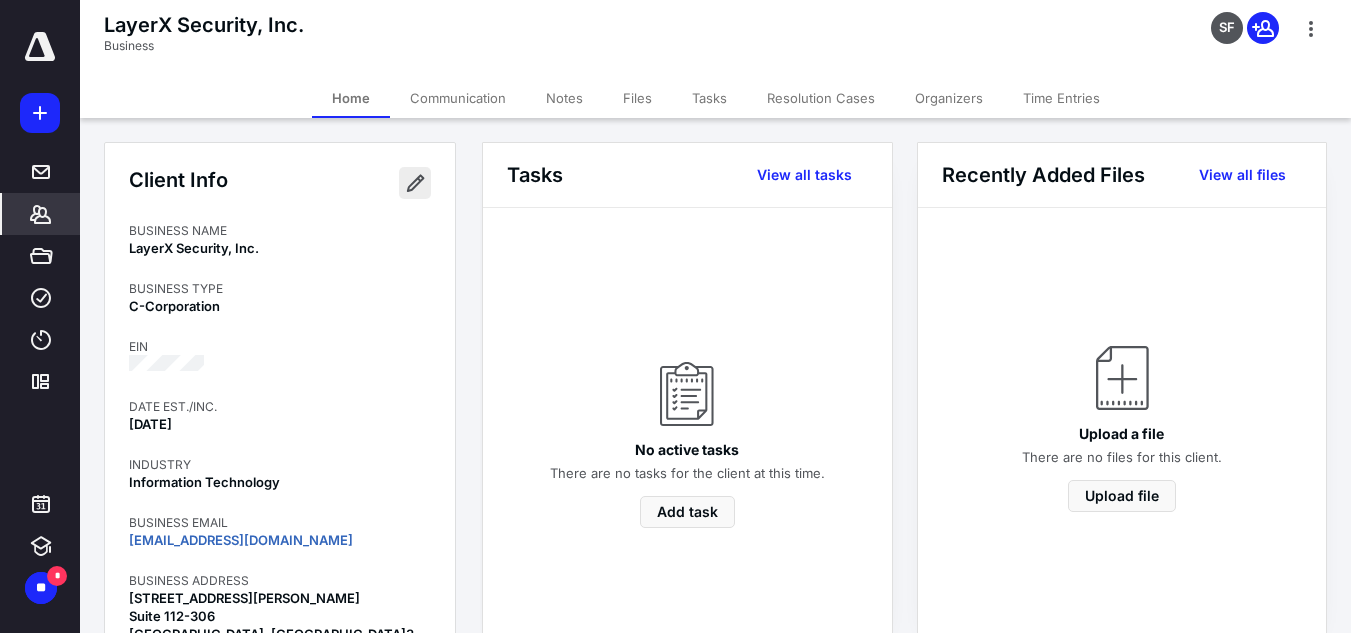 click at bounding box center [415, 183] 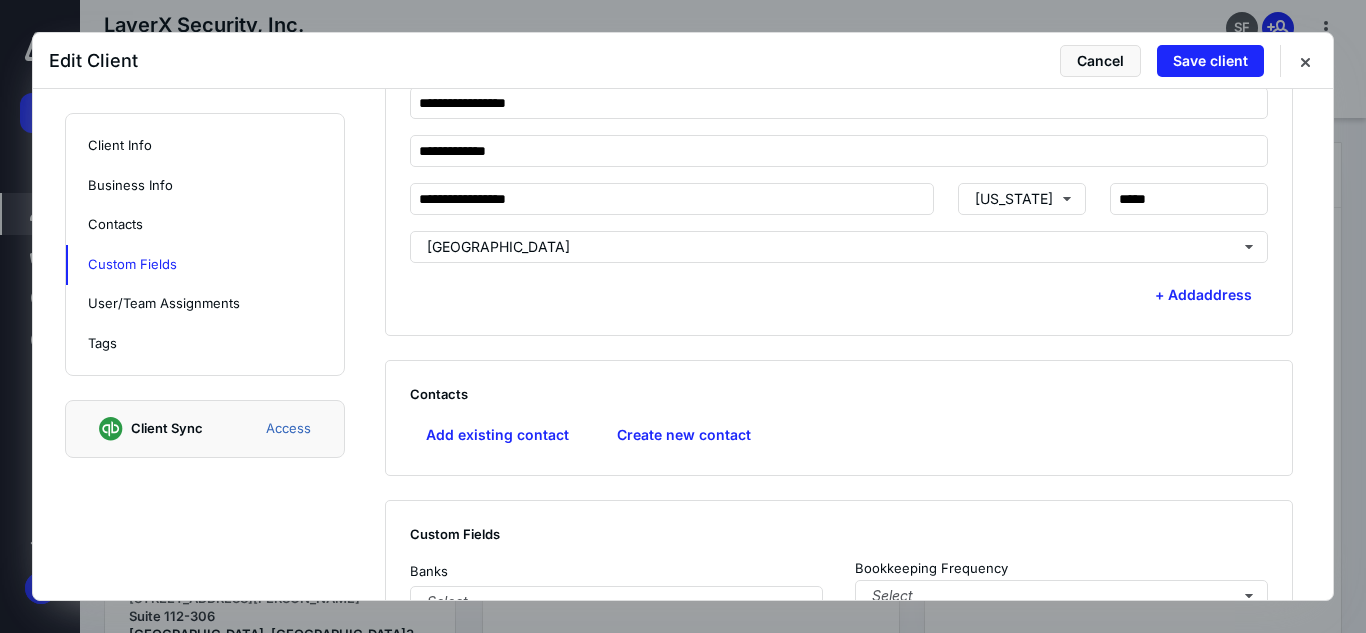 scroll, scrollTop: 1100, scrollLeft: 0, axis: vertical 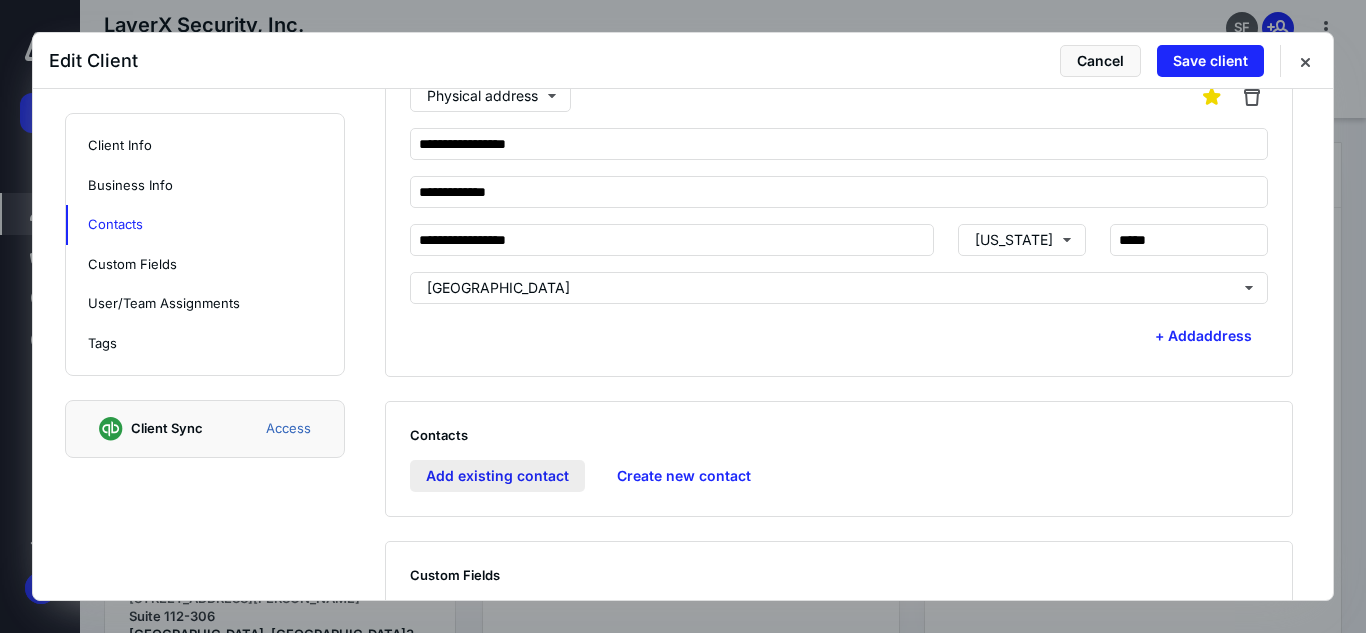 click on "Add existing contact" at bounding box center (497, 476) 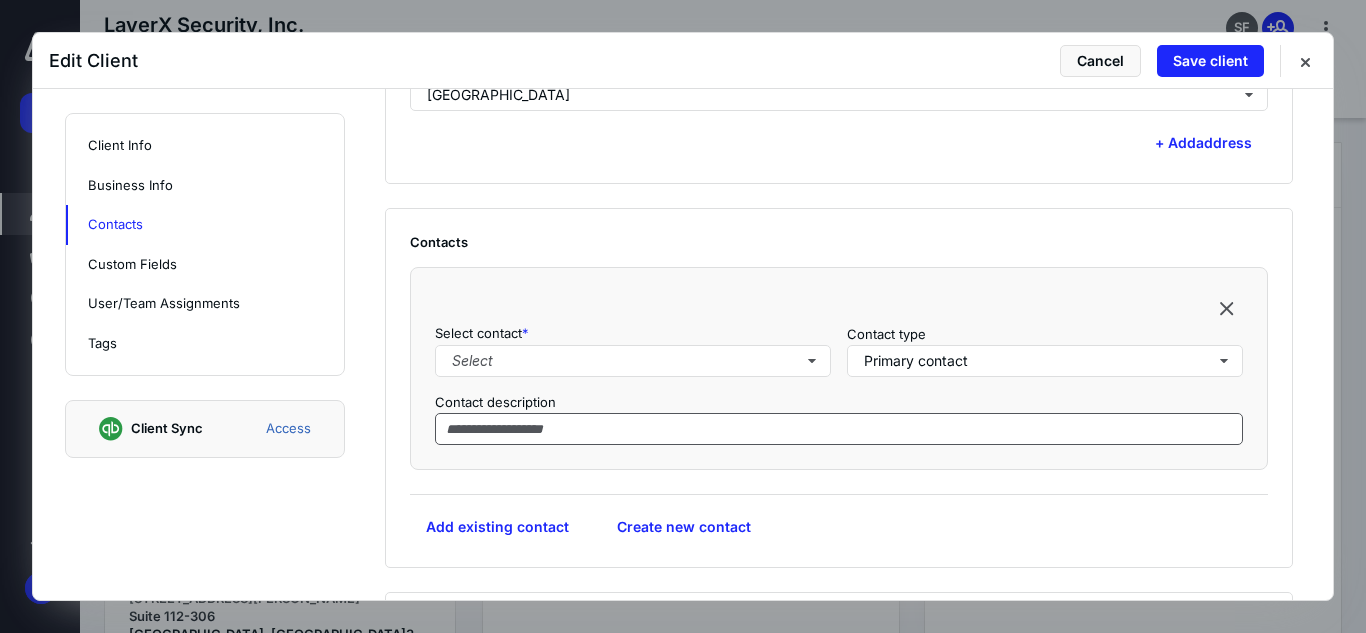 scroll, scrollTop: 1300, scrollLeft: 0, axis: vertical 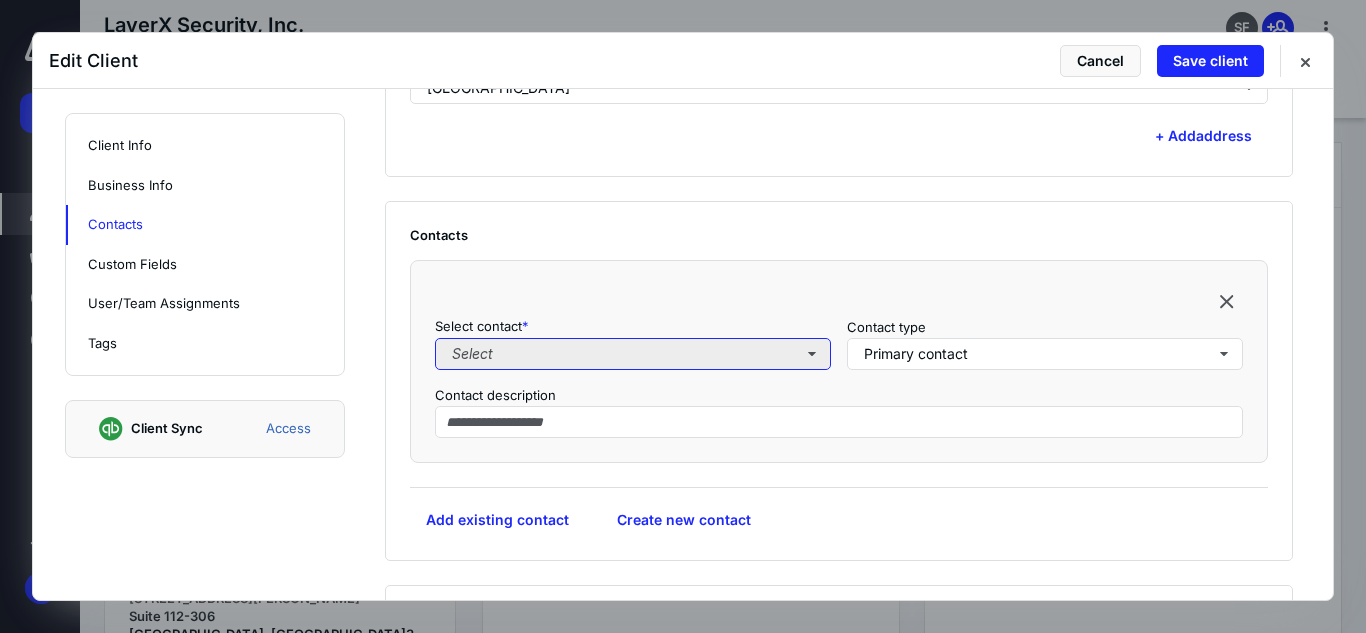 click on "Select" at bounding box center [633, 354] 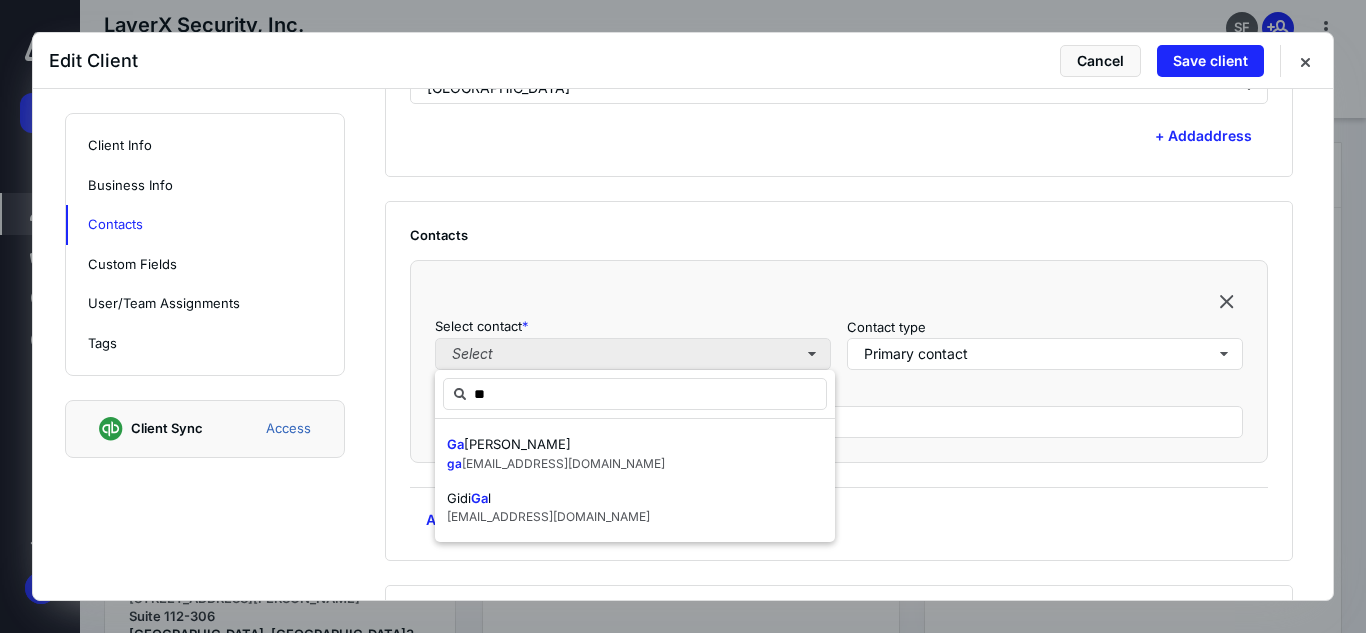 type on "*" 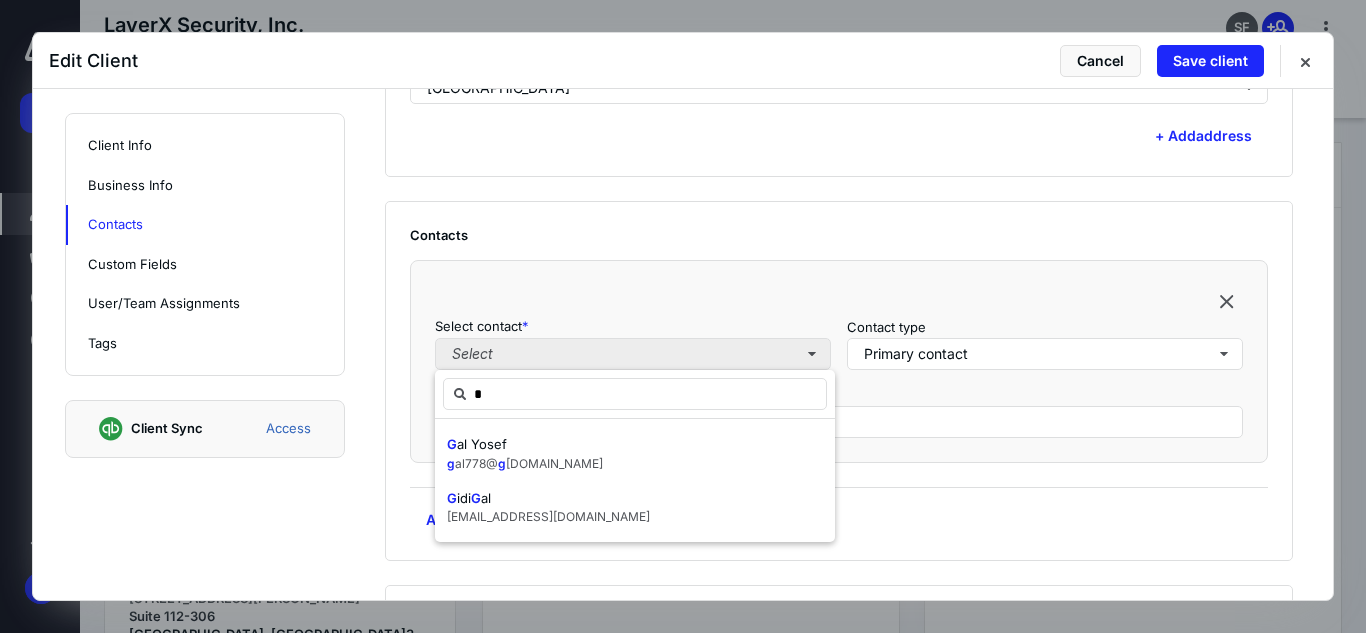 type 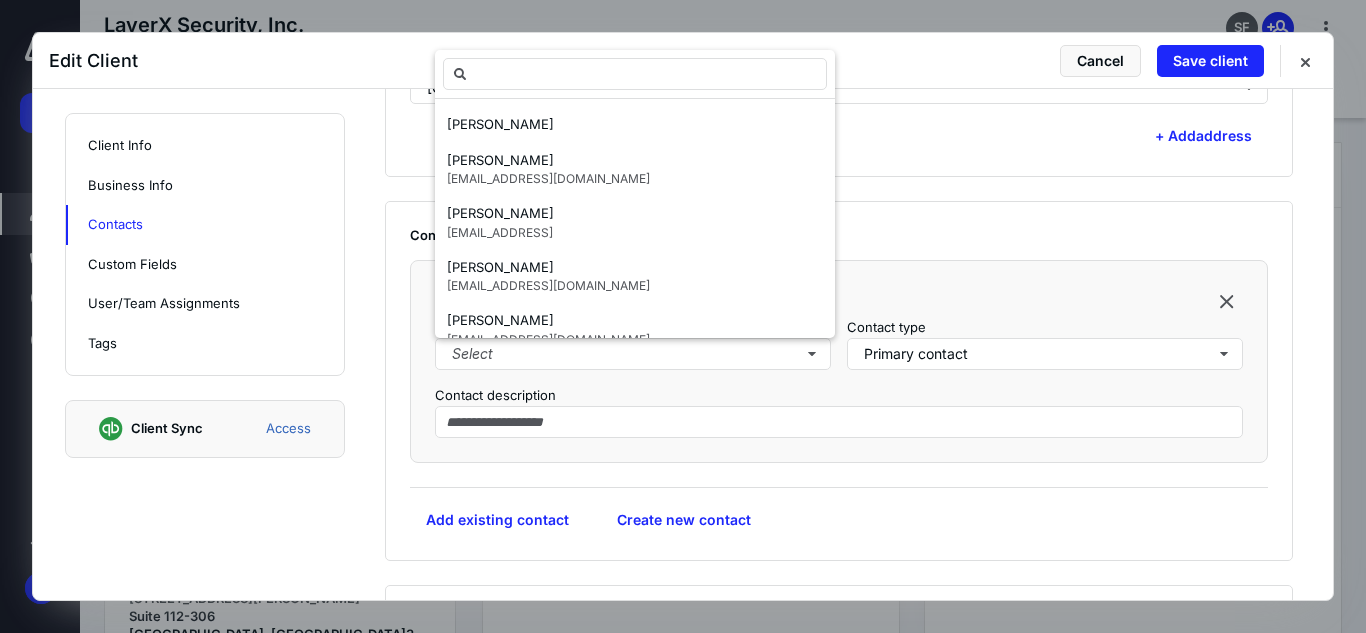 click on "Contacts Select contact  * Select Contact type Primary contact Contact description Add existing contact Create new contact" at bounding box center (839, 381) 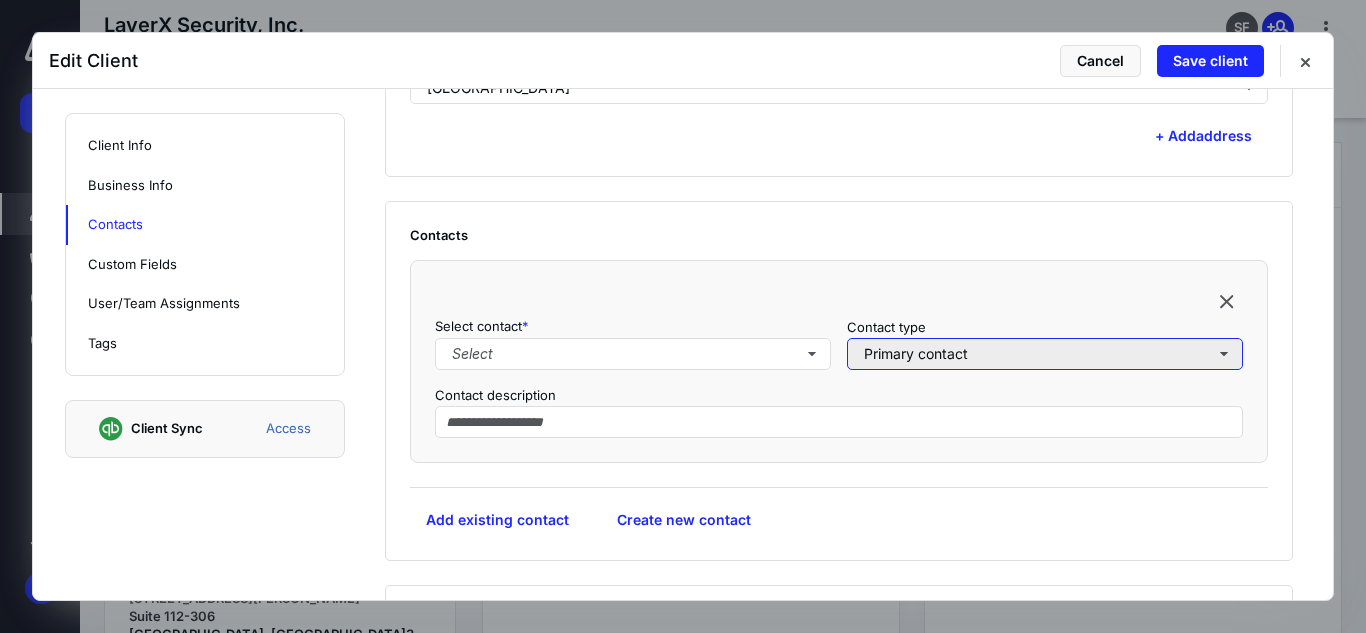 click on "Primary contact" at bounding box center [1045, 354] 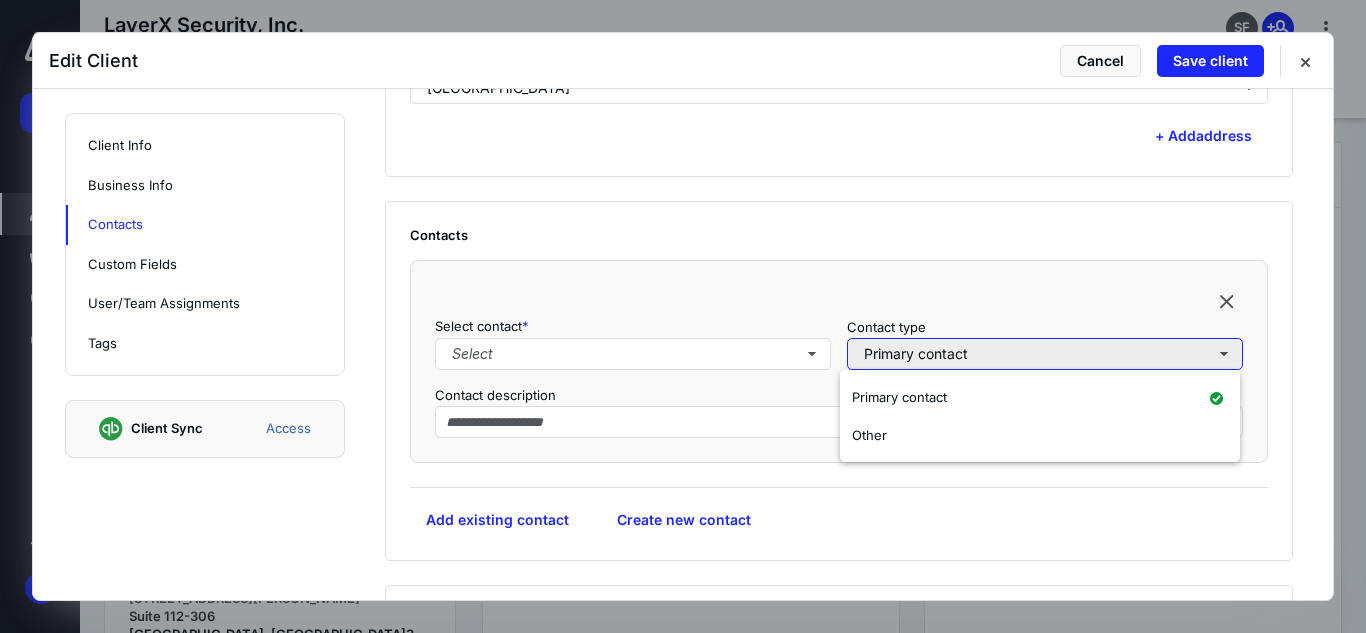 click on "Primary contact" at bounding box center (1045, 354) 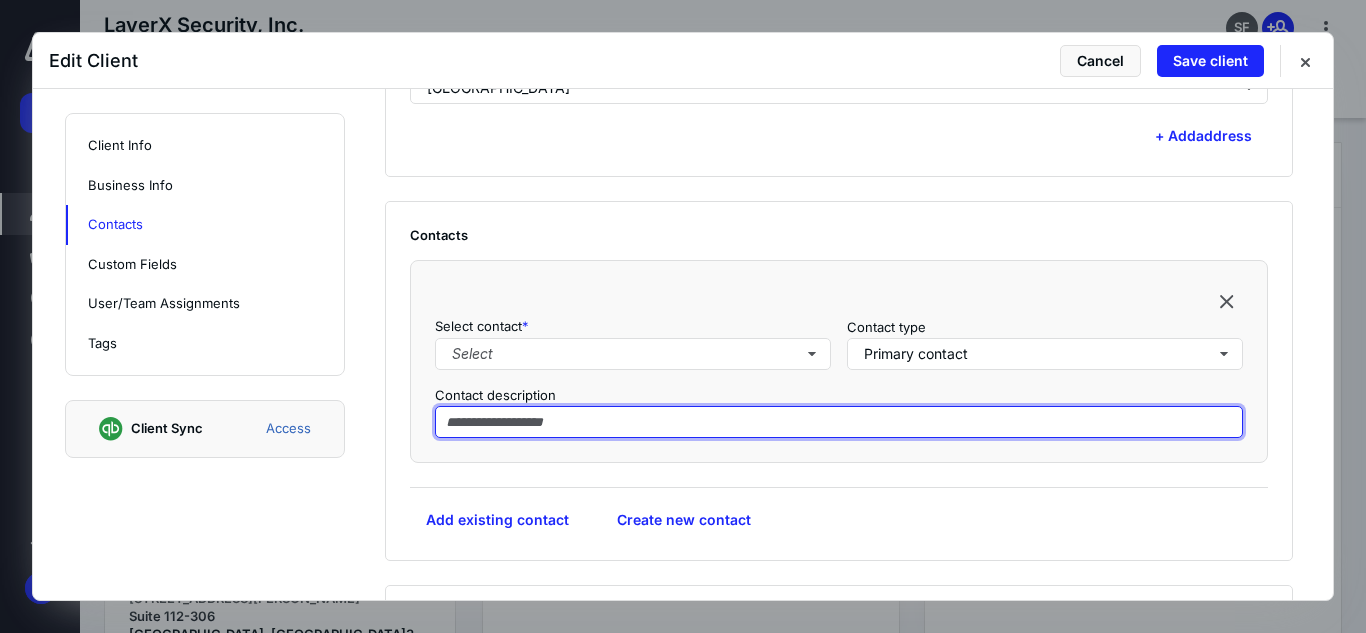 click at bounding box center (839, 422) 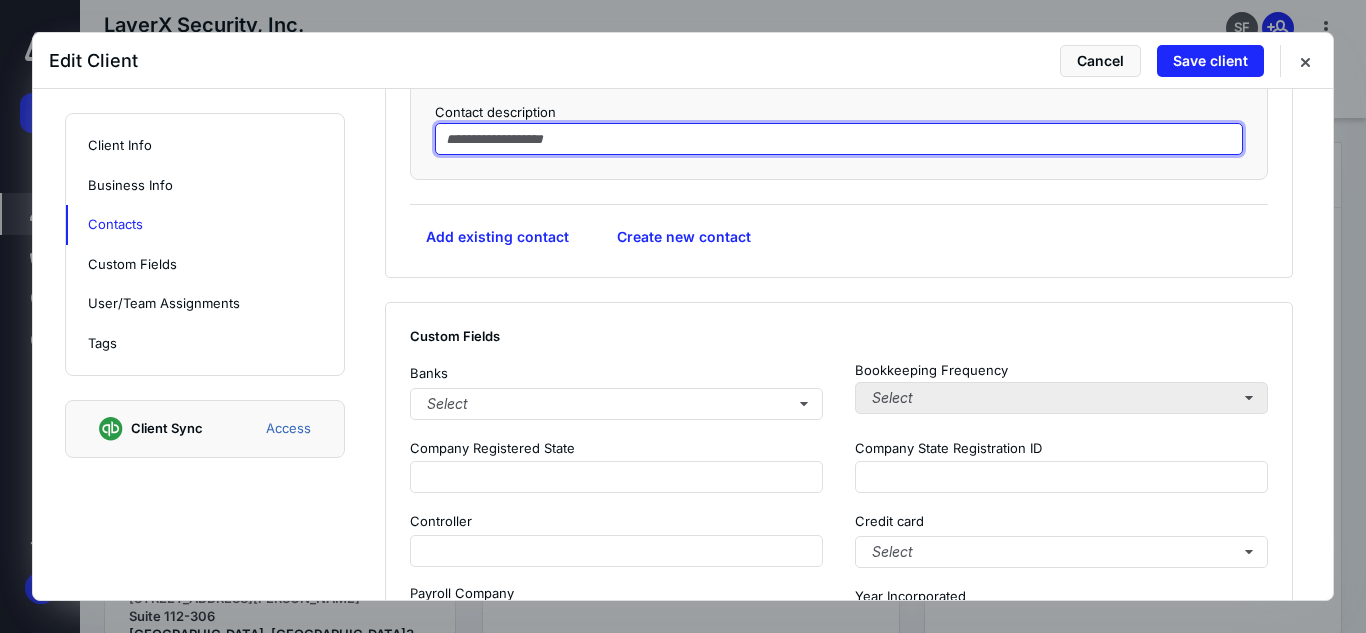 scroll, scrollTop: 1600, scrollLeft: 0, axis: vertical 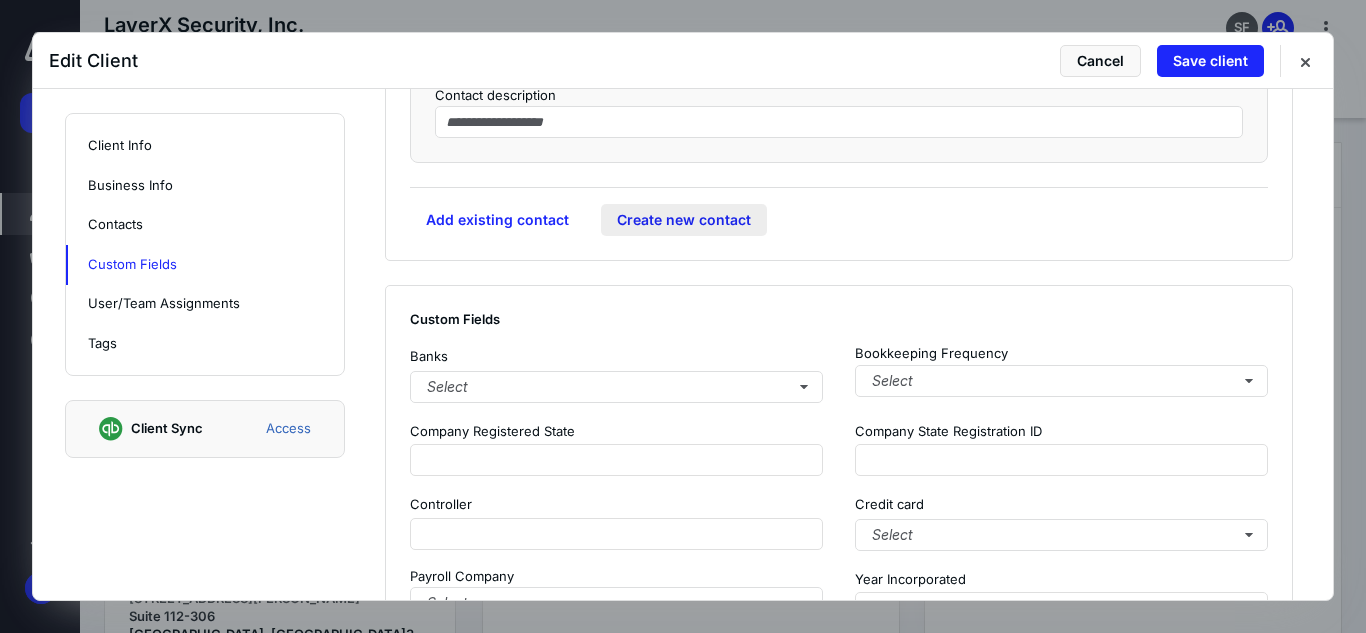 click on "Create new contact" at bounding box center (684, 220) 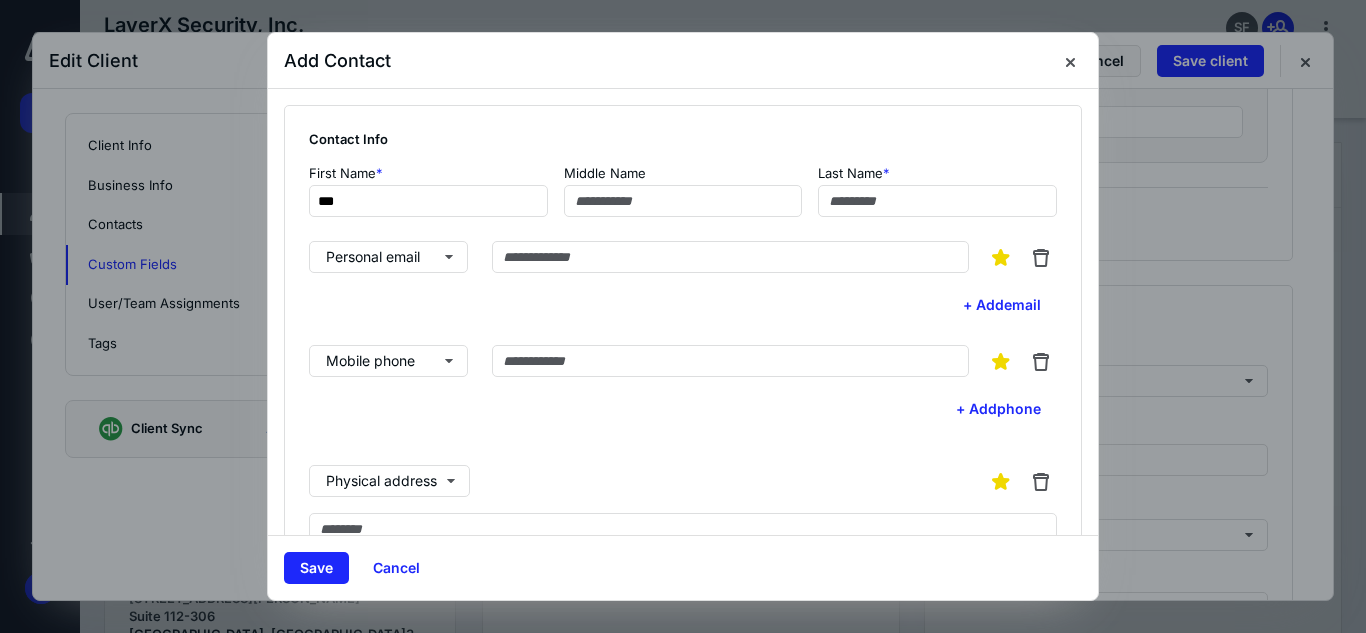 type on "***" 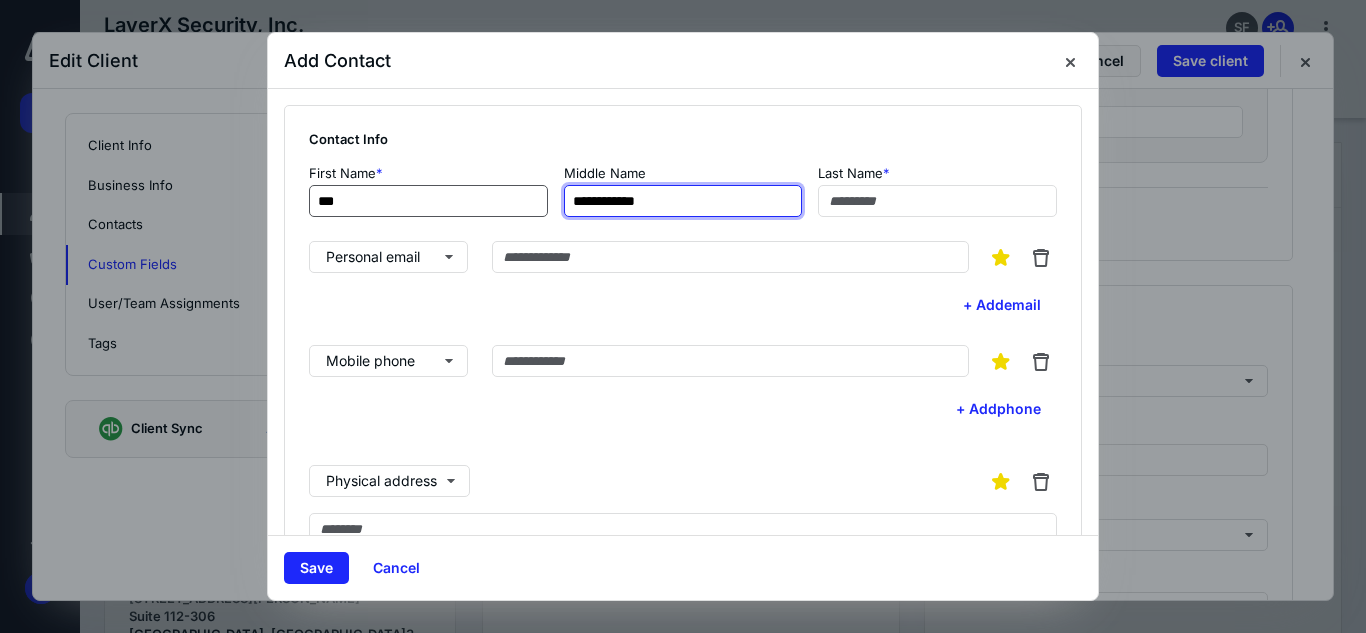 drag, startPoint x: 596, startPoint y: 196, endPoint x: 534, endPoint y: 189, distance: 62.39391 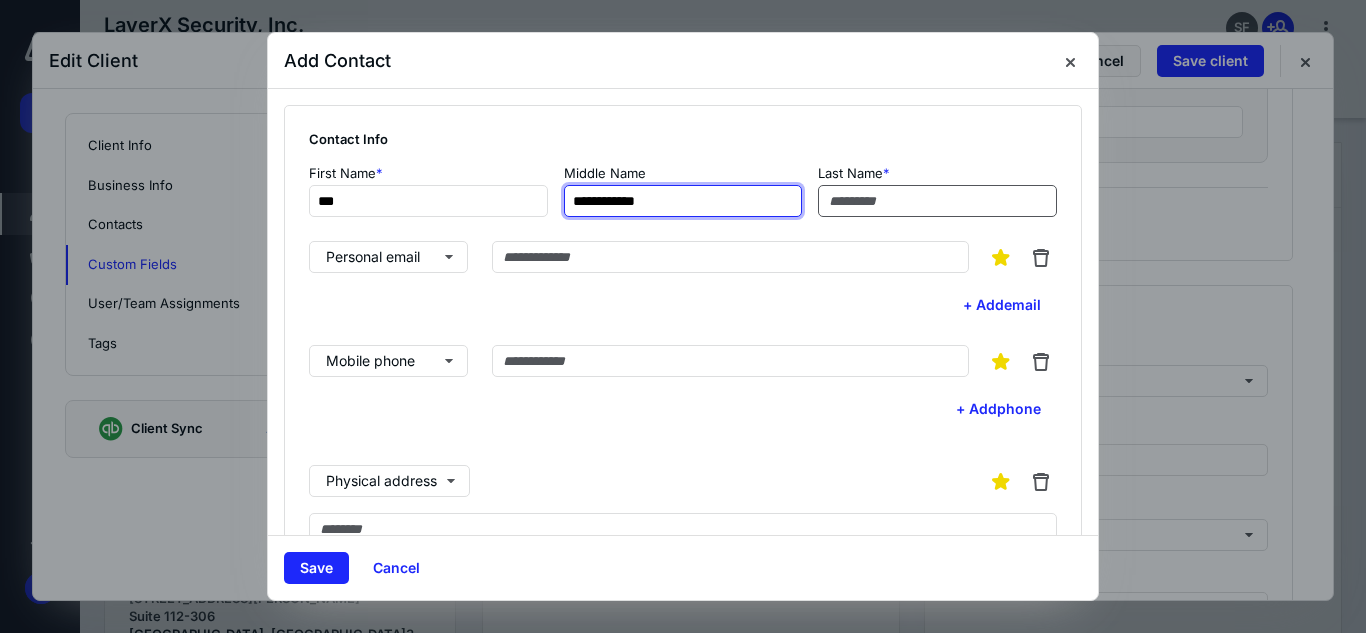 type on "**********" 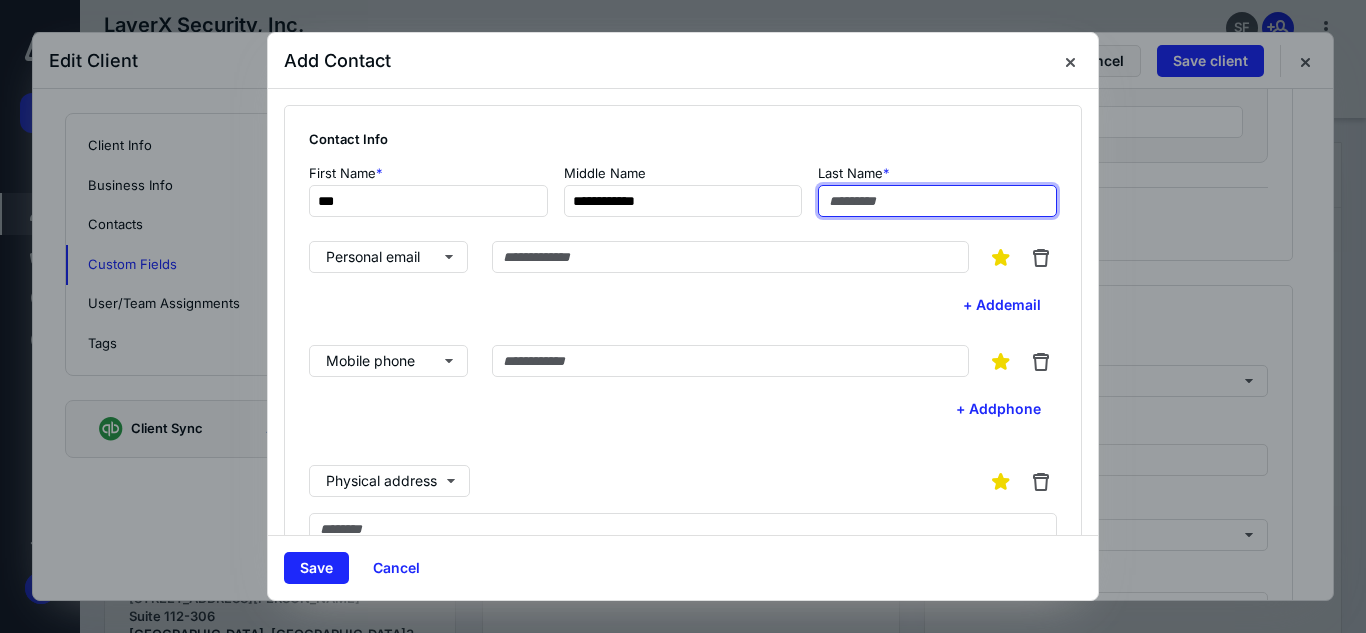 click at bounding box center (937, 201) 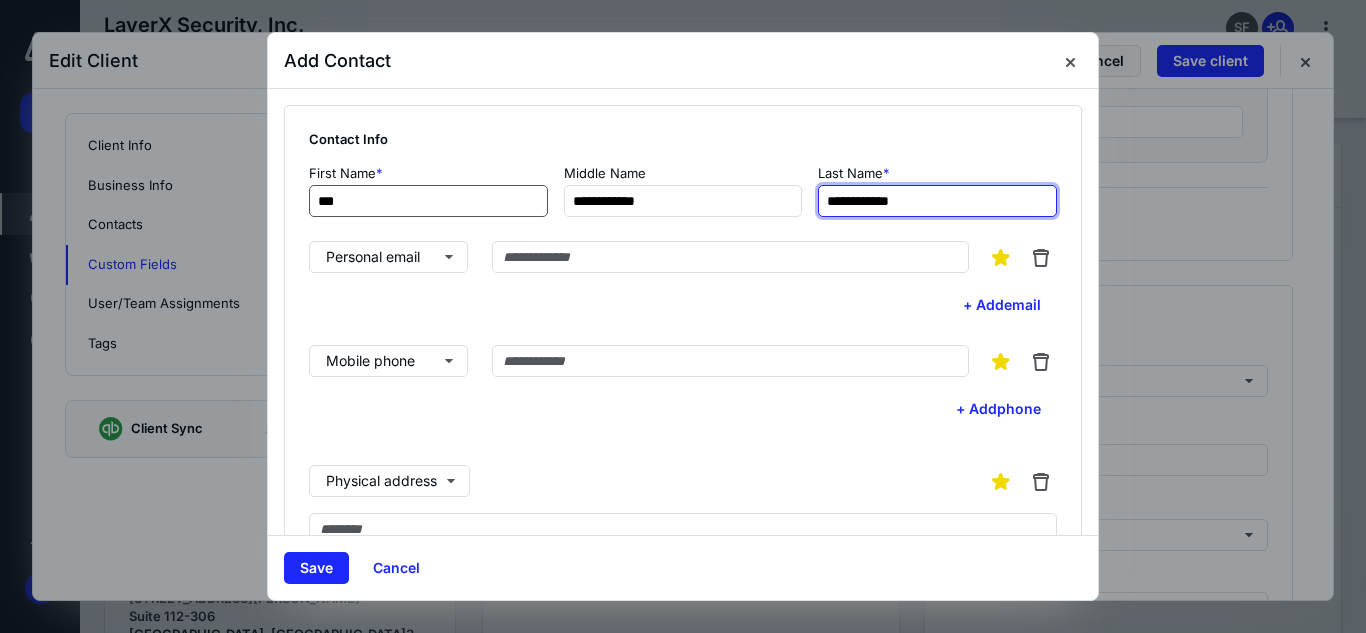 type on "**********" 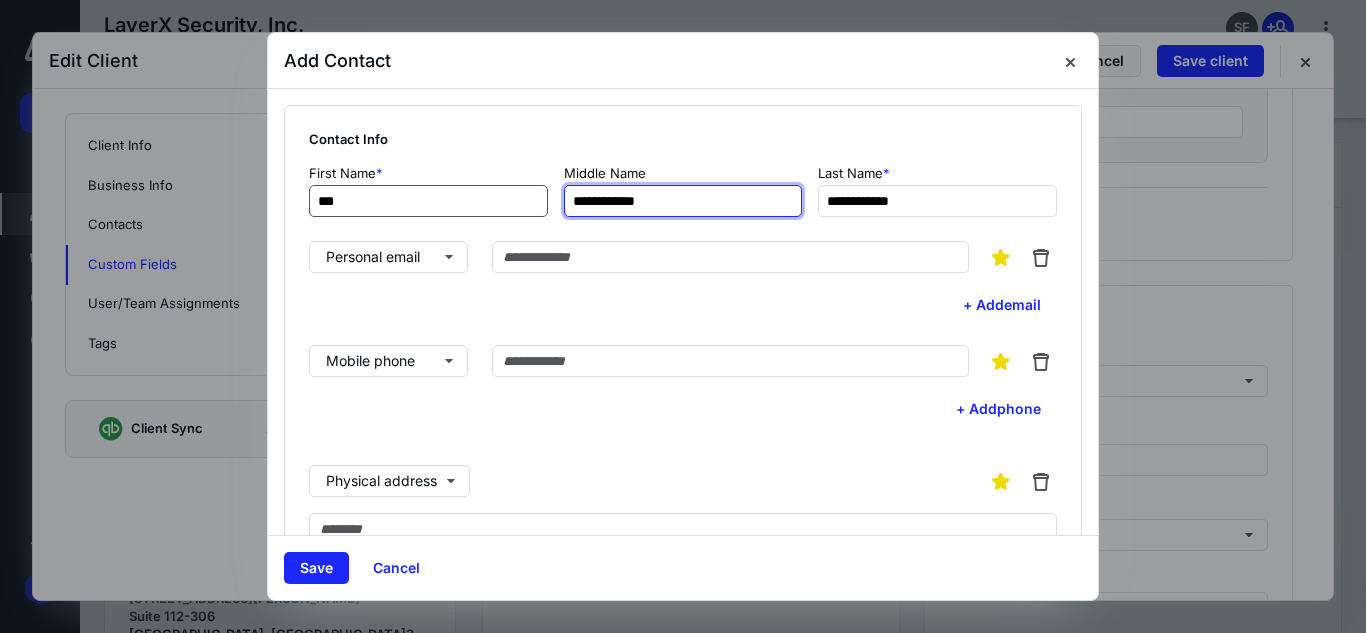 click on "**********" at bounding box center [683, 190] 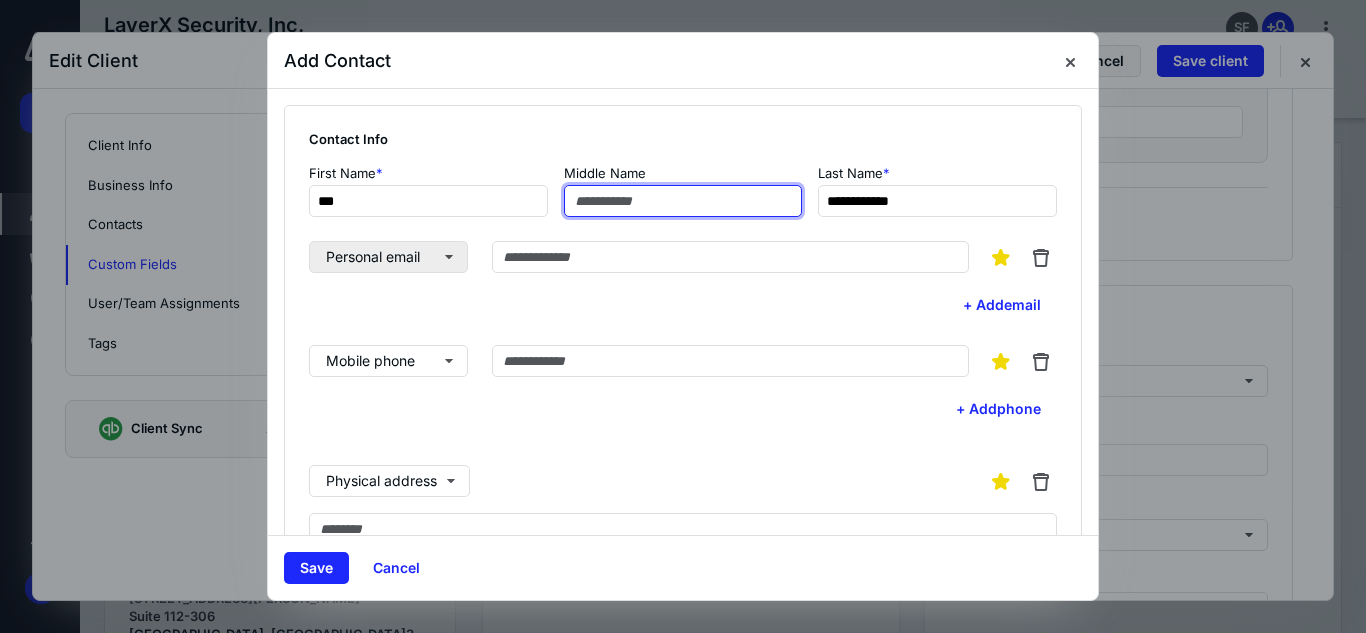 type 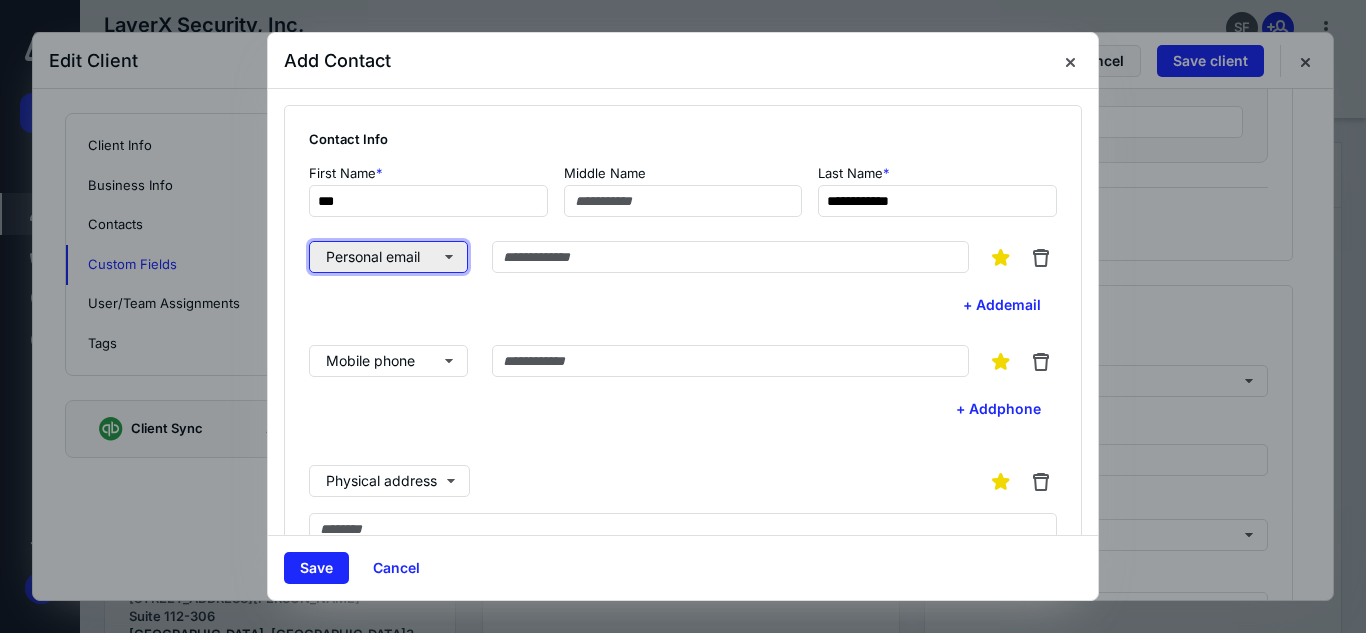 click on "Personal email" at bounding box center [388, 257] 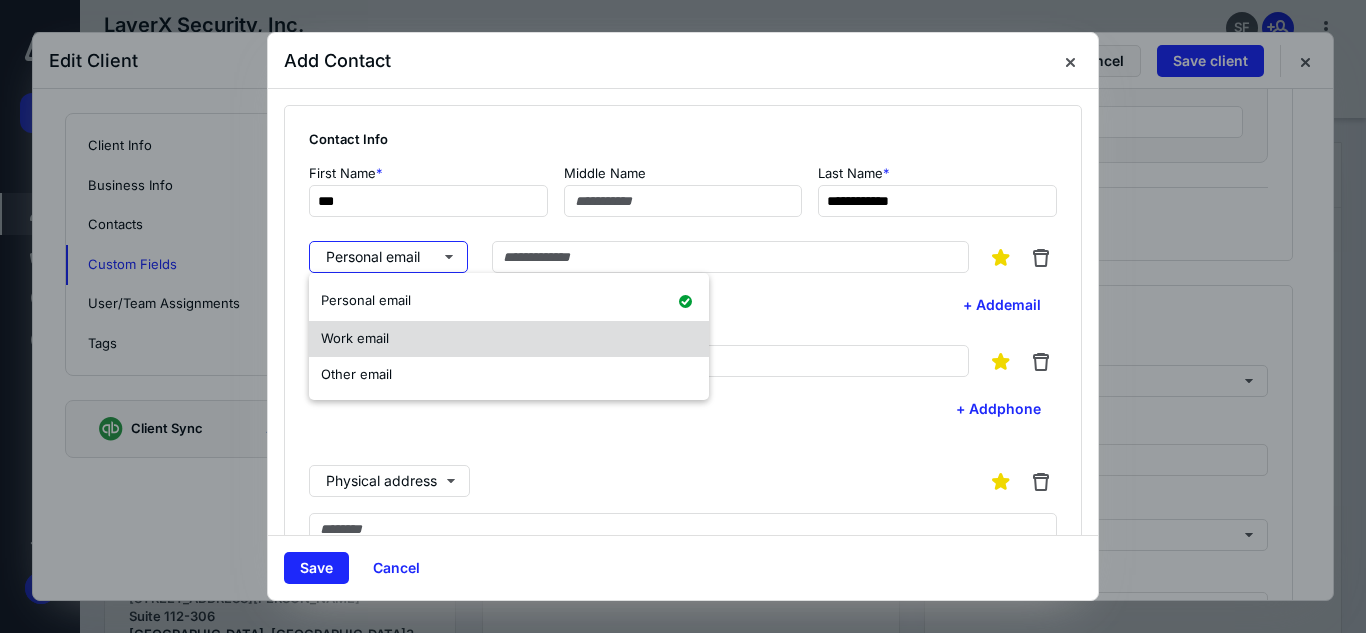 click on "Work email" at bounding box center (509, 339) 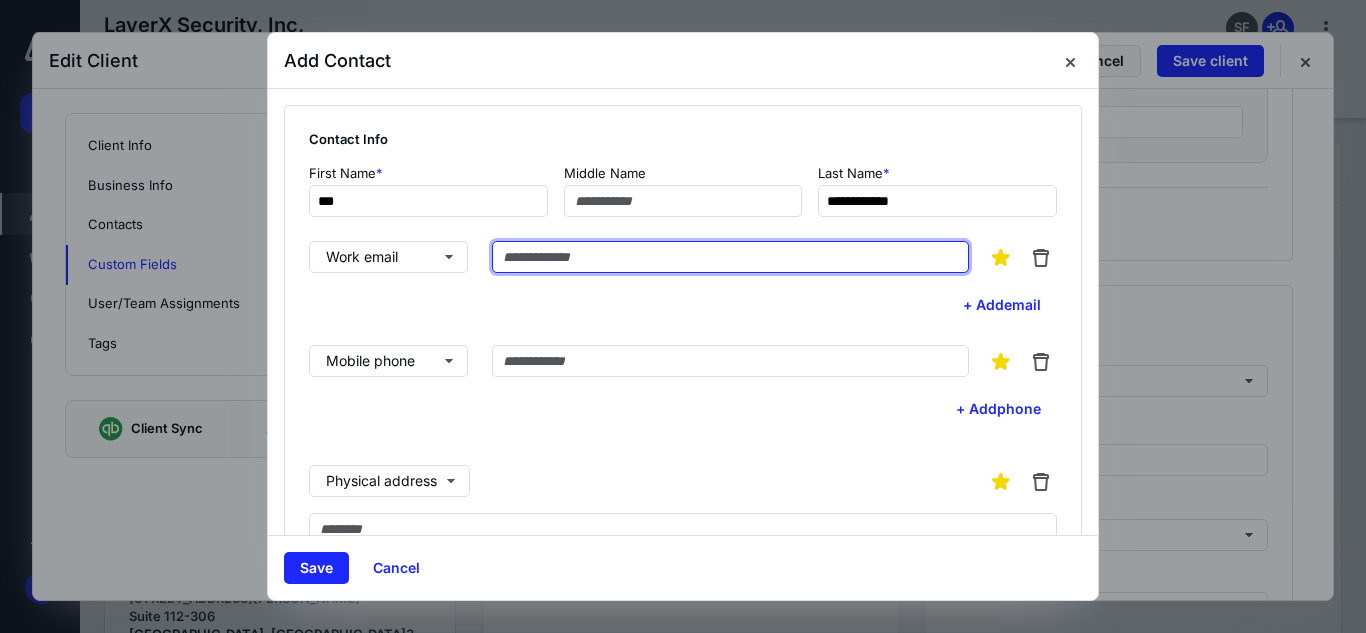 paste on "**********" 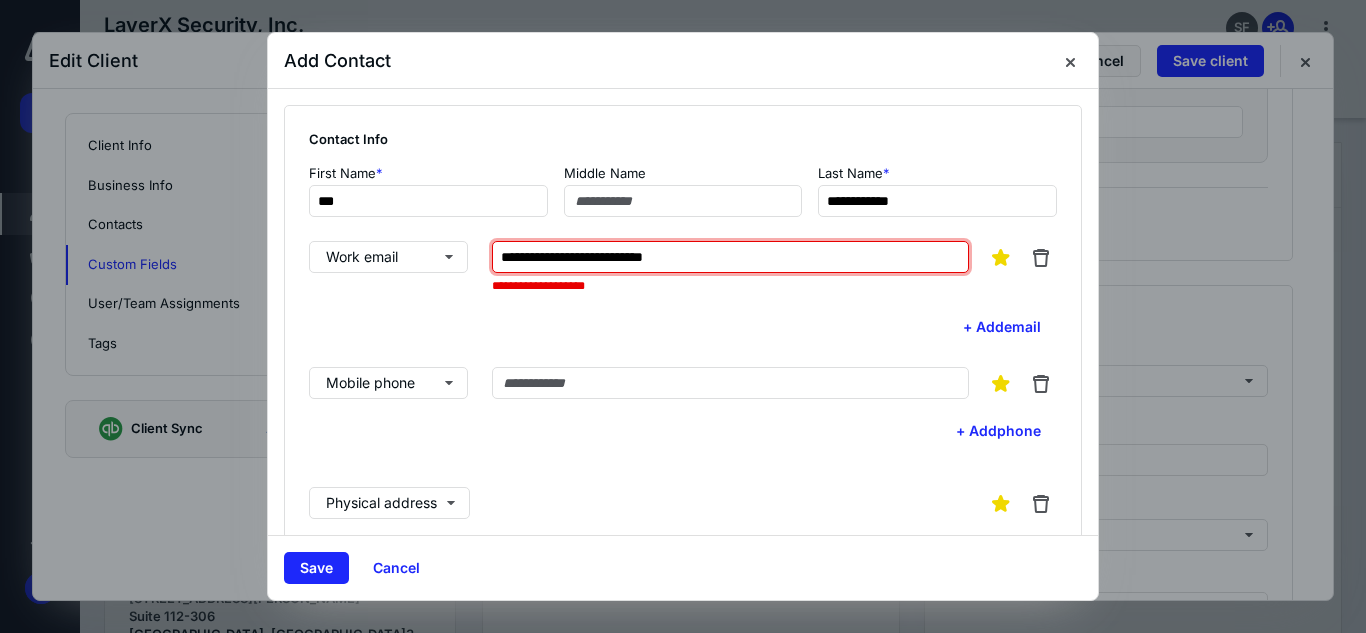 drag, startPoint x: 734, startPoint y: 262, endPoint x: 282, endPoint y: 230, distance: 453.13132 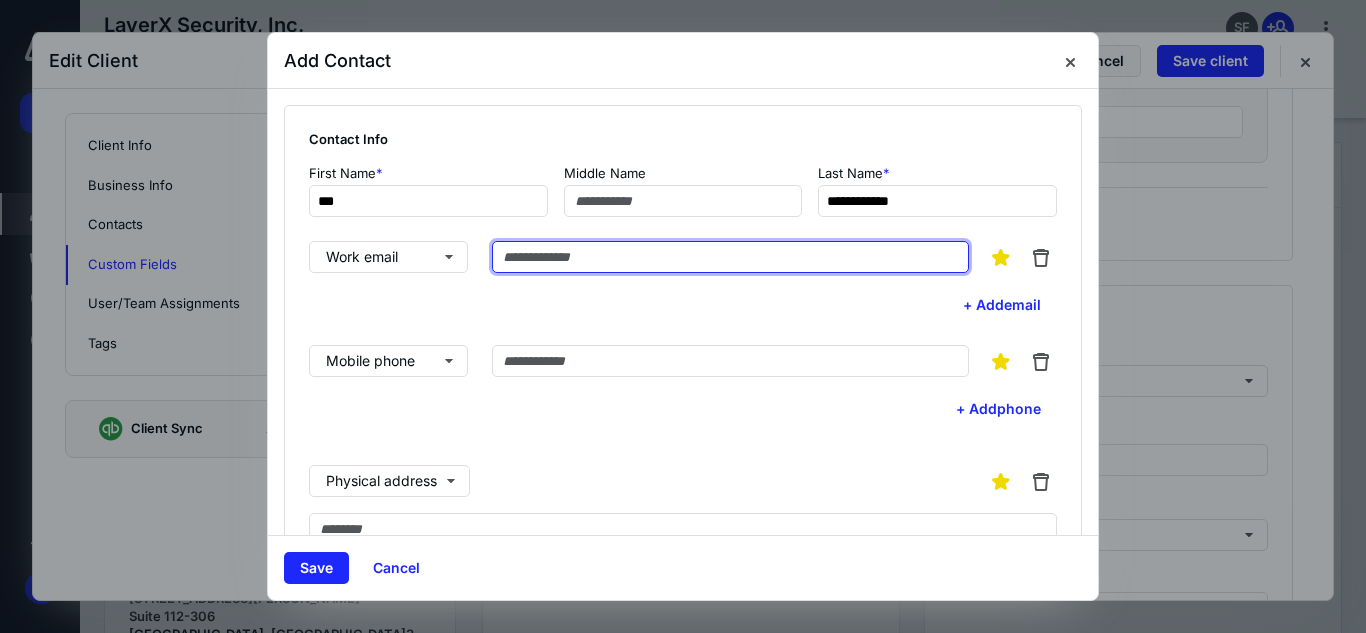 click at bounding box center (730, 257) 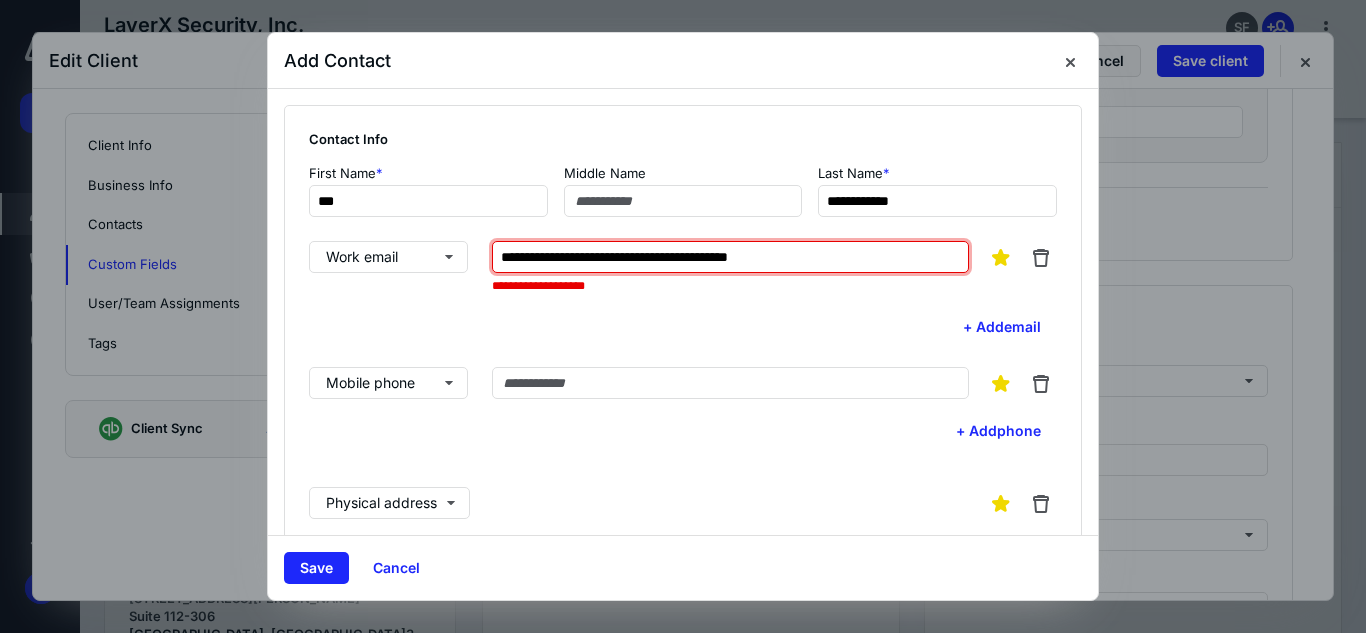 click on "**********" at bounding box center [730, 257] 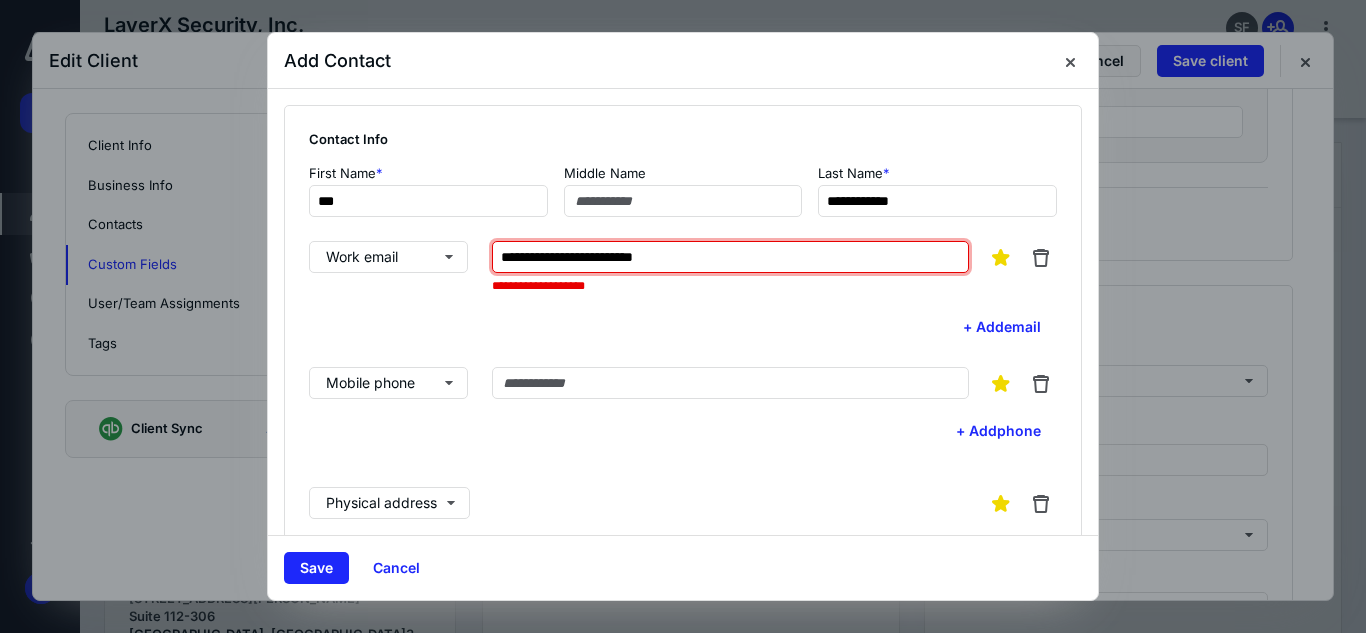 click on "**********" at bounding box center [730, 257] 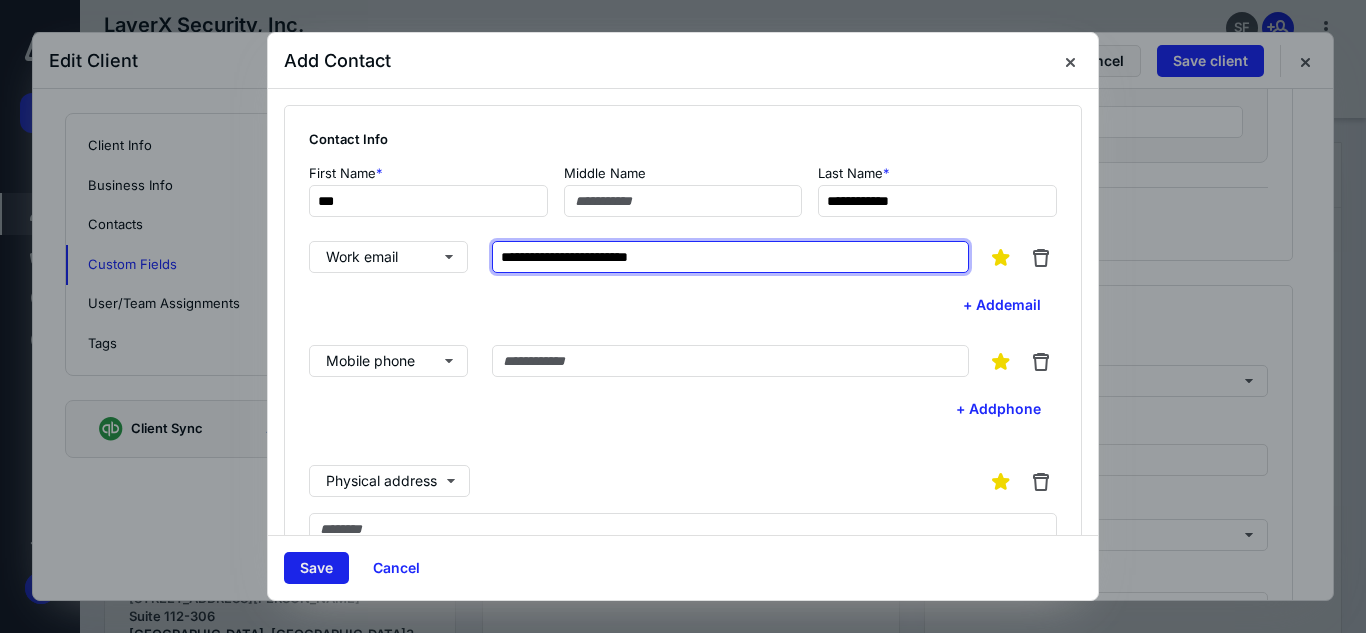 type on "**********" 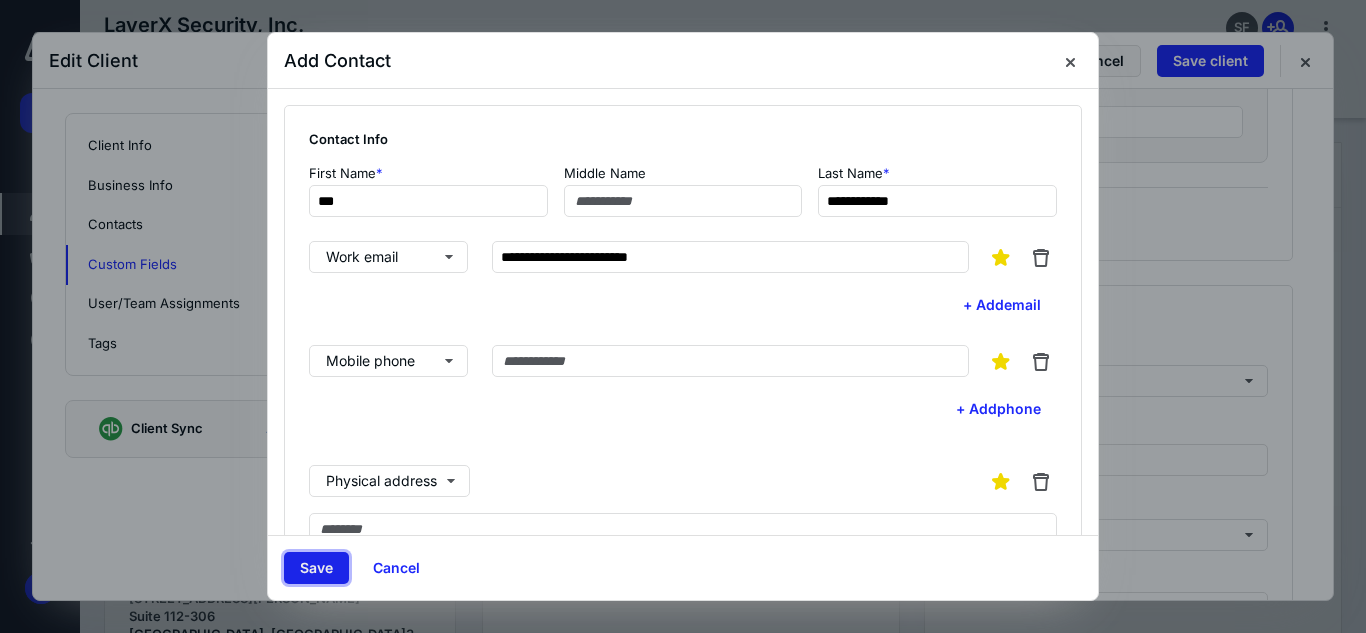 click on "Save" at bounding box center [316, 568] 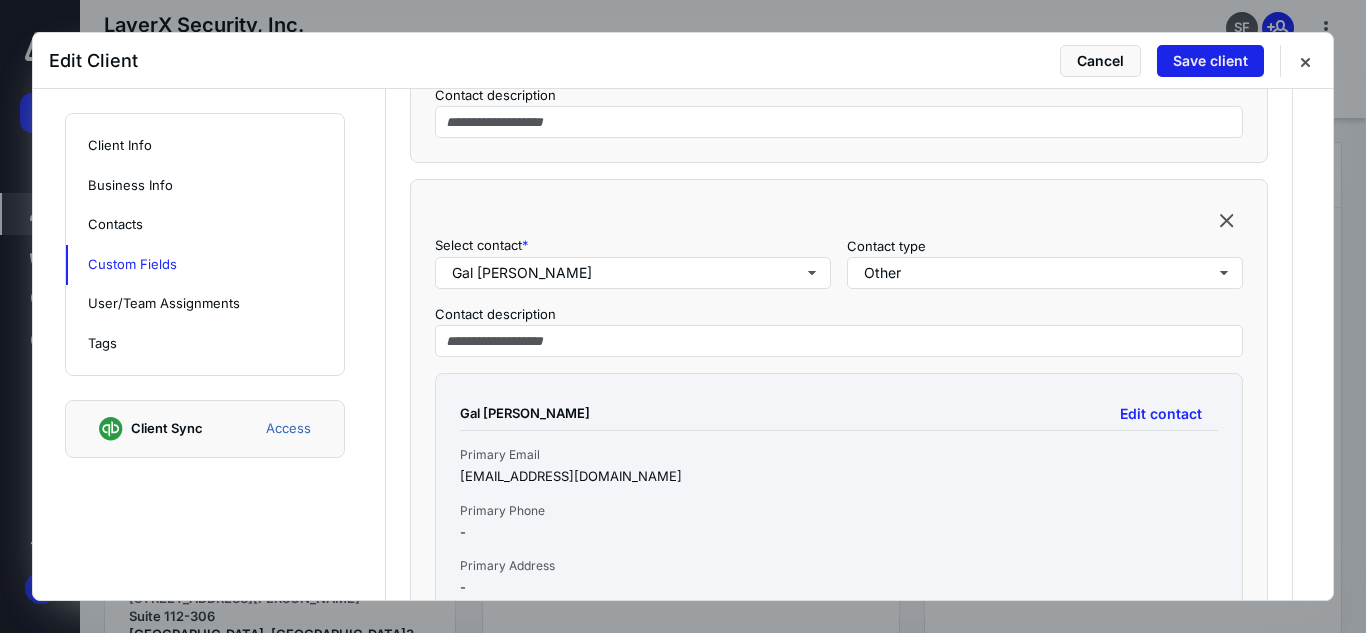 click on "Save client" at bounding box center (1210, 61) 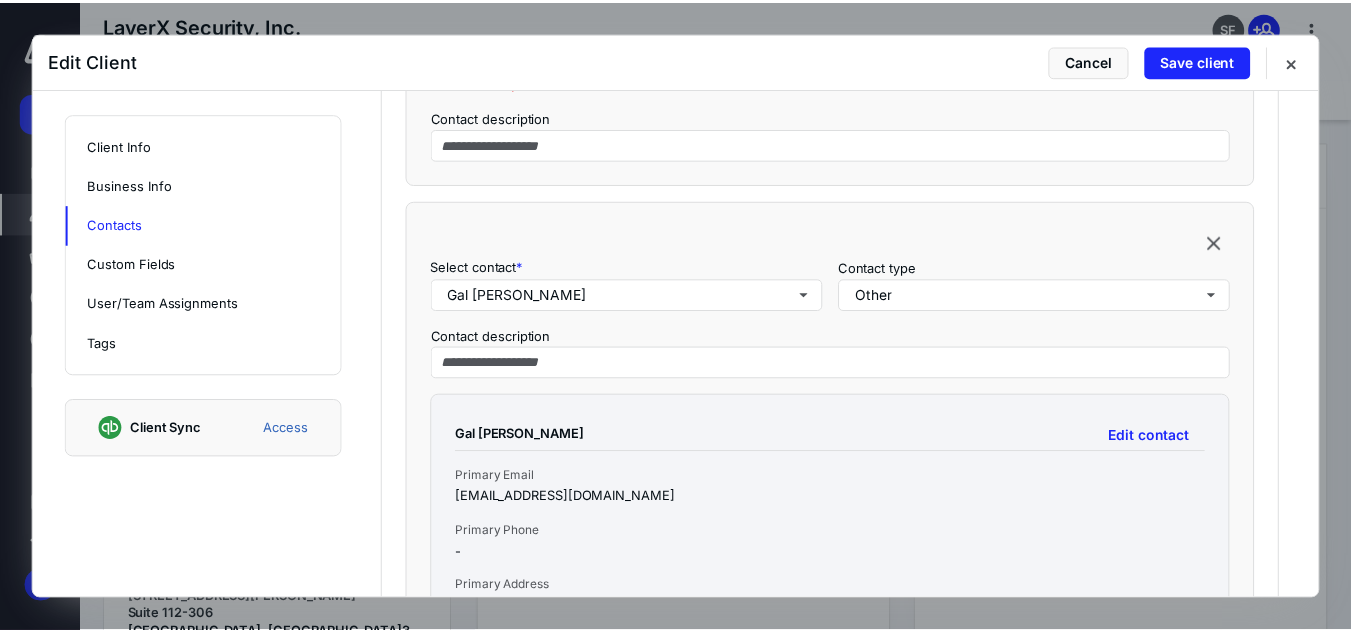 scroll, scrollTop: 1412, scrollLeft: 0, axis: vertical 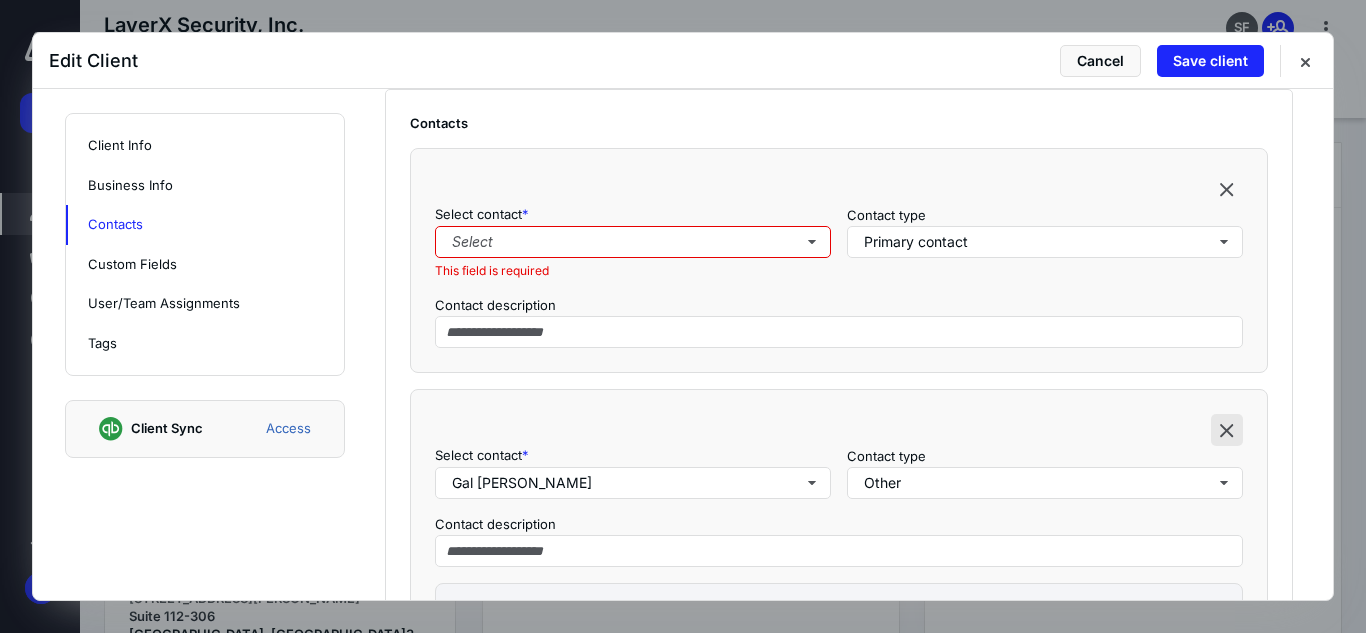 drag, startPoint x: 1216, startPoint y: 187, endPoint x: 1201, endPoint y: 178, distance: 17.492855 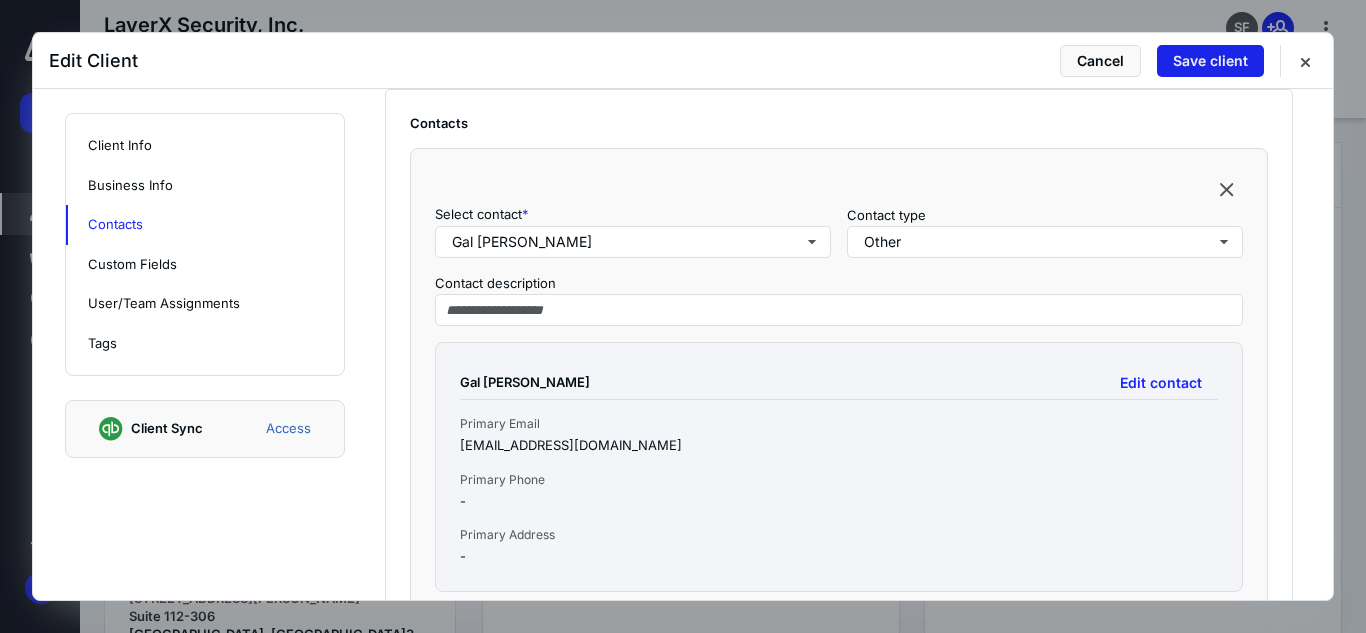 click on "Save client" at bounding box center (1210, 61) 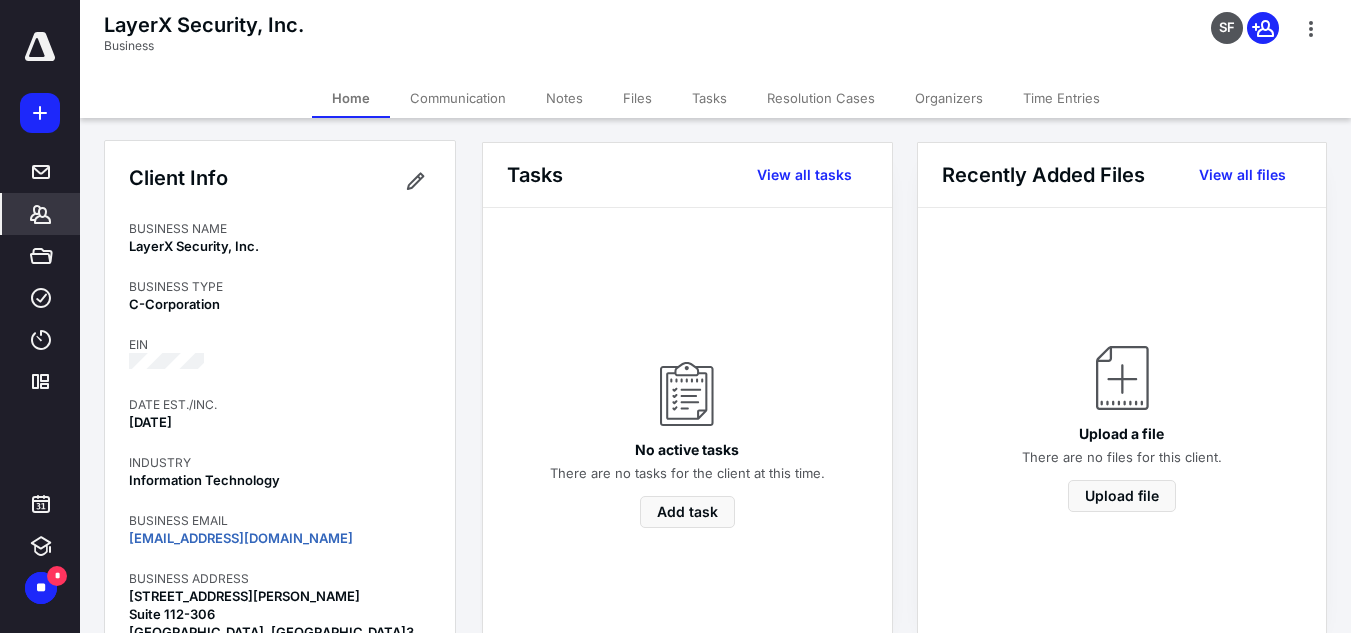 scroll, scrollTop: 0, scrollLeft: 0, axis: both 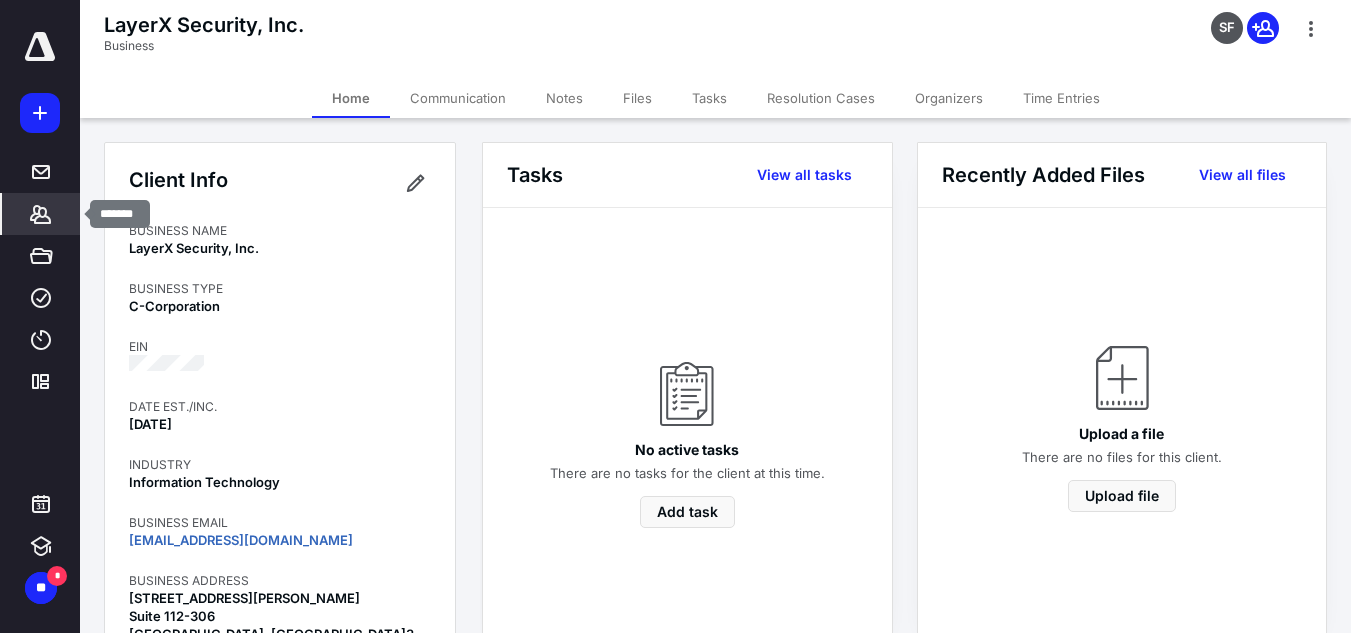 click 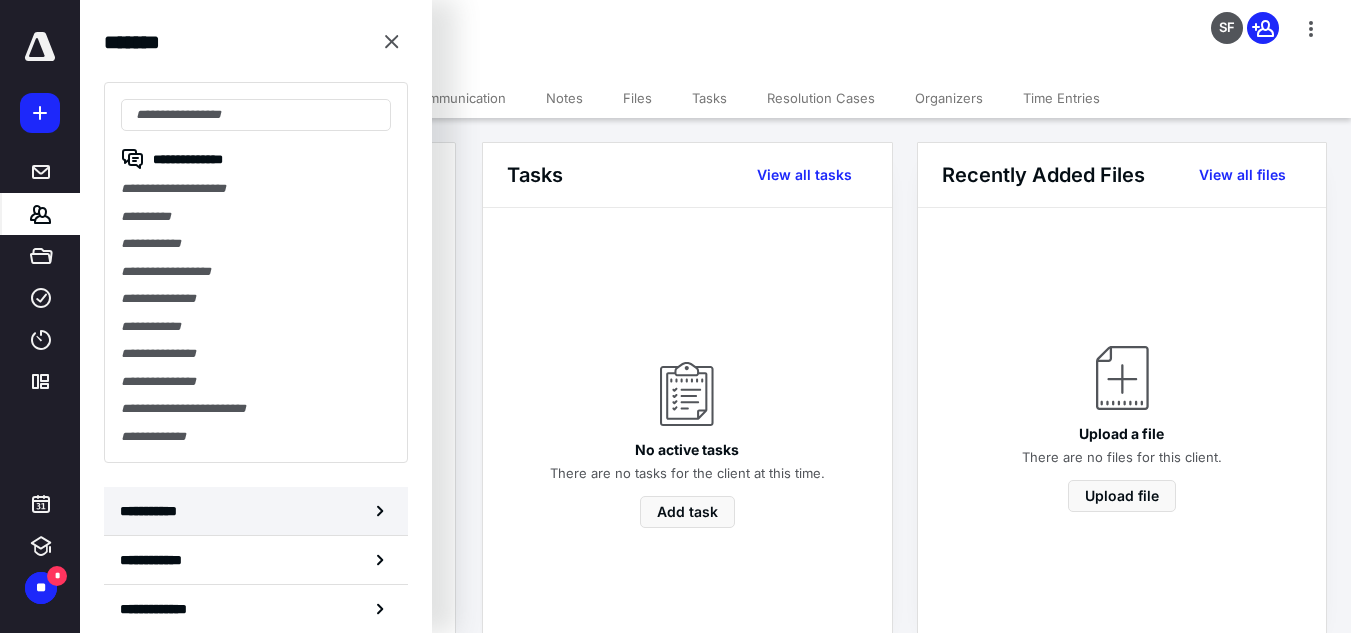 click on "**********" at bounding box center [256, 511] 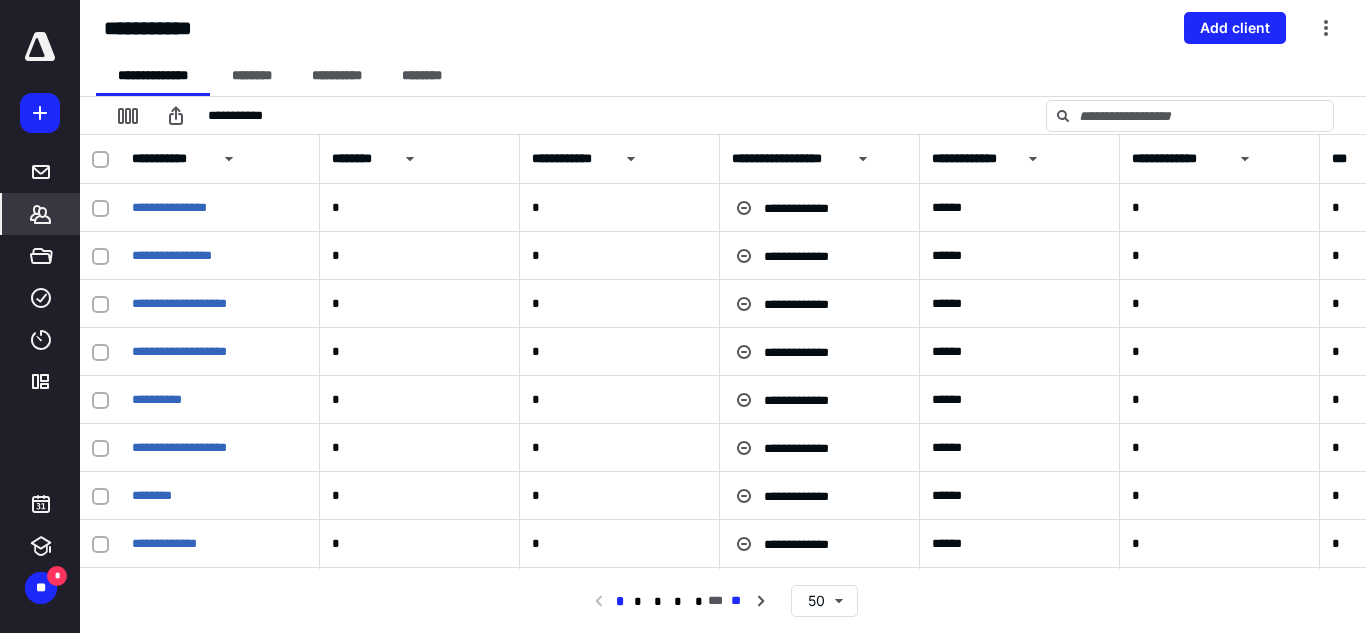click on "**" at bounding box center [735, 601] 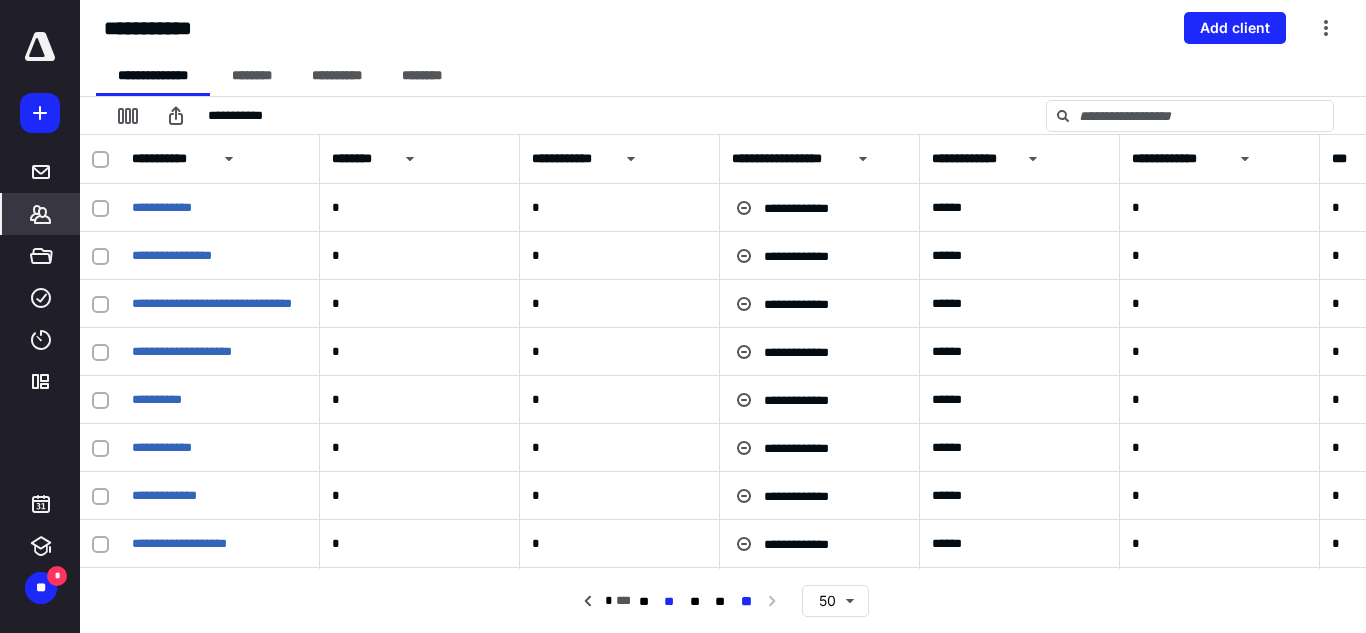 click on "**" at bounding box center [669, 602] 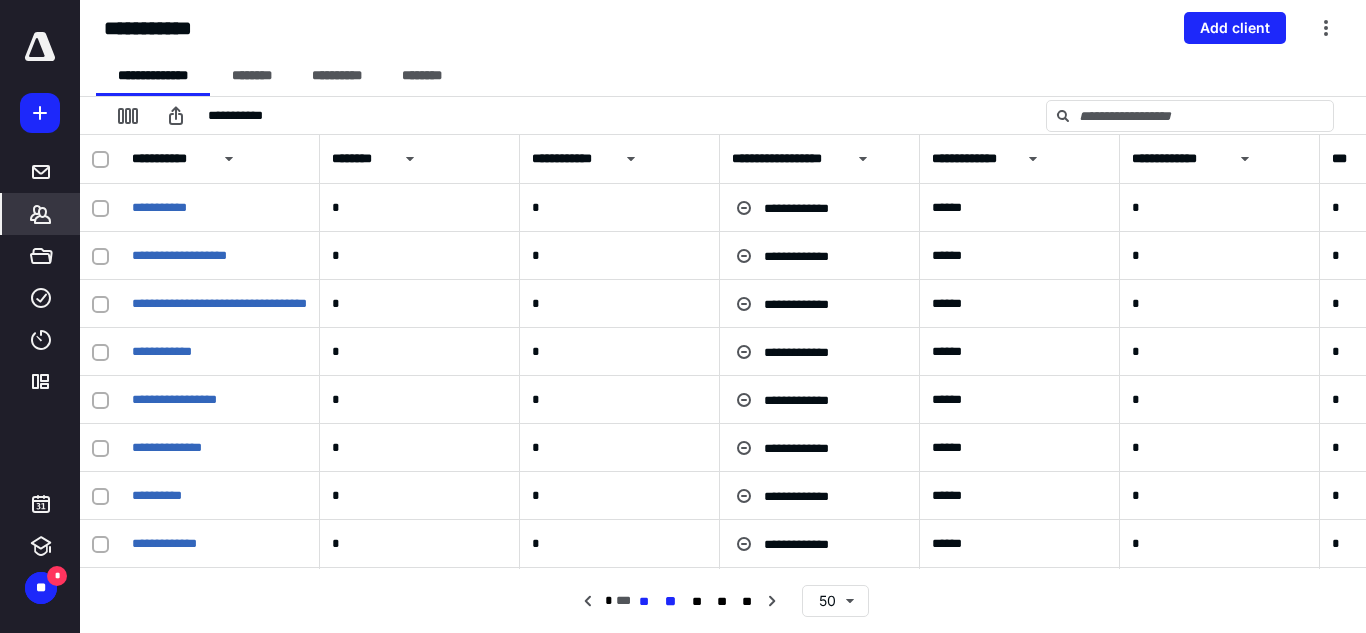 click on "**" at bounding box center [643, 602] 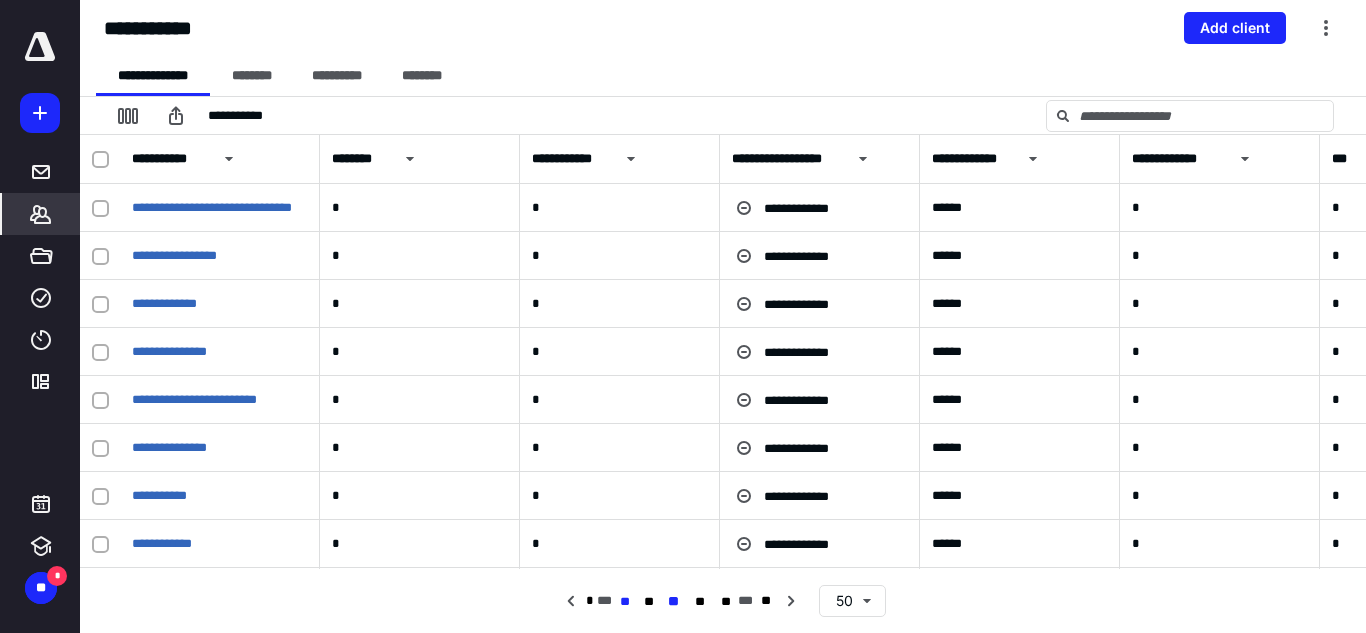 click on "**" at bounding box center [625, 602] 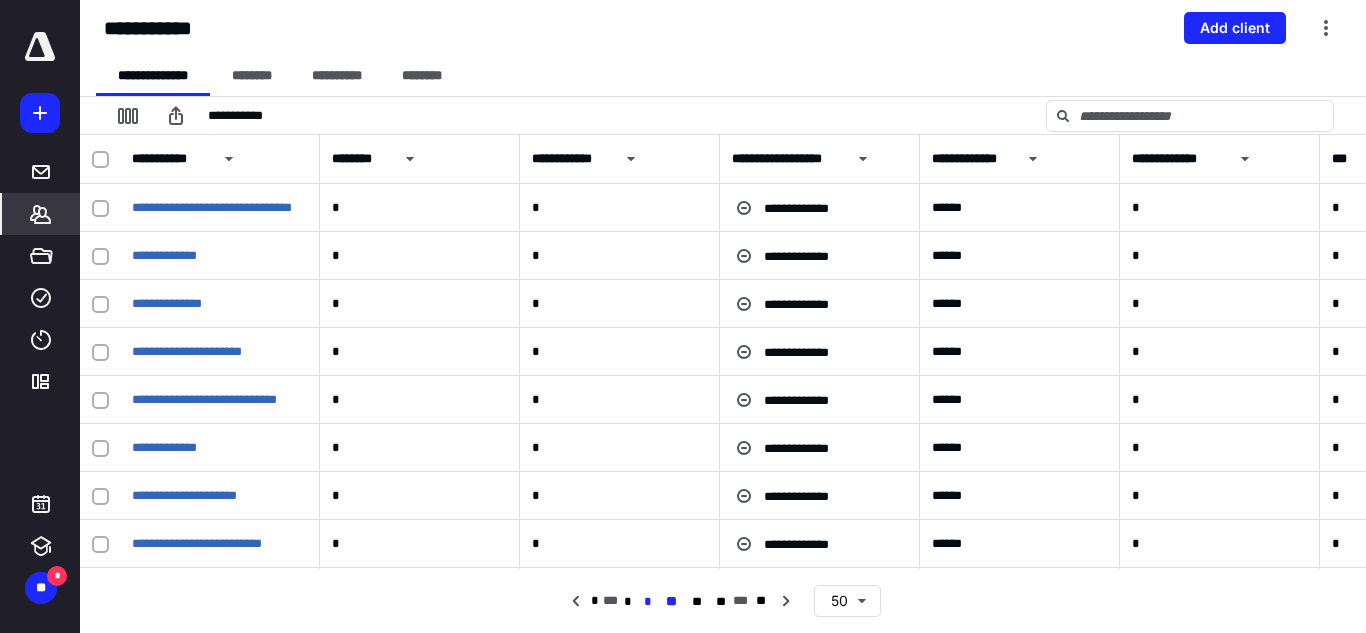 click on "*" at bounding box center [648, 602] 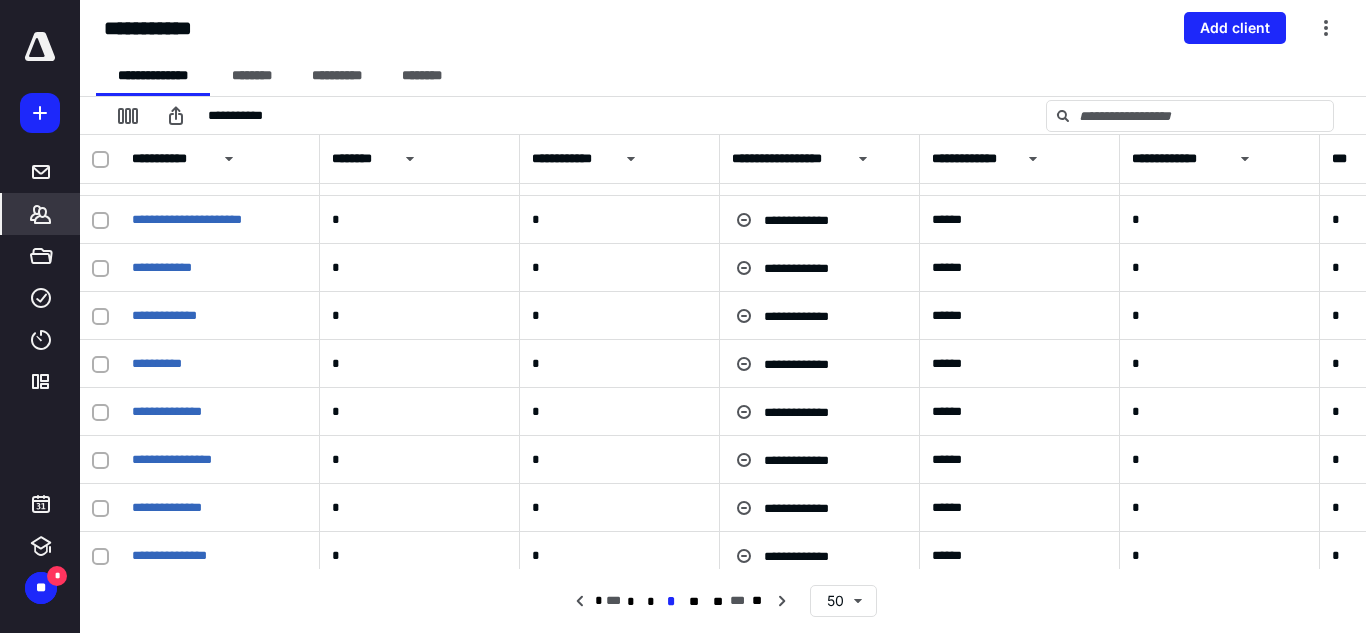 scroll, scrollTop: 1100, scrollLeft: 0, axis: vertical 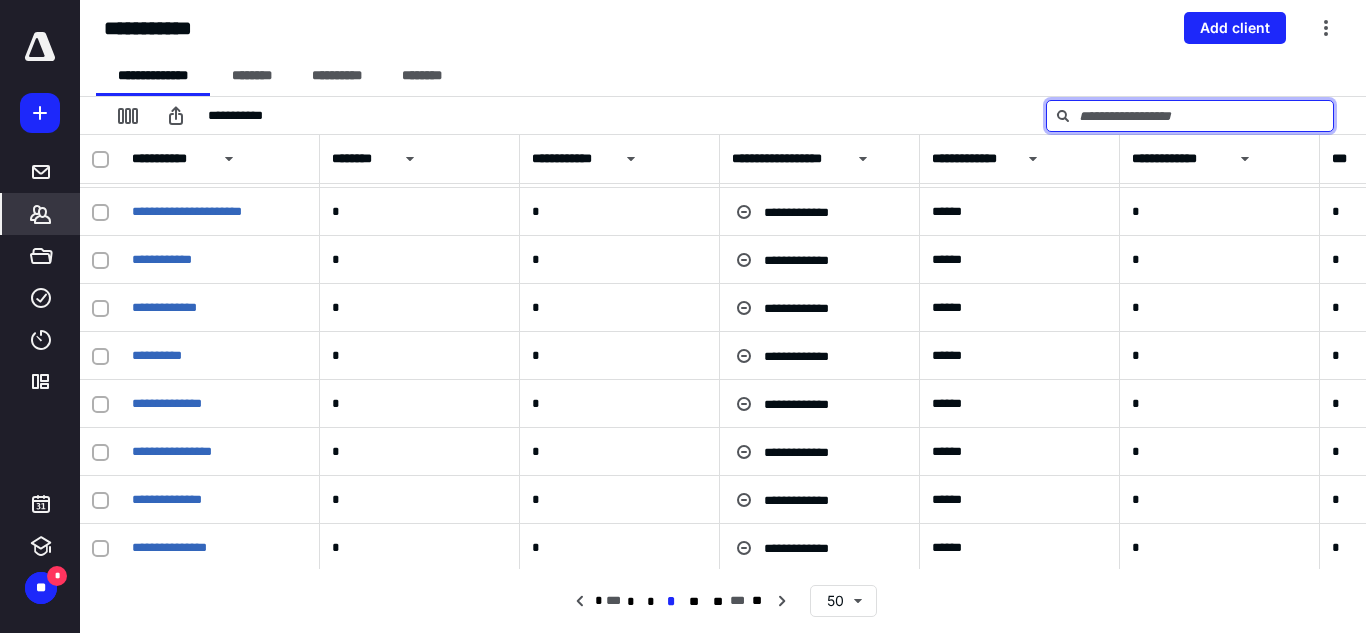 click at bounding box center [1190, 116] 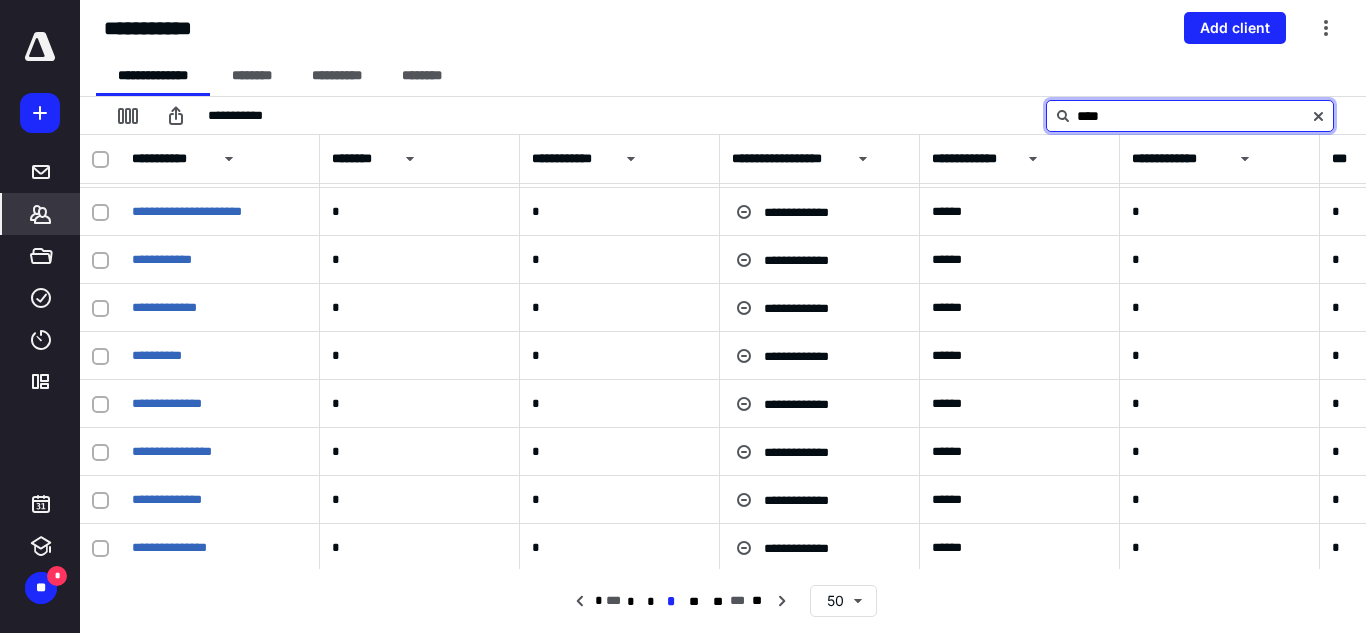 scroll, scrollTop: 0, scrollLeft: 0, axis: both 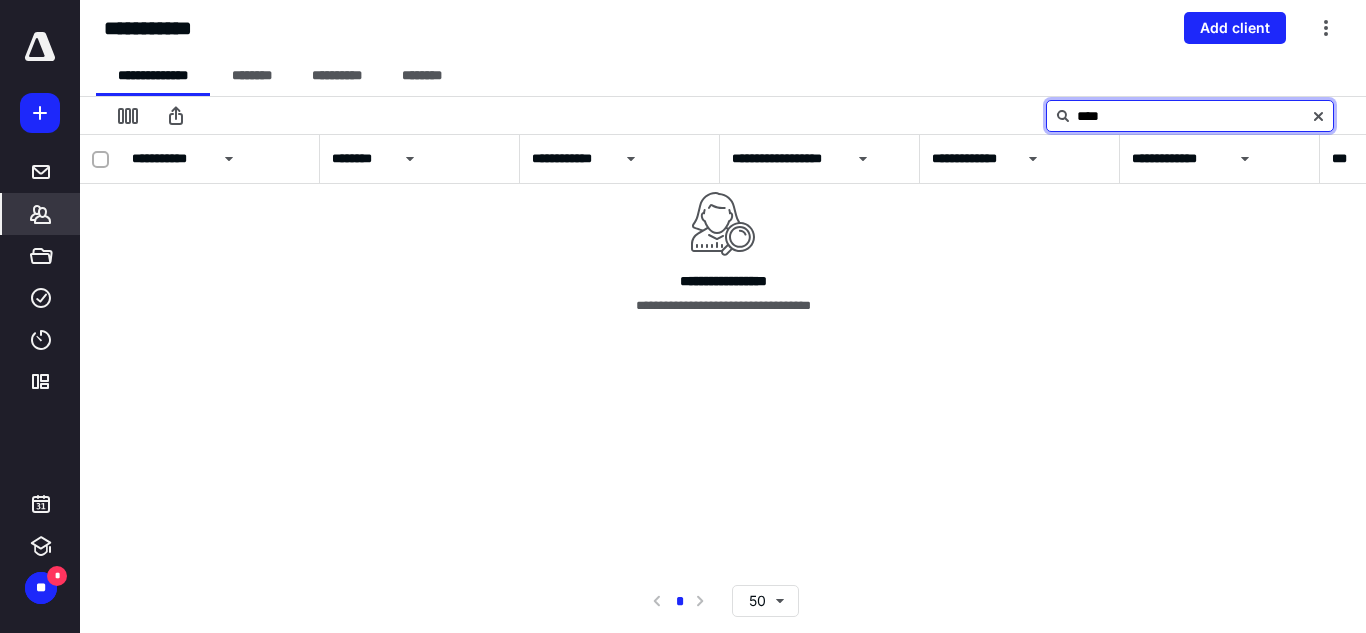 type on "****" 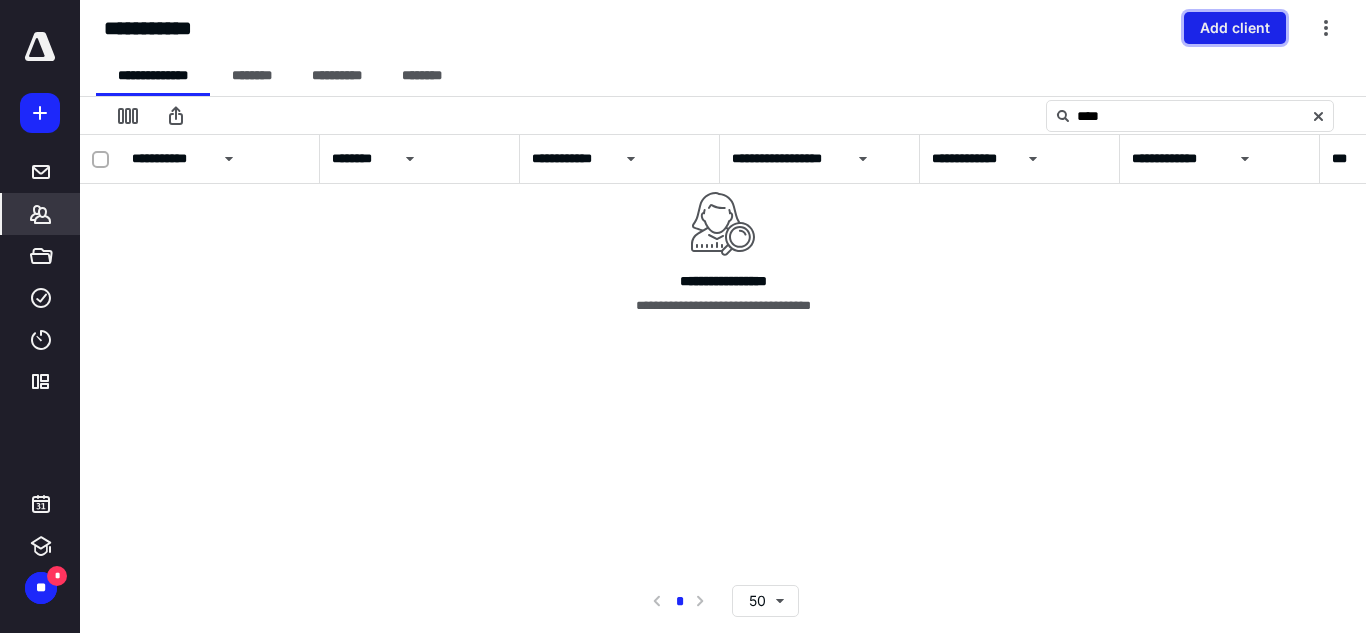 click on "Add client" at bounding box center [1235, 28] 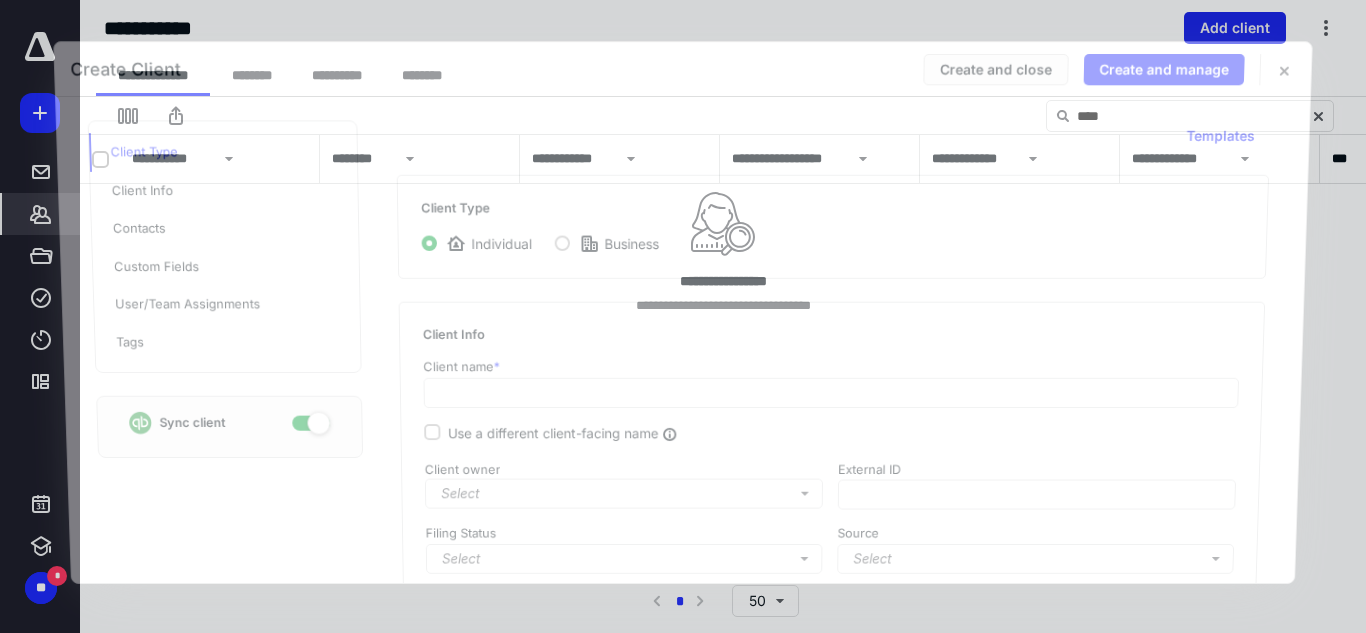 checkbox on "true" 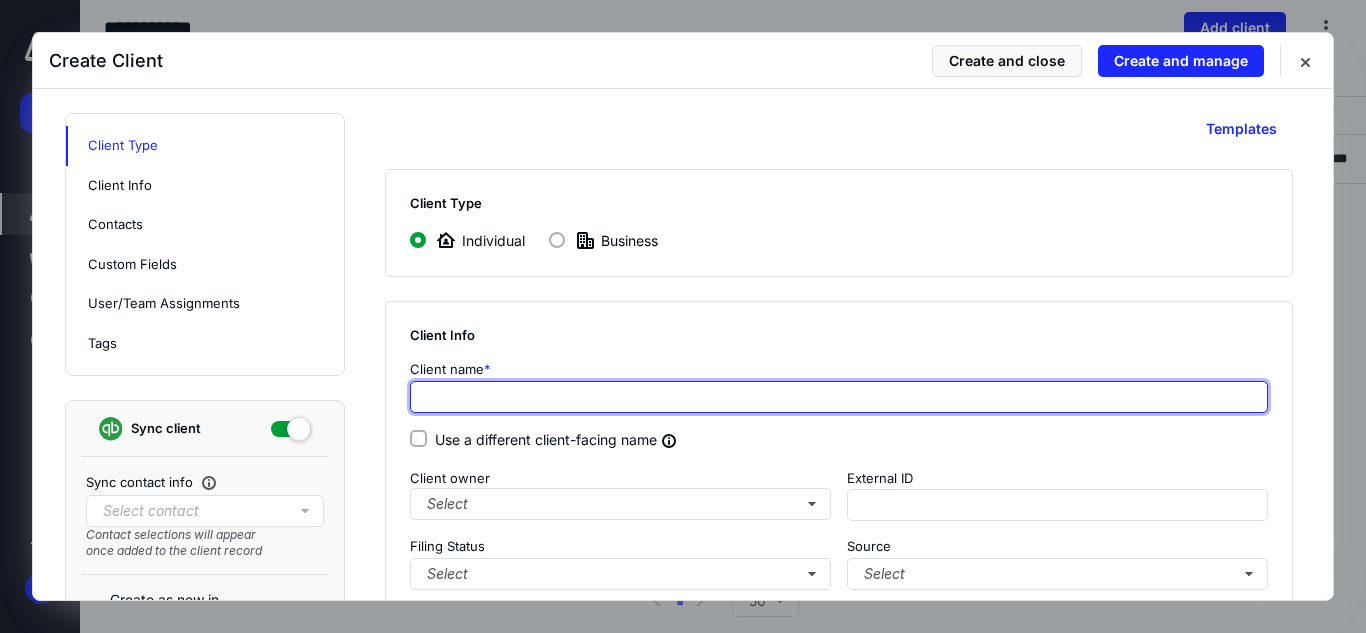 drag, startPoint x: 621, startPoint y: 407, endPoint x: 686, endPoint y: 338, distance: 94.79452 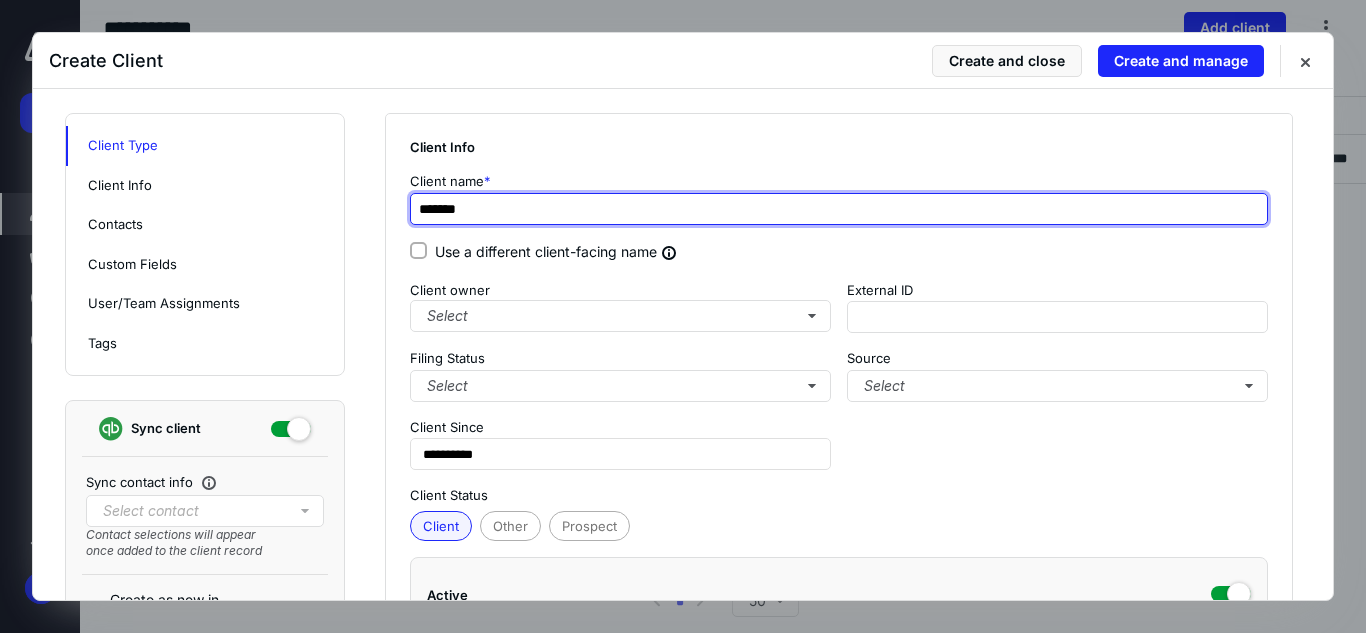 scroll, scrollTop: 200, scrollLeft: 0, axis: vertical 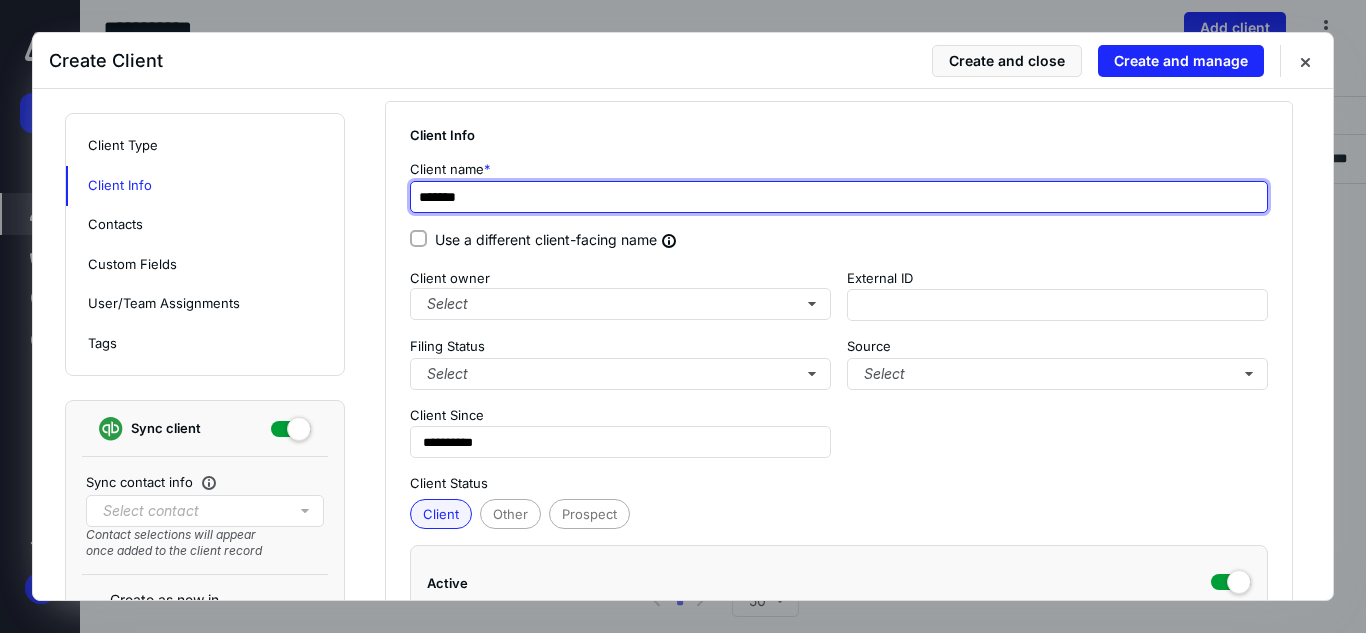 type on "*******" 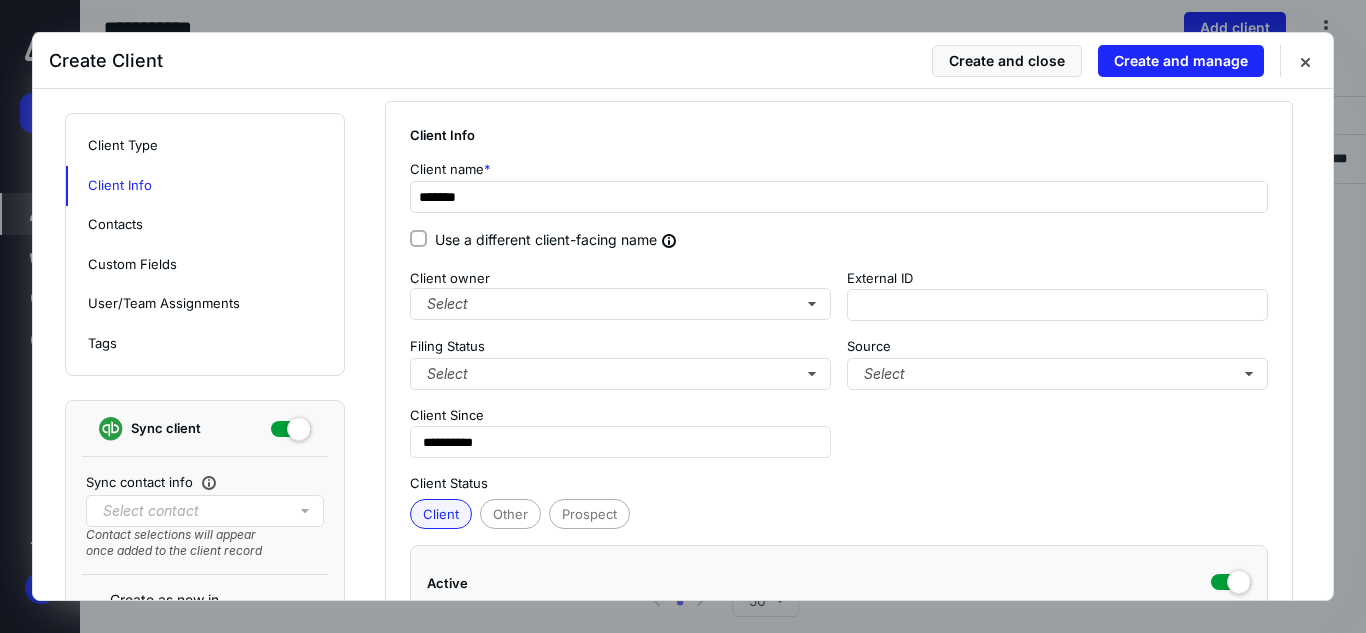 click on "**********" at bounding box center [839, 364] 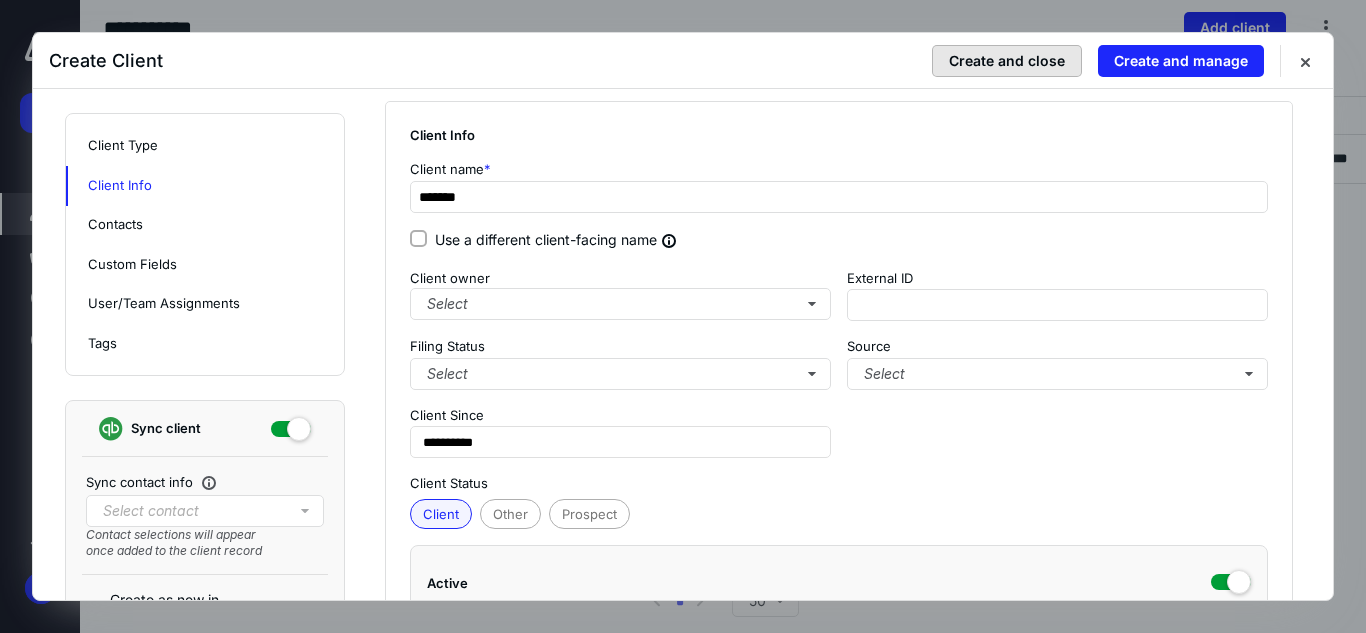 click on "Create and close" at bounding box center (1007, 61) 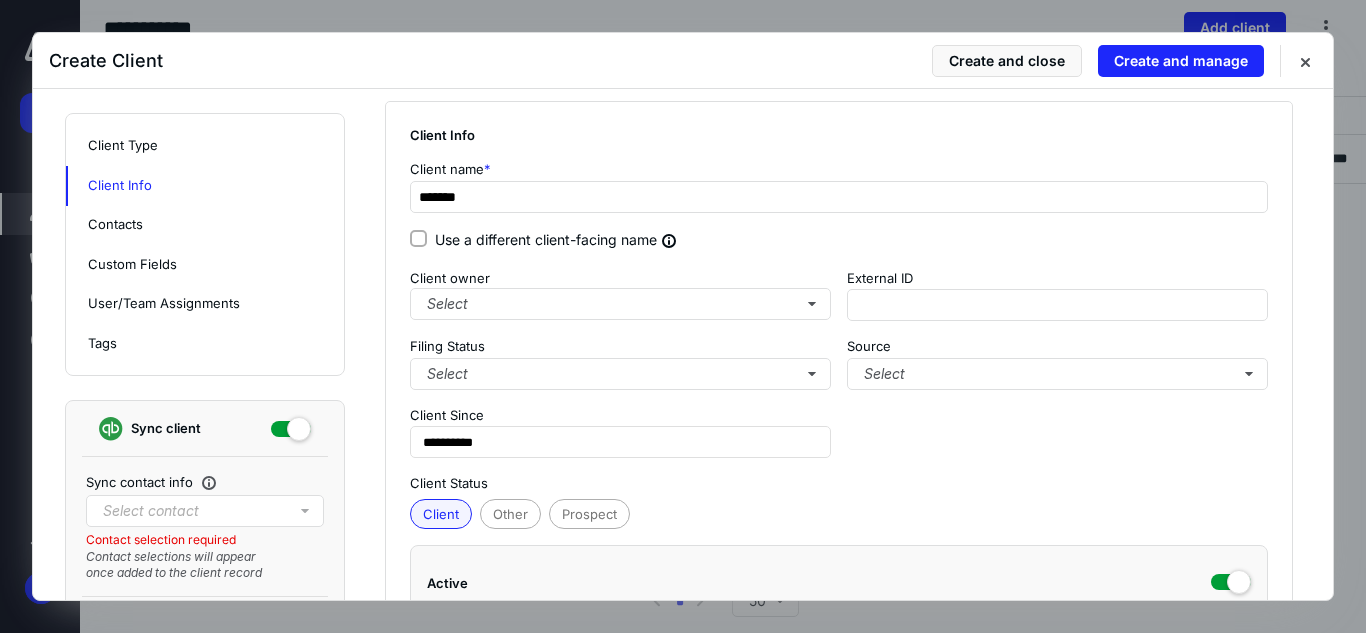 click 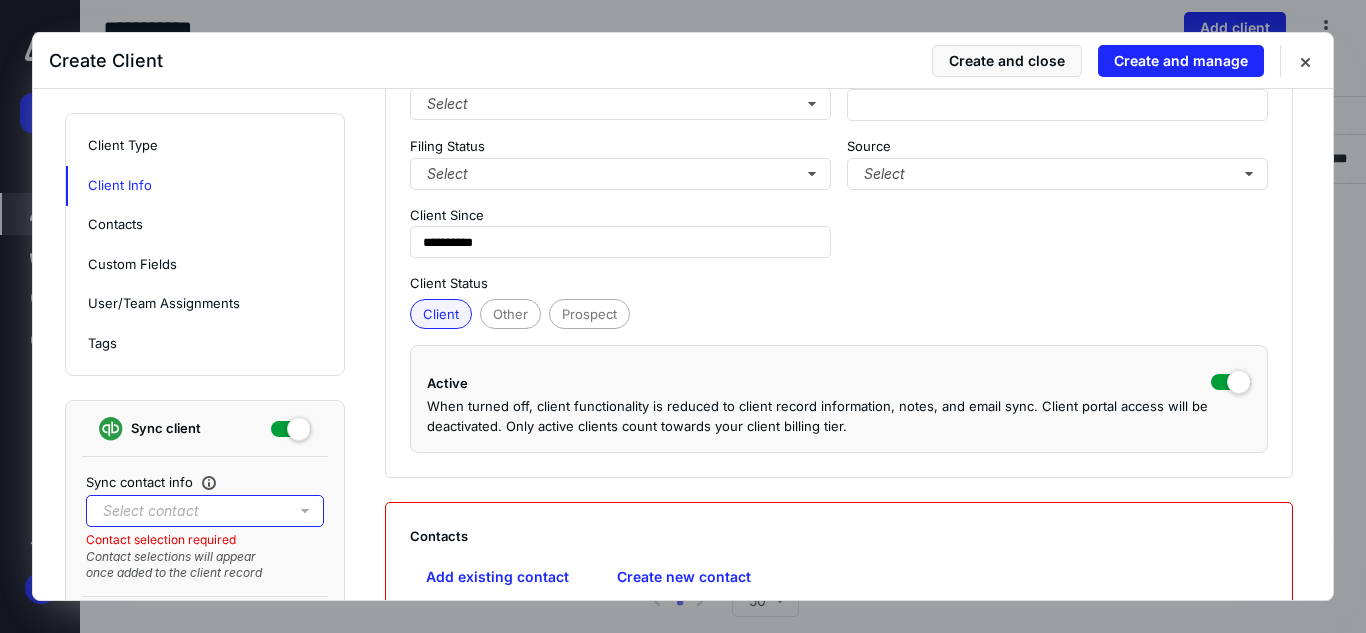 scroll, scrollTop: 0, scrollLeft: 0, axis: both 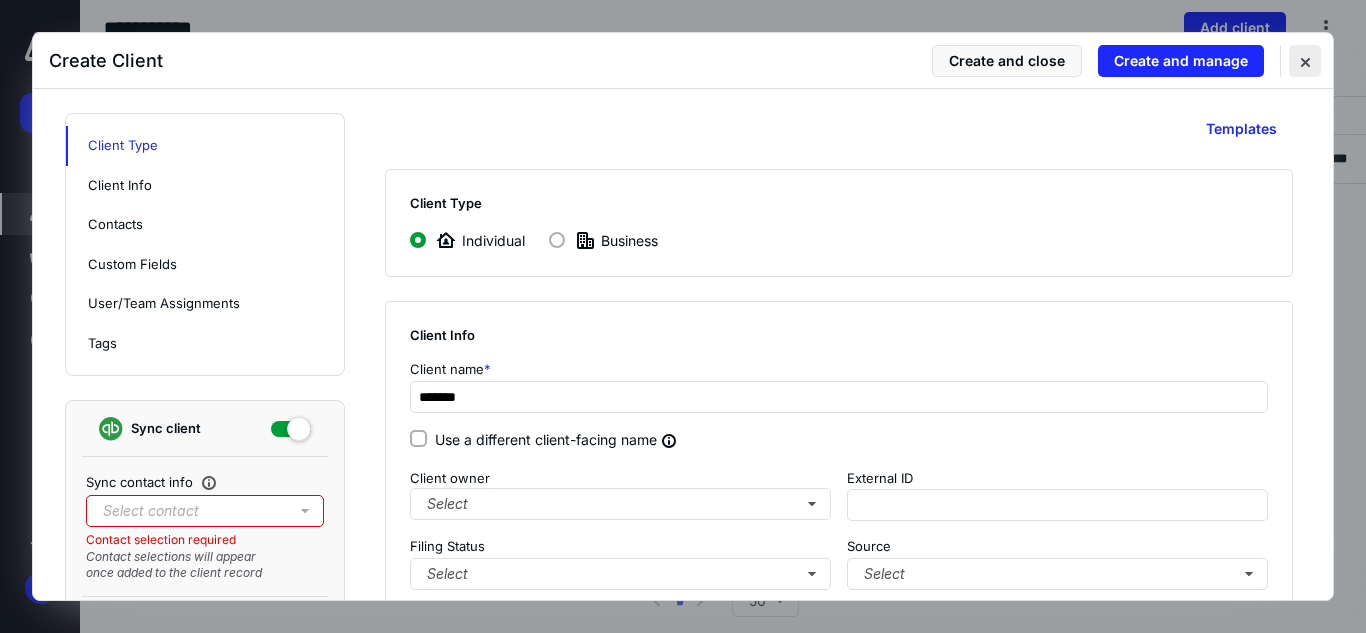click at bounding box center (1305, 61) 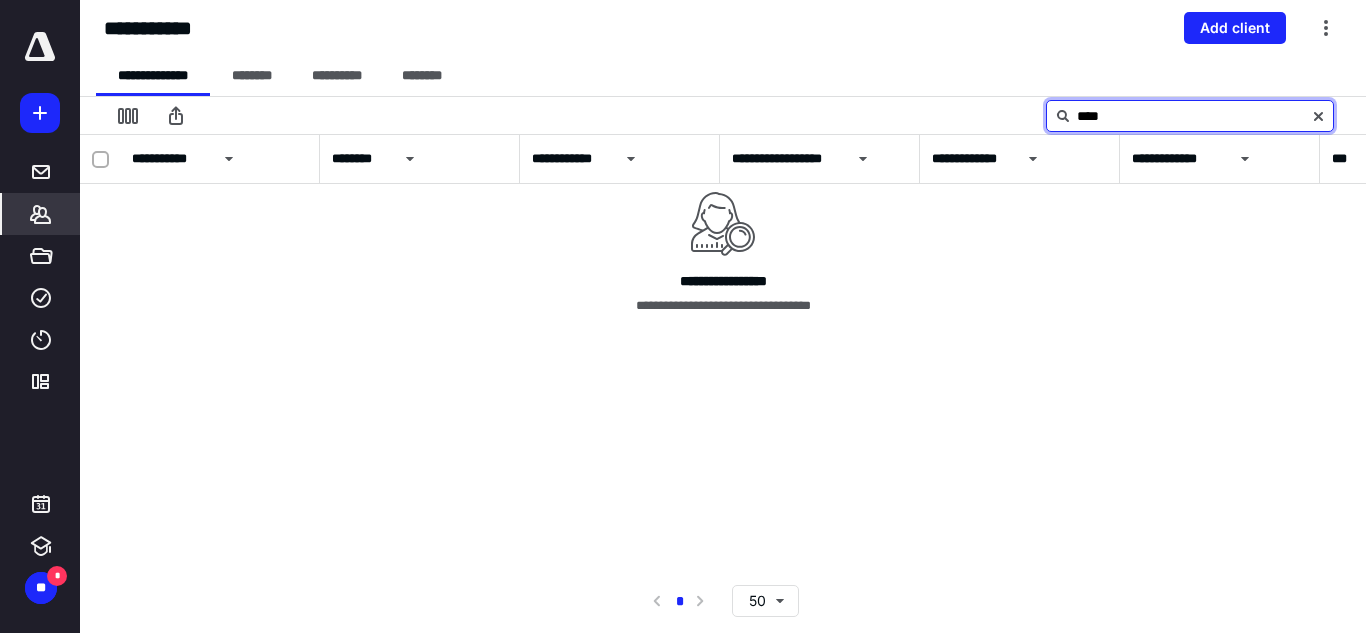click on "**********" at bounding box center (723, 316) 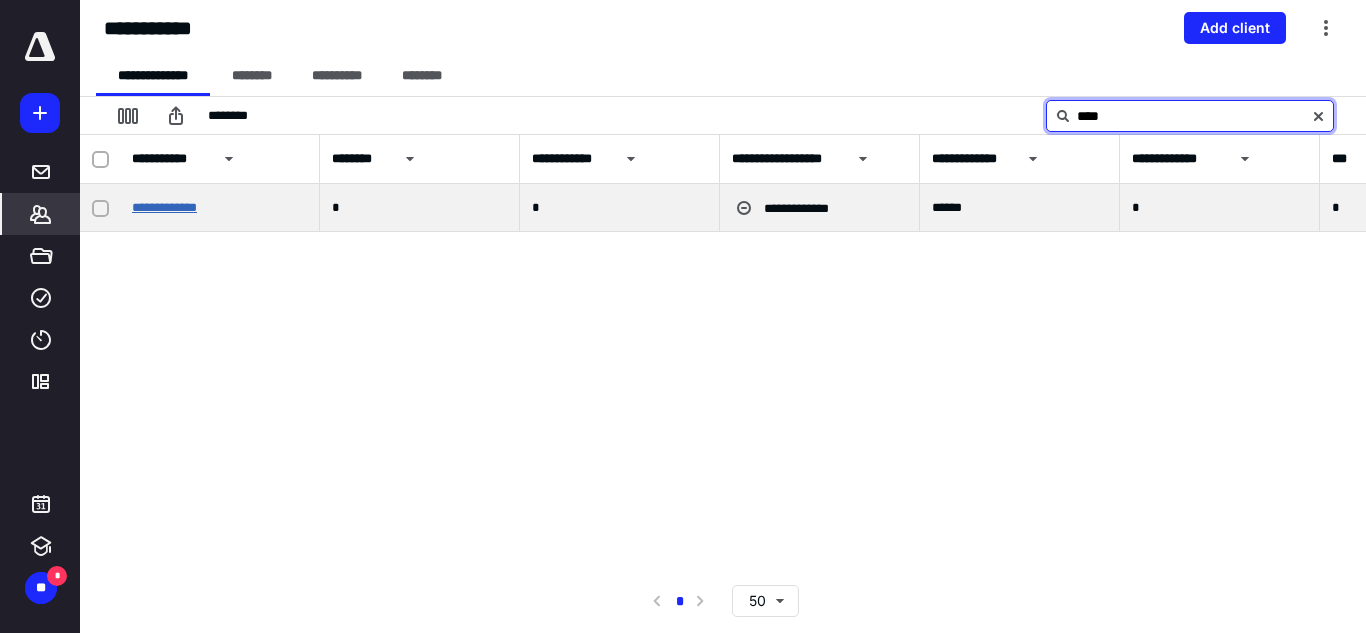 type on "****" 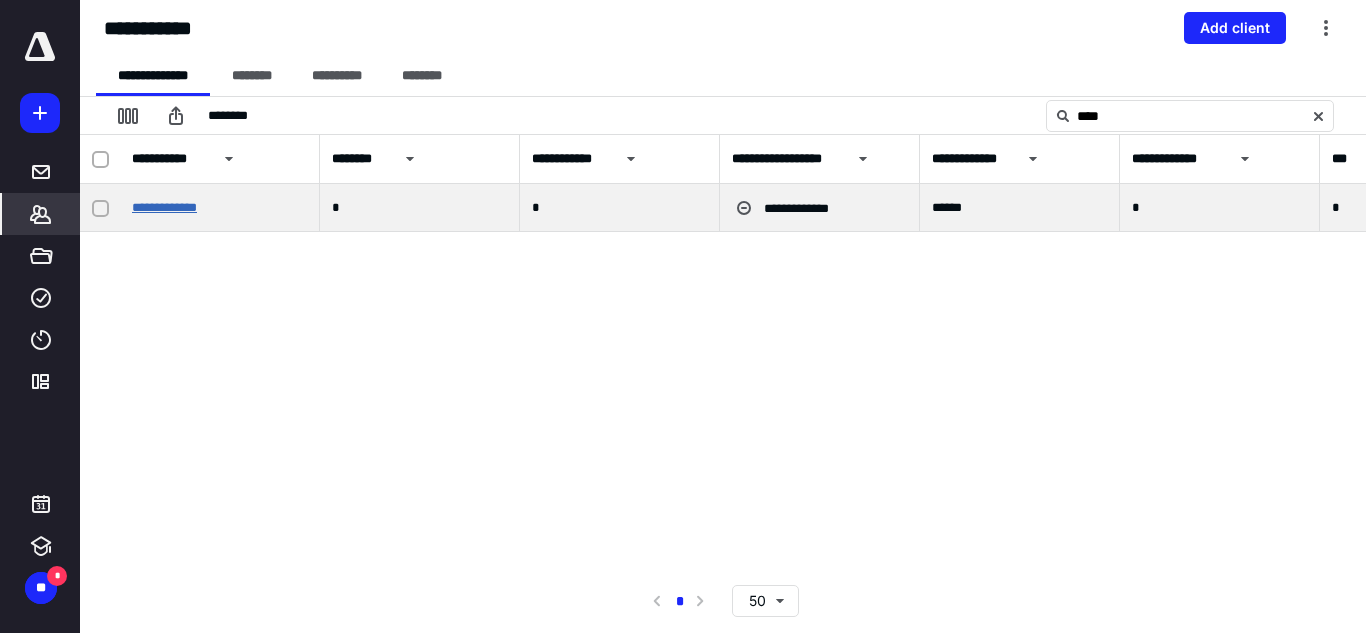 click on "**********" at bounding box center [164, 207] 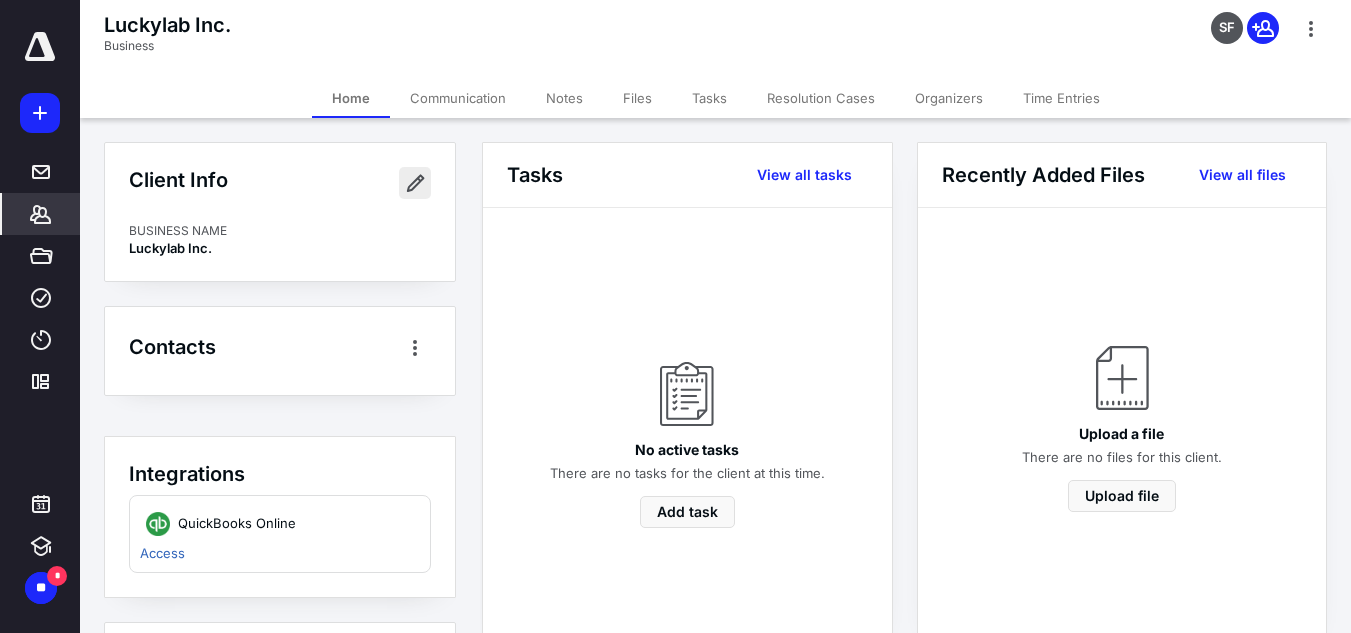 click at bounding box center [415, 183] 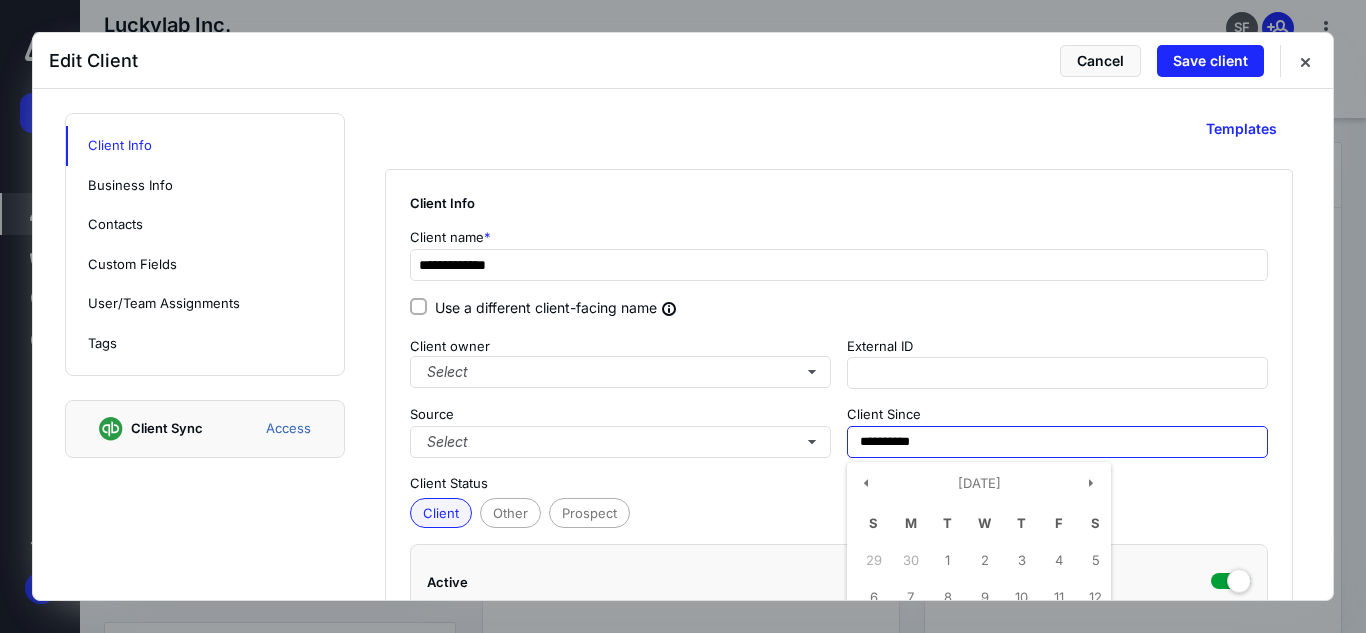 drag, startPoint x: 984, startPoint y: 444, endPoint x: 963, endPoint y: 446, distance: 21.095022 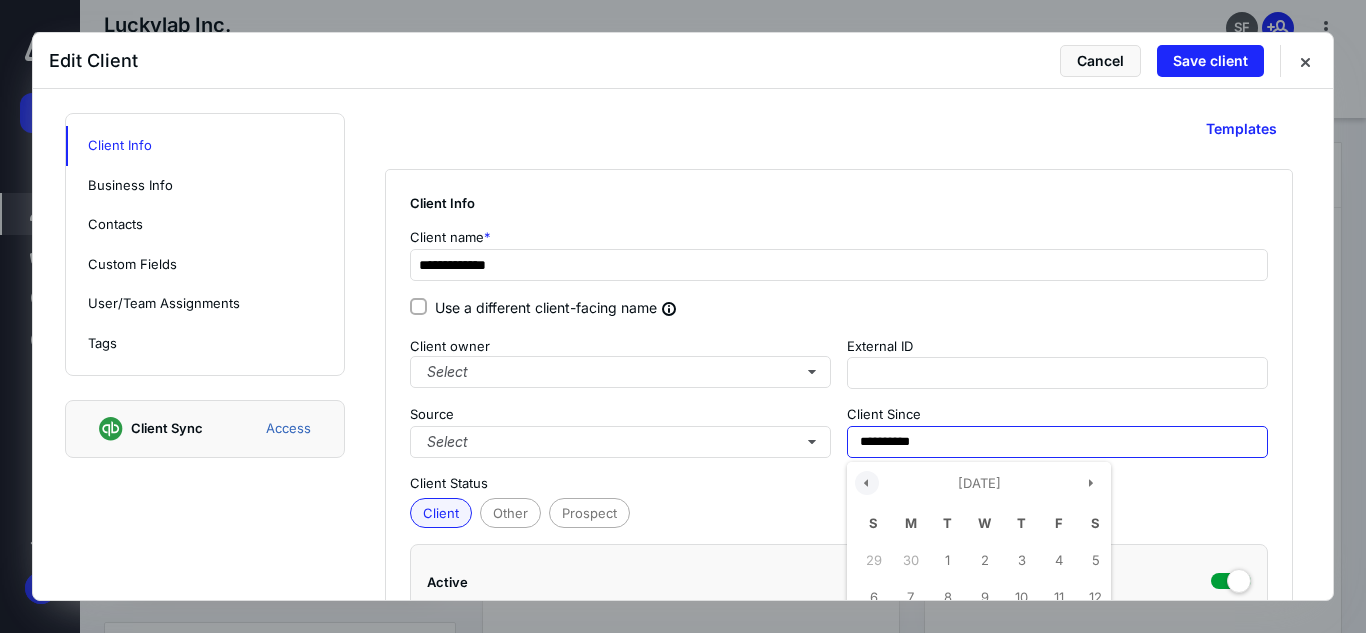 click at bounding box center [867, 483] 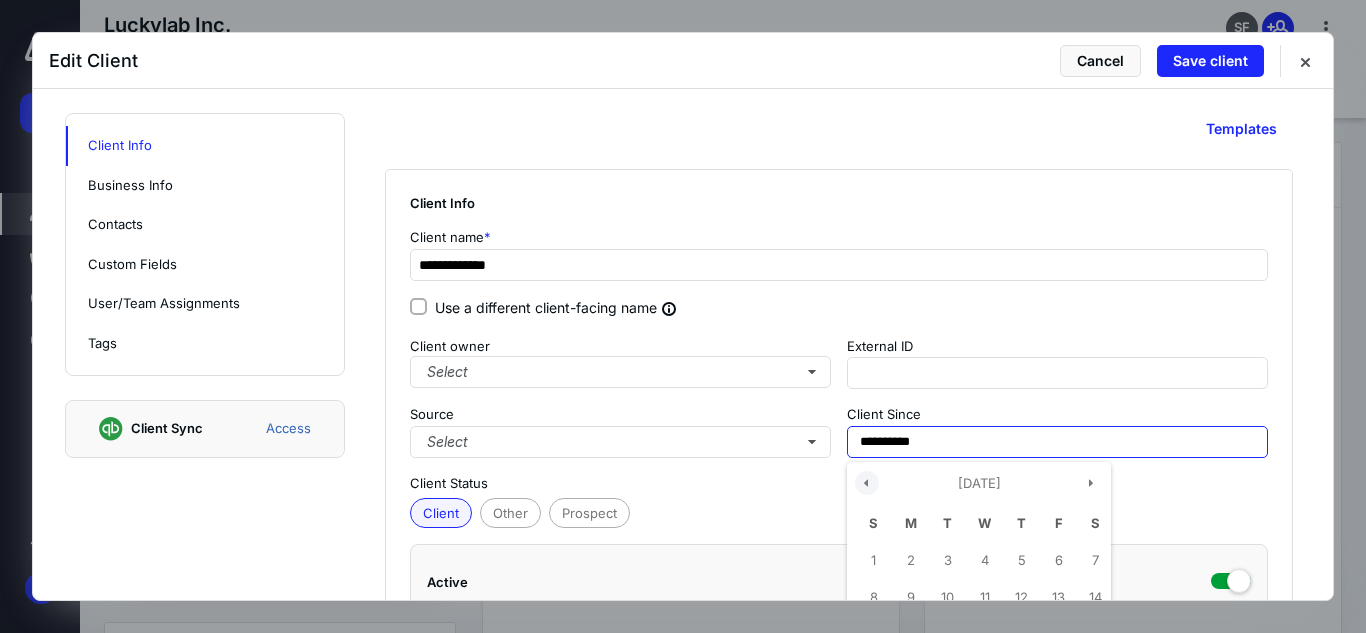 click at bounding box center (867, 483) 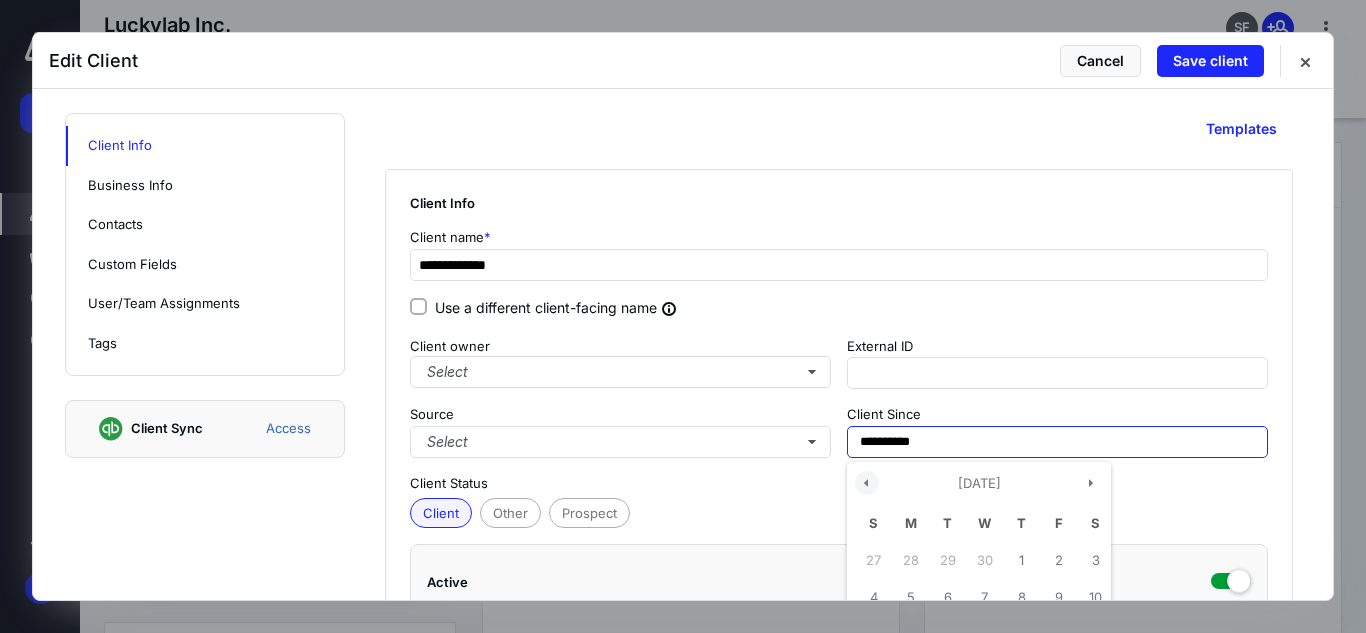 click at bounding box center (867, 483) 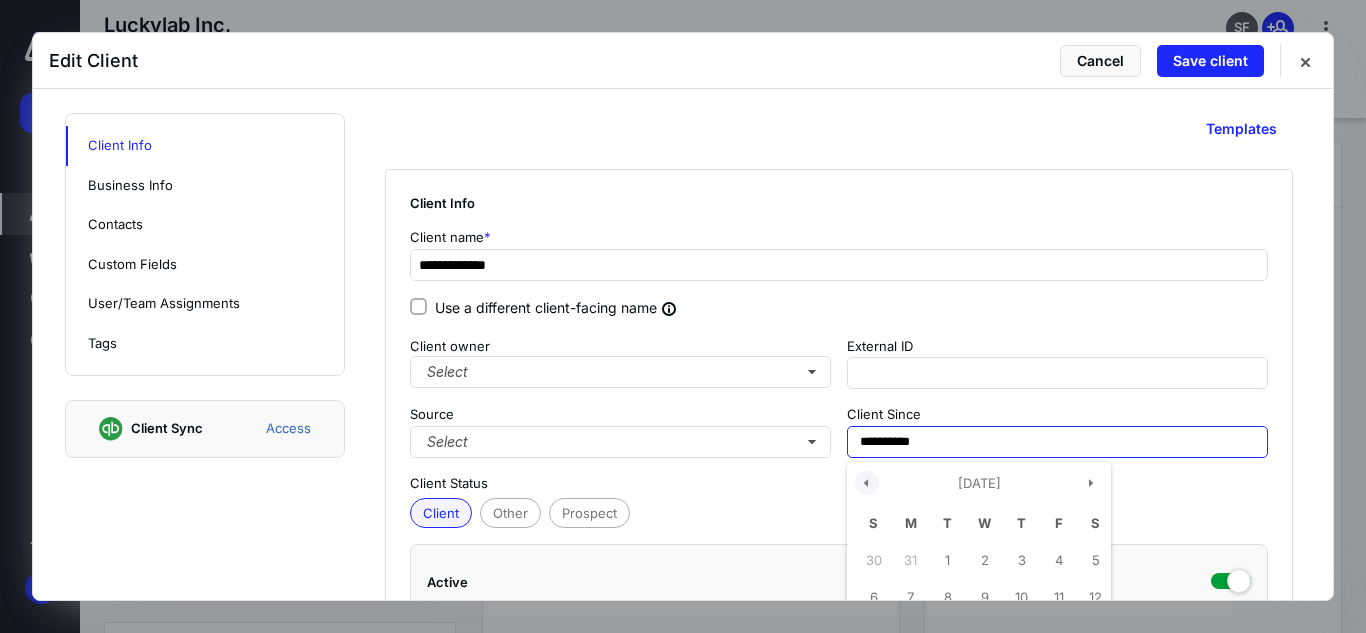 click at bounding box center (867, 483) 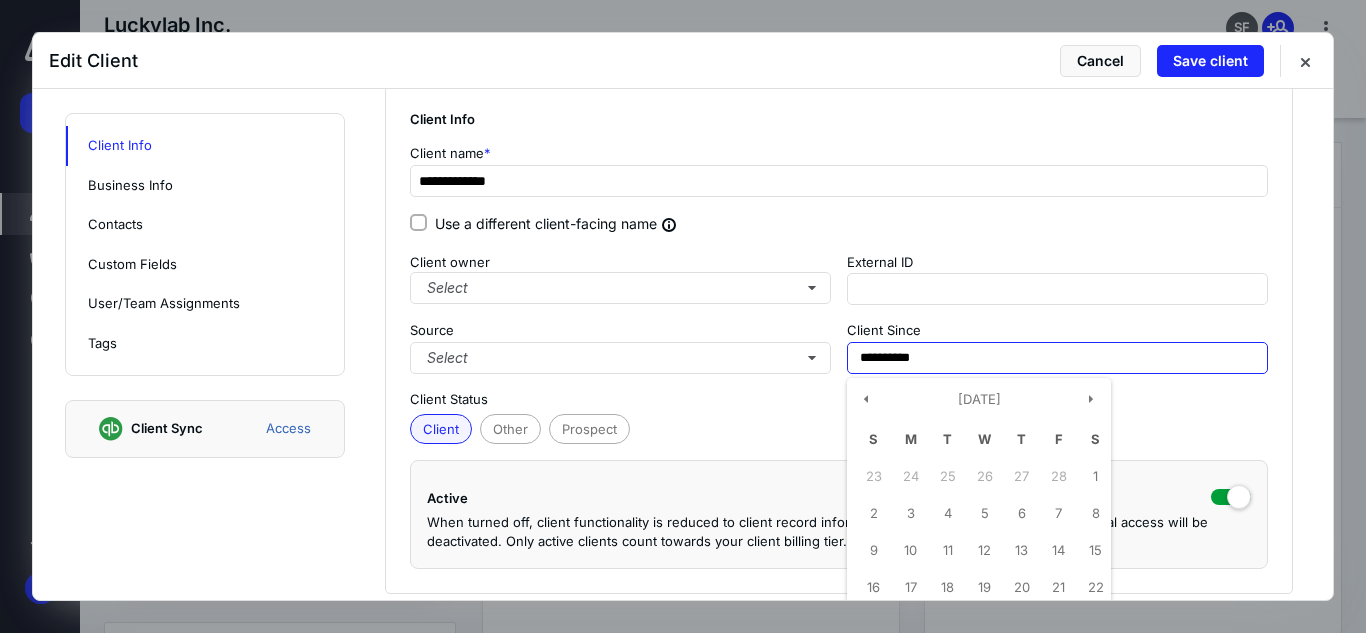 scroll, scrollTop: 200, scrollLeft: 0, axis: vertical 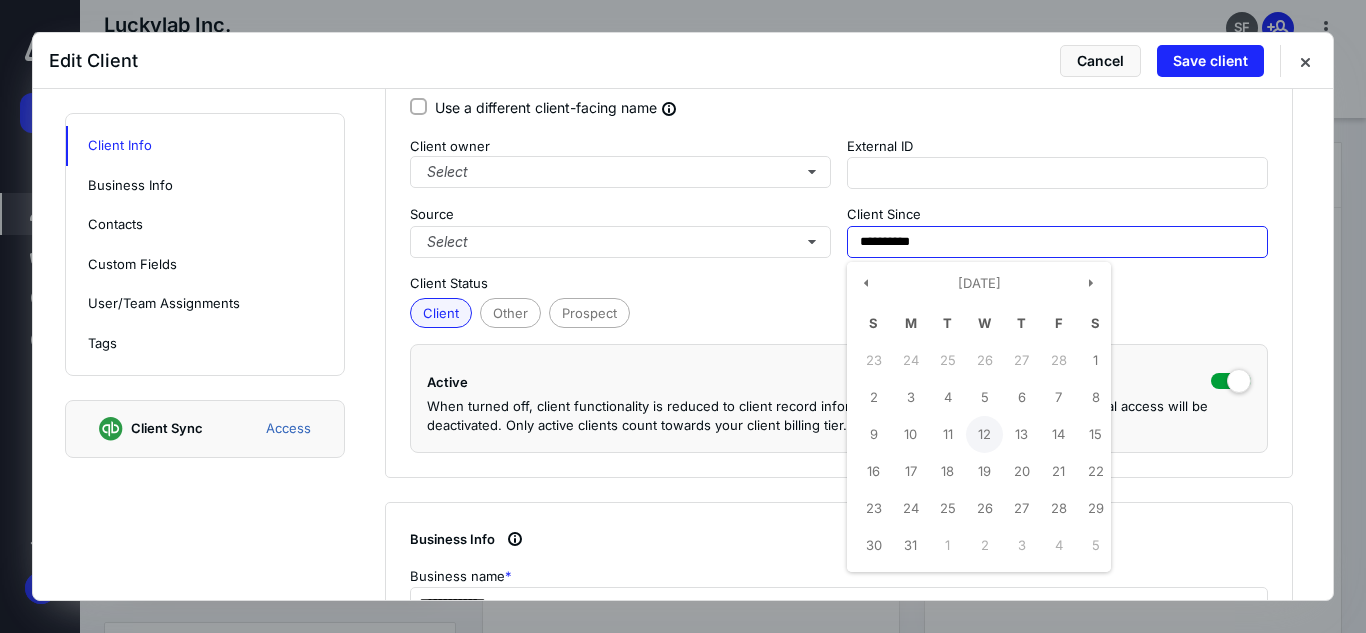 click on "12" at bounding box center (984, 434) 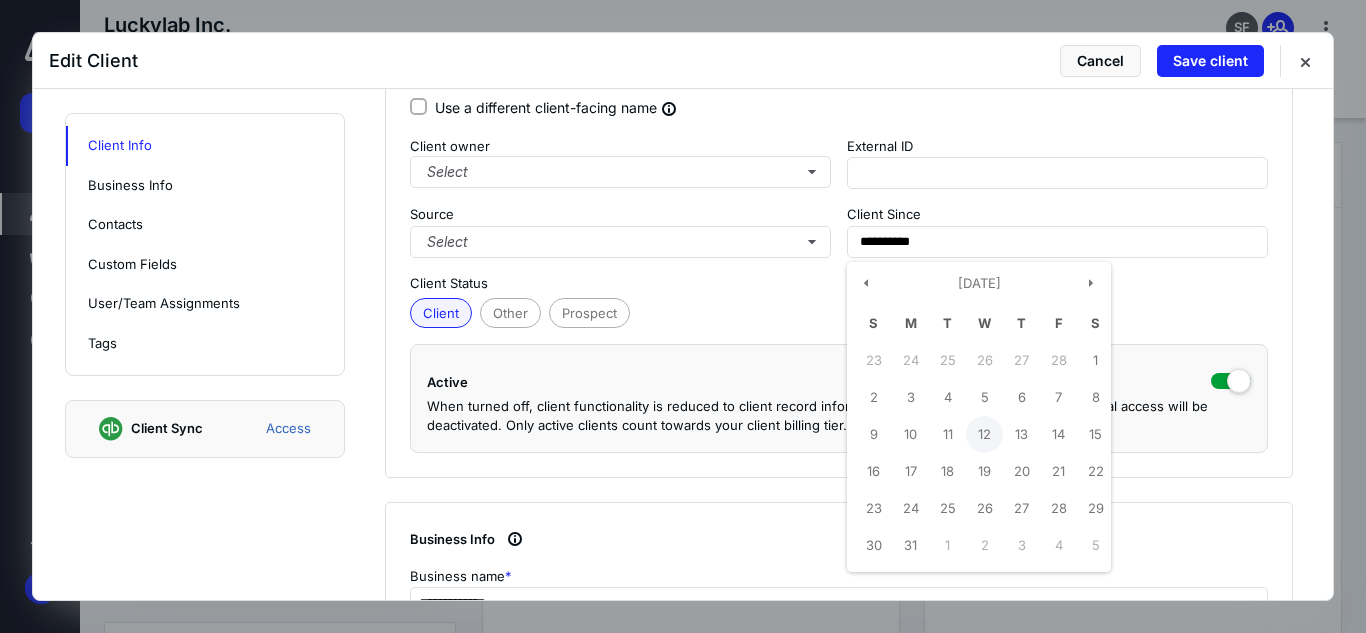 type on "**********" 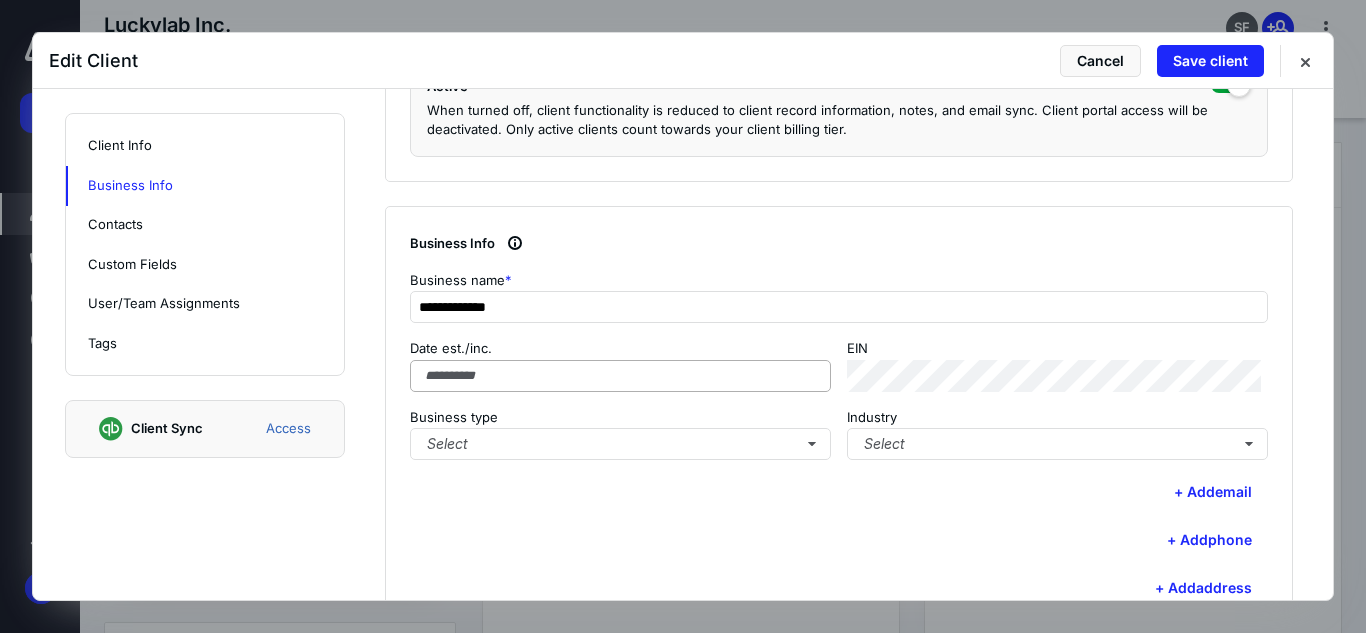 scroll, scrollTop: 500, scrollLeft: 0, axis: vertical 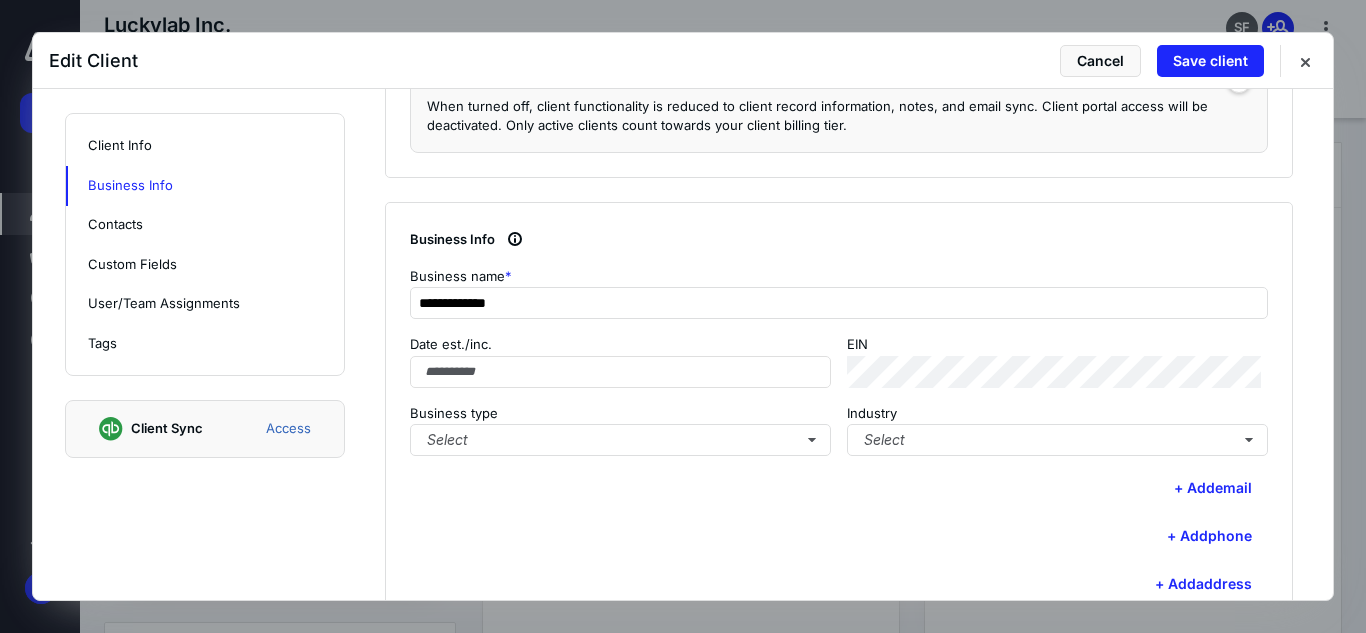 click on "Date est./inc. EIN Business type Select Industry Select" at bounding box center [839, 395] 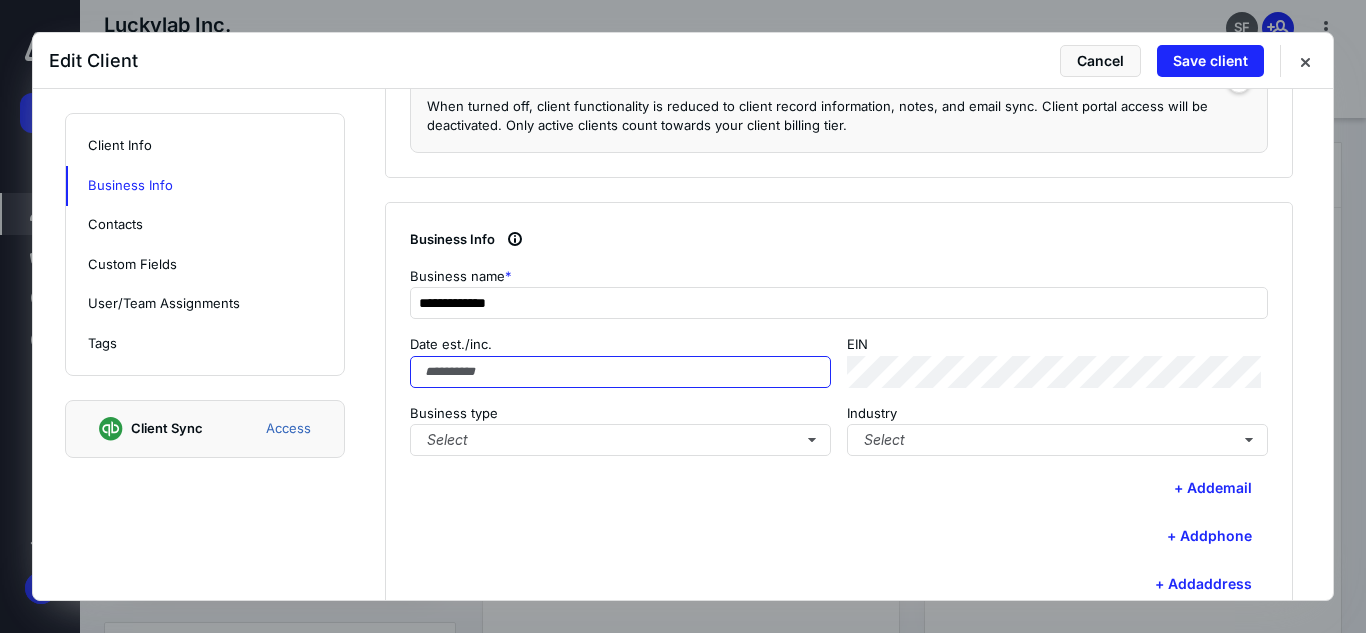 click on "Date est./inc." at bounding box center (620, 372) 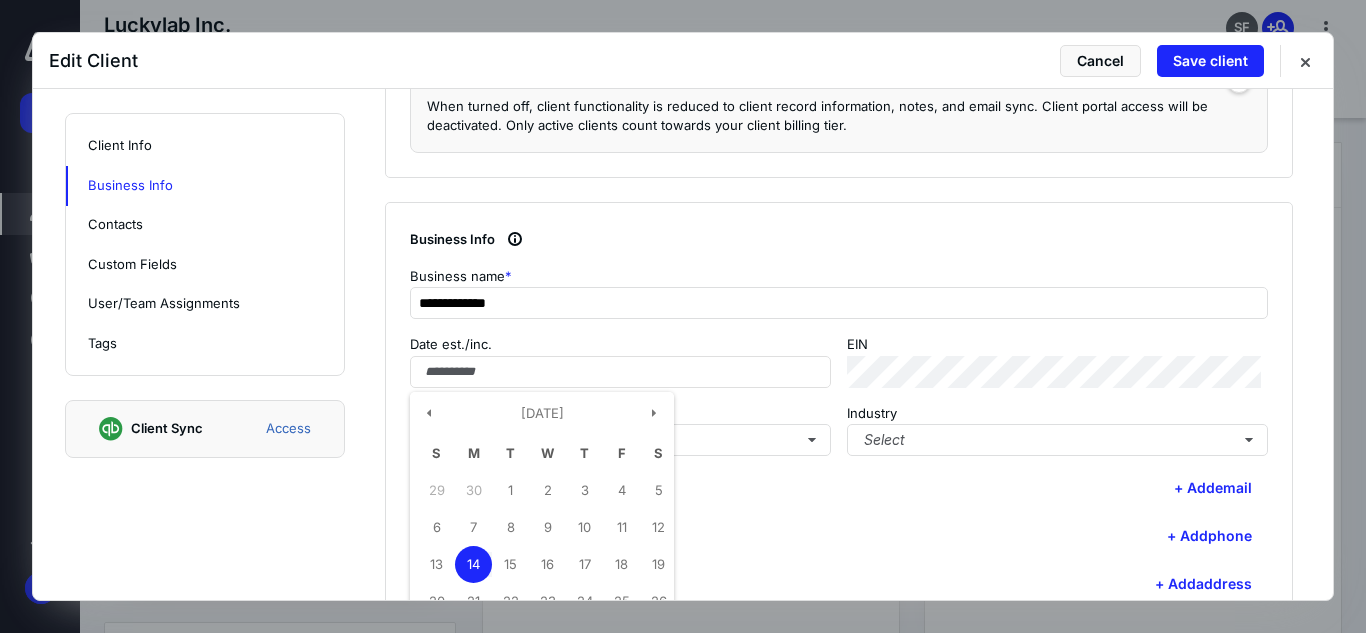 click on "**********" at bounding box center (839, 414) 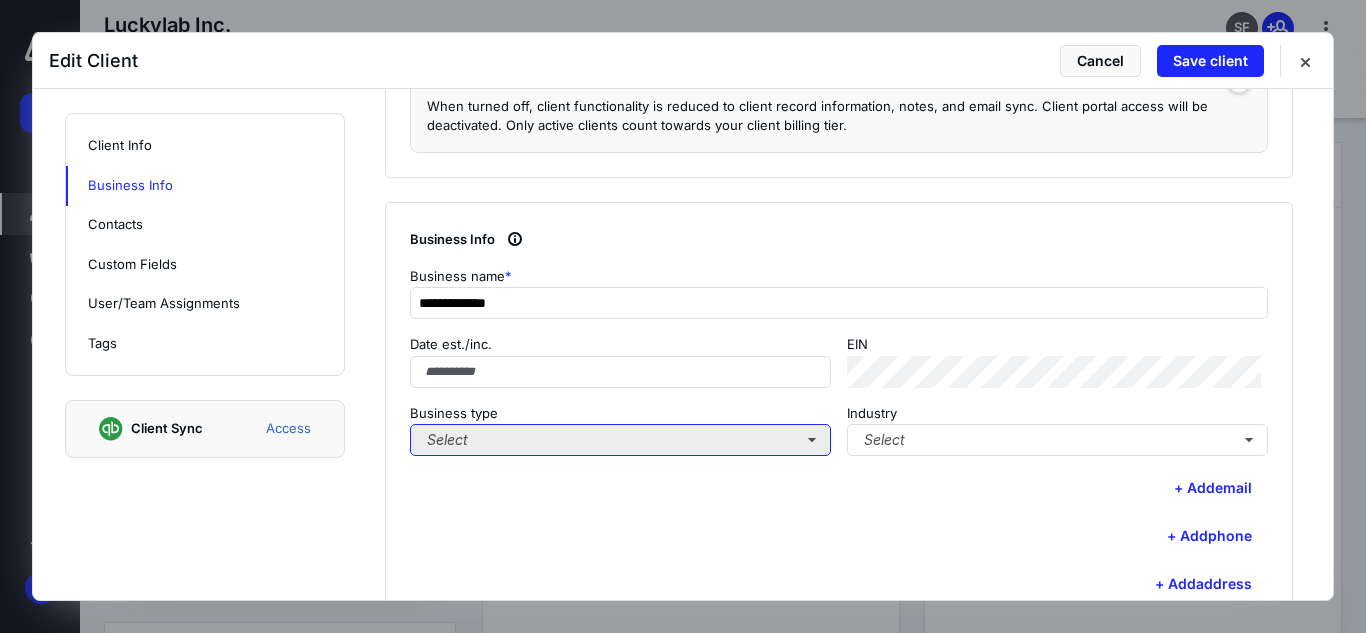 click on "Select" at bounding box center [620, 440] 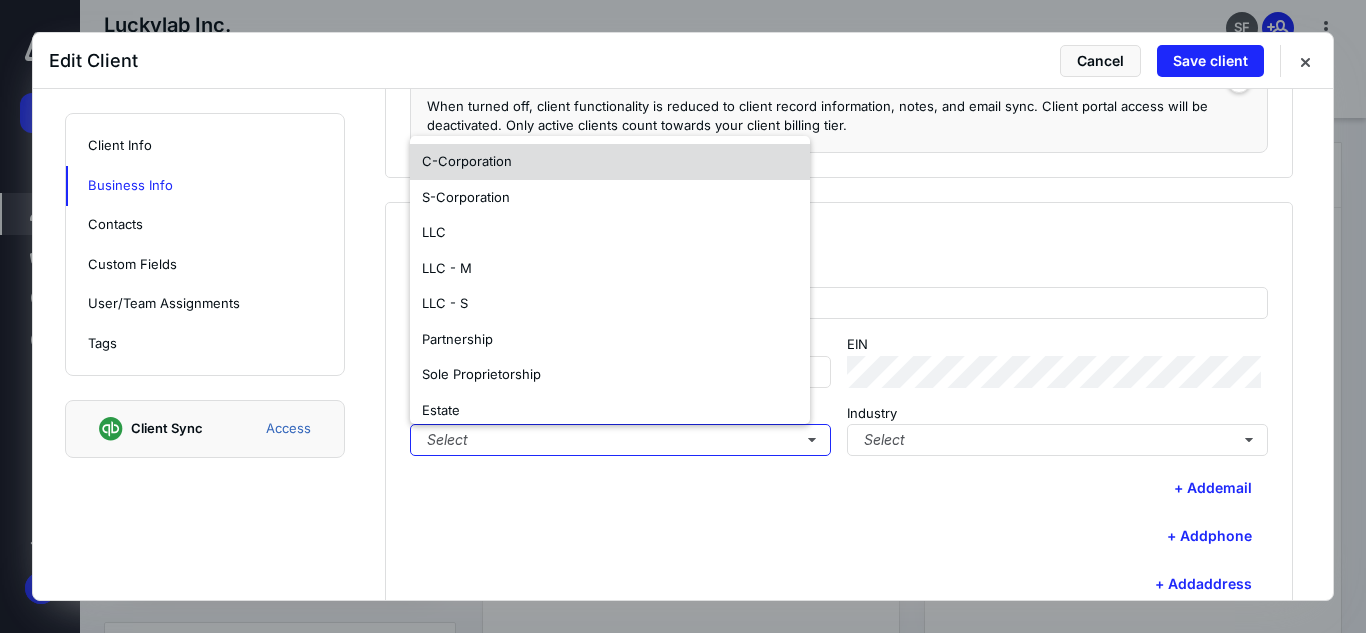 click on "C-Corporation" at bounding box center [610, 162] 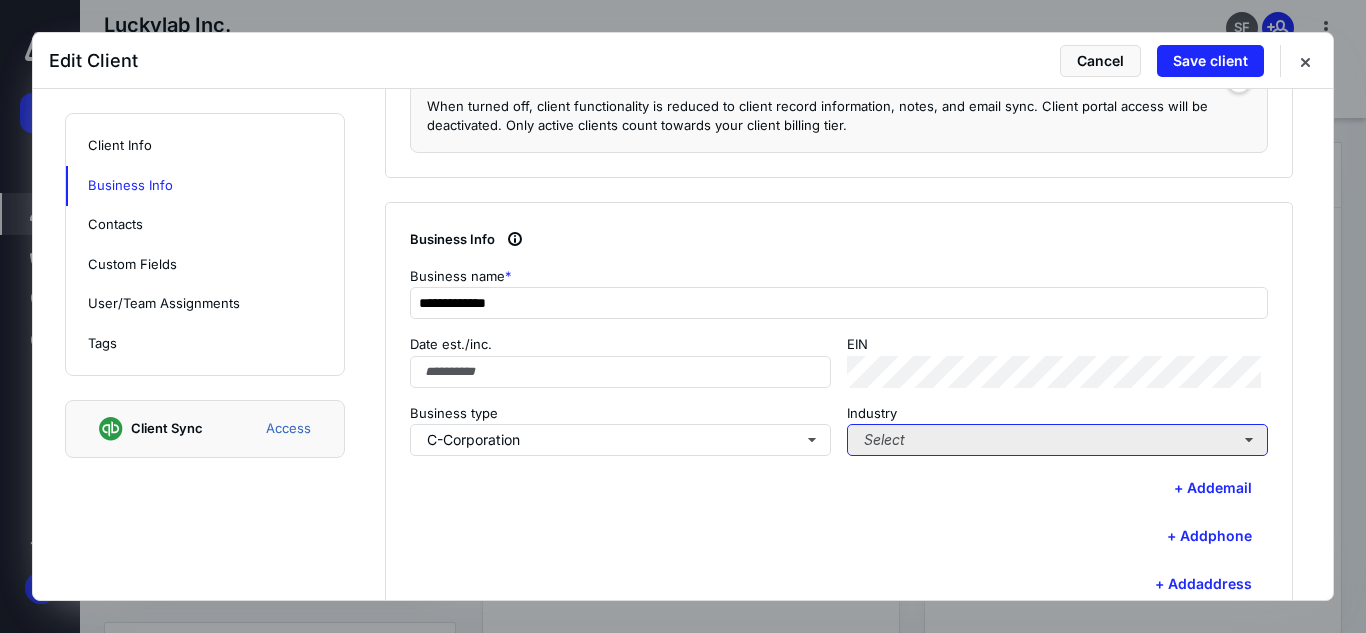 click on "Select" at bounding box center [1057, 440] 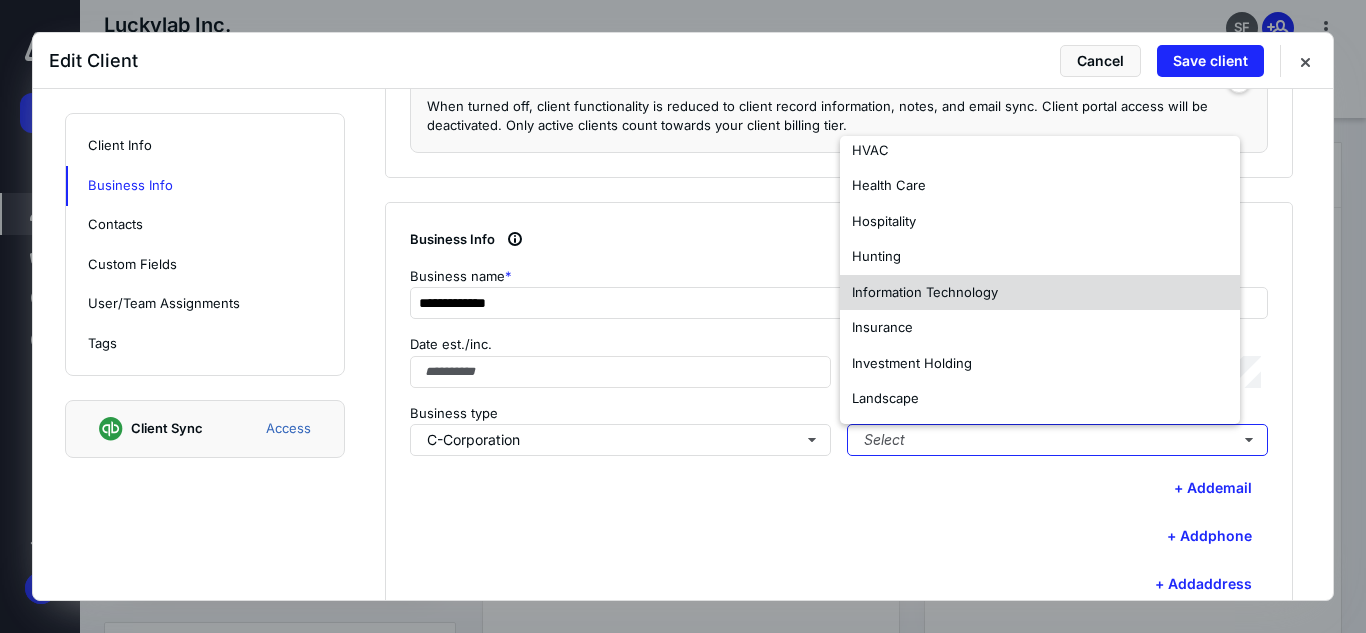 scroll, scrollTop: 600, scrollLeft: 0, axis: vertical 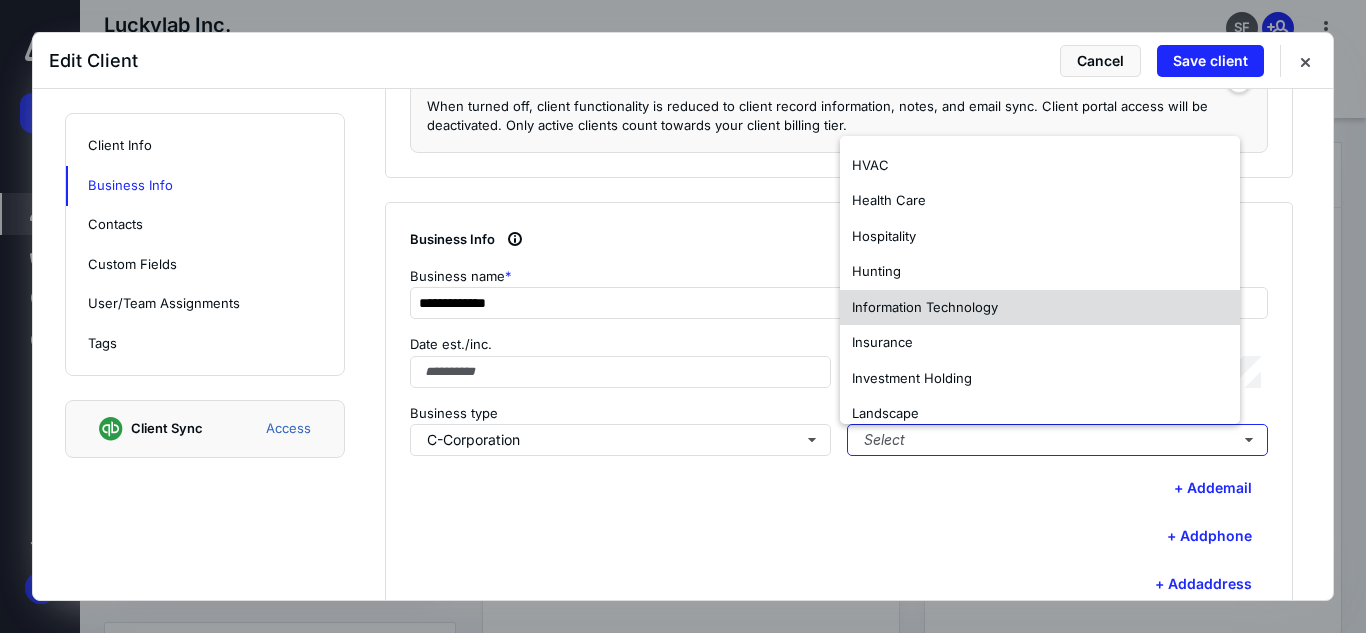 click on "Information Technology" at bounding box center [1040, 308] 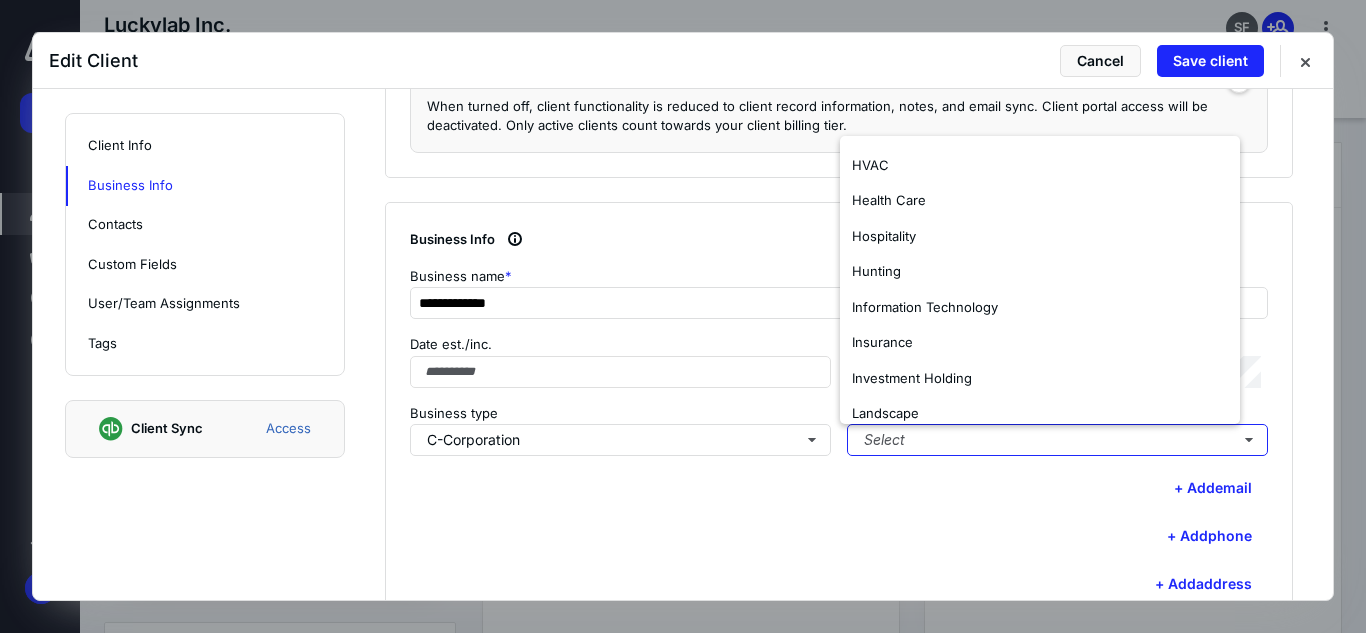 scroll, scrollTop: 0, scrollLeft: 0, axis: both 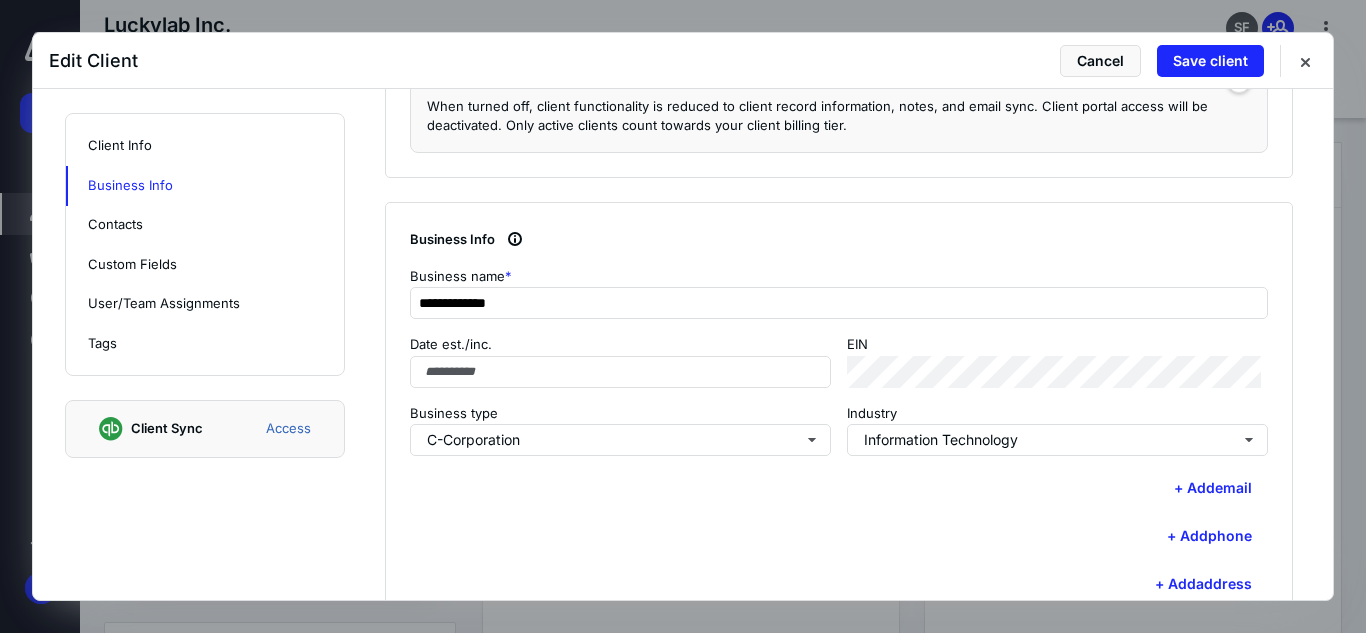 click on "+ Add  phone" at bounding box center [839, 536] 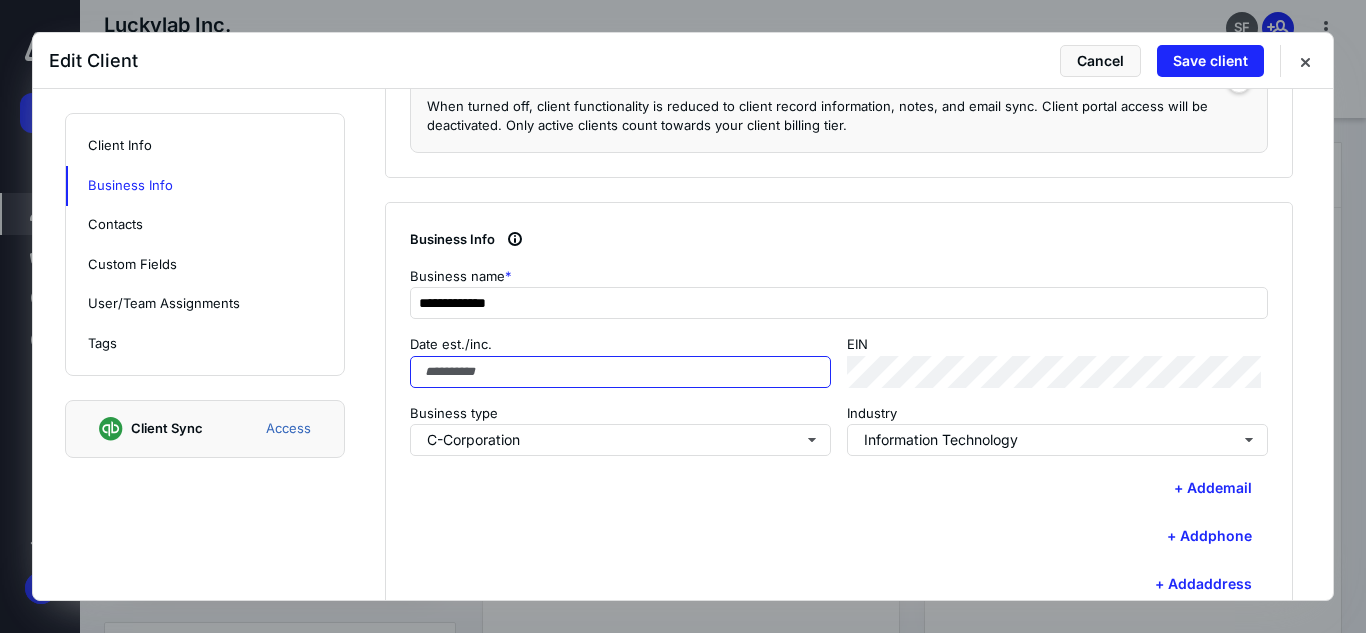 click on "Date est./inc." at bounding box center (620, 372) 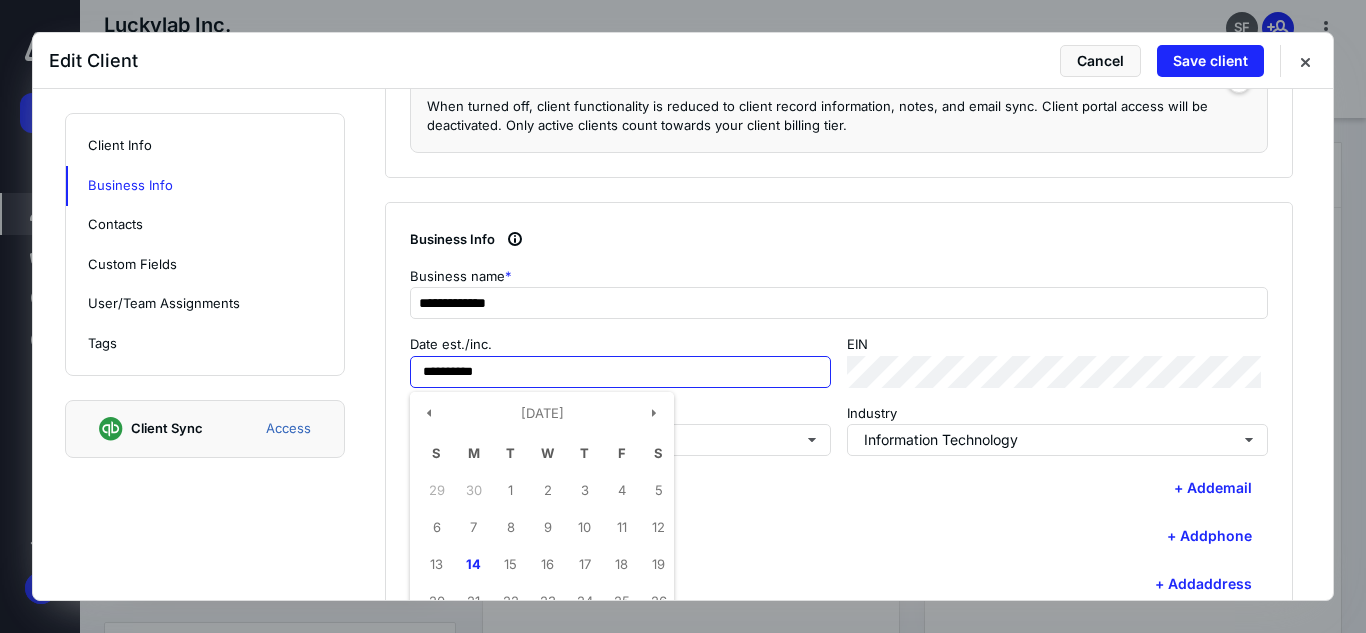 type on "**********" 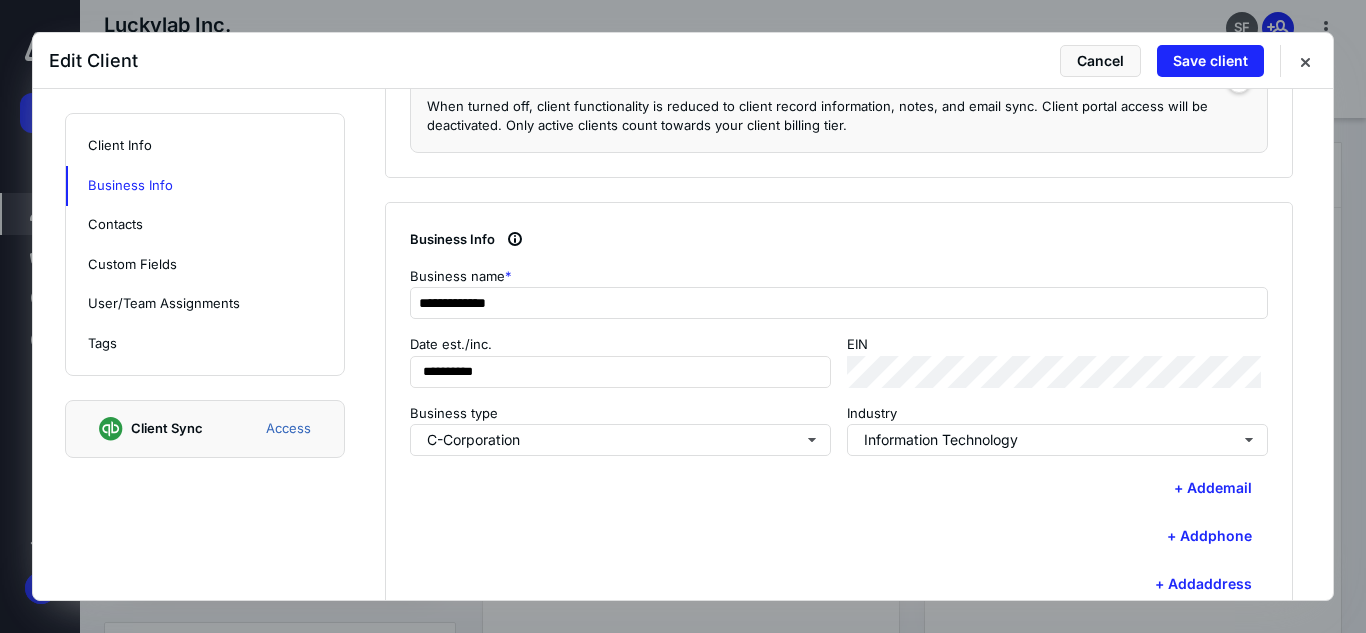 click on "**********" at bounding box center [839, 414] 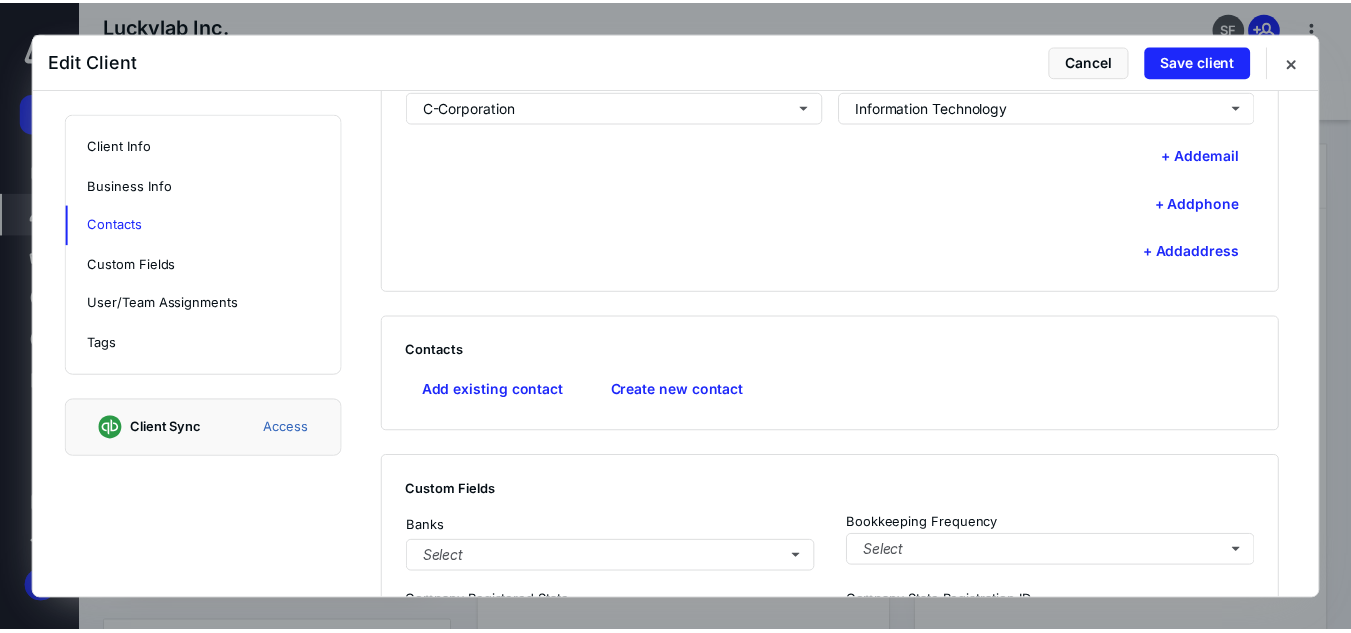 scroll, scrollTop: 800, scrollLeft: 0, axis: vertical 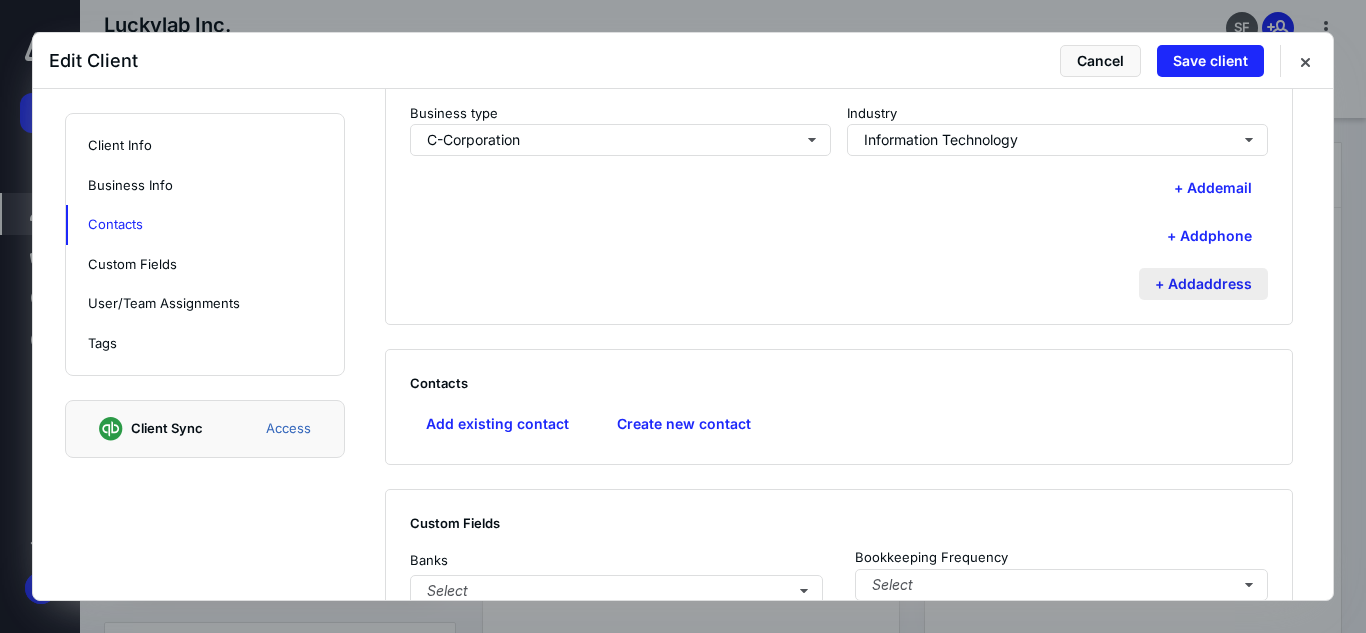 click on "+ Add  address" at bounding box center (1203, 284) 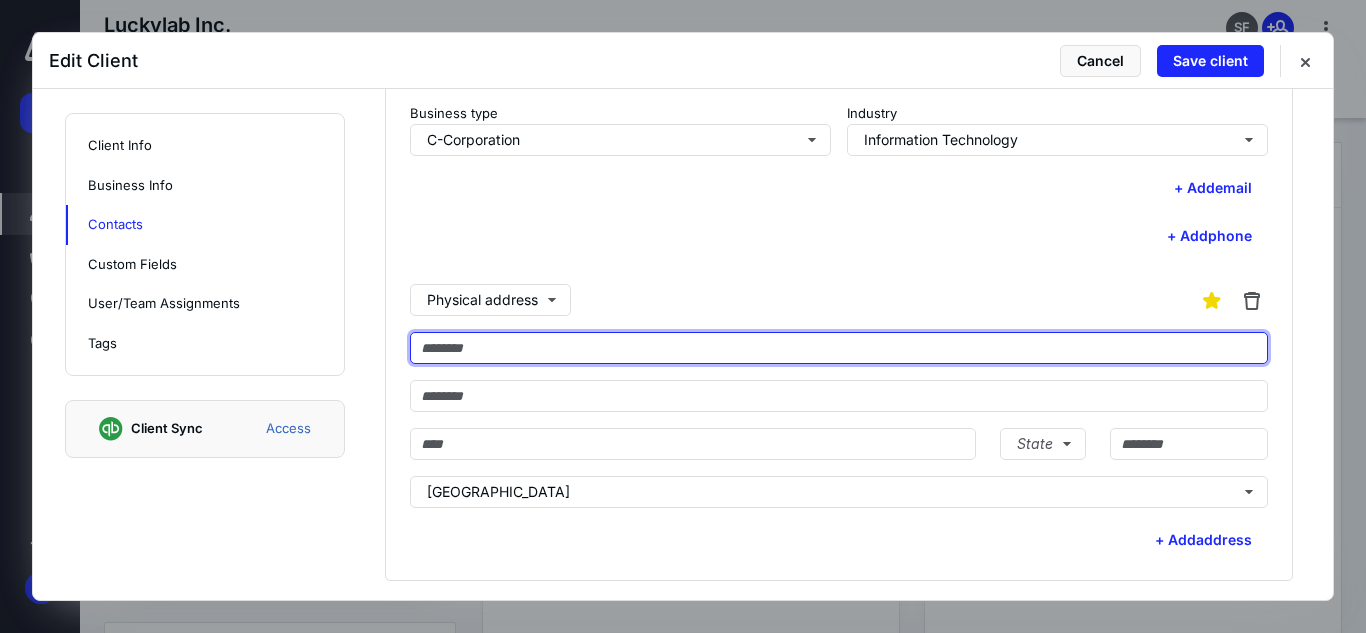 click at bounding box center (839, 348) 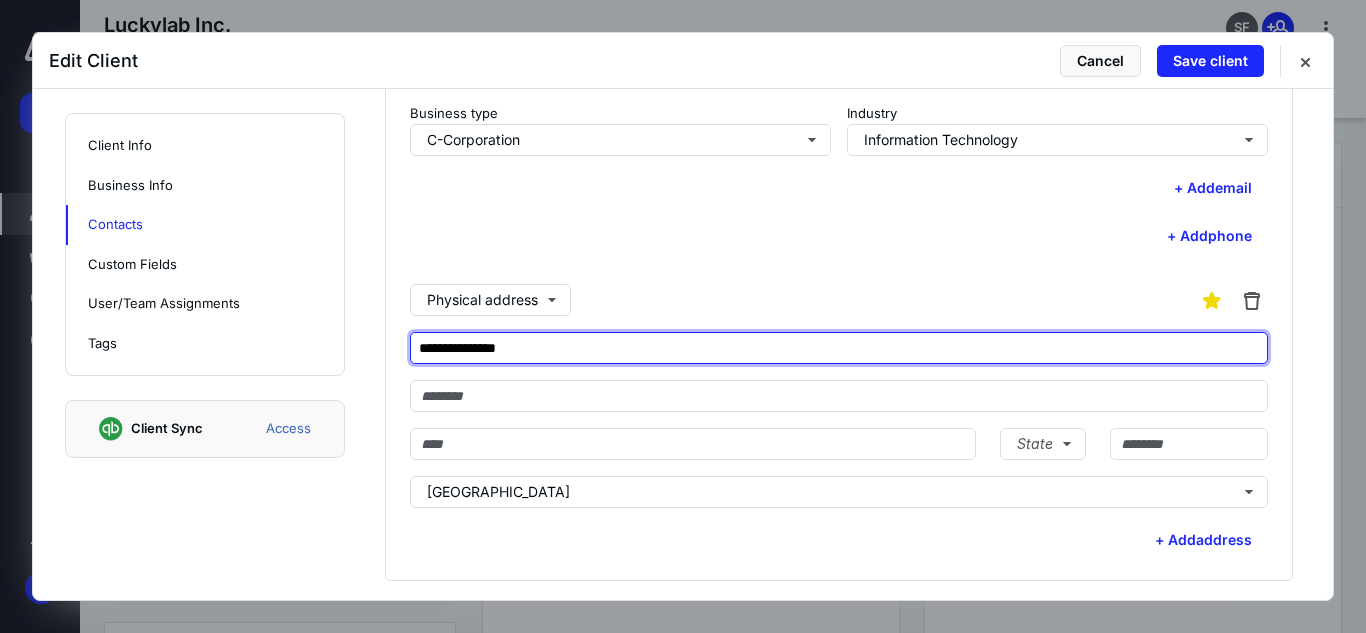 type on "**********" 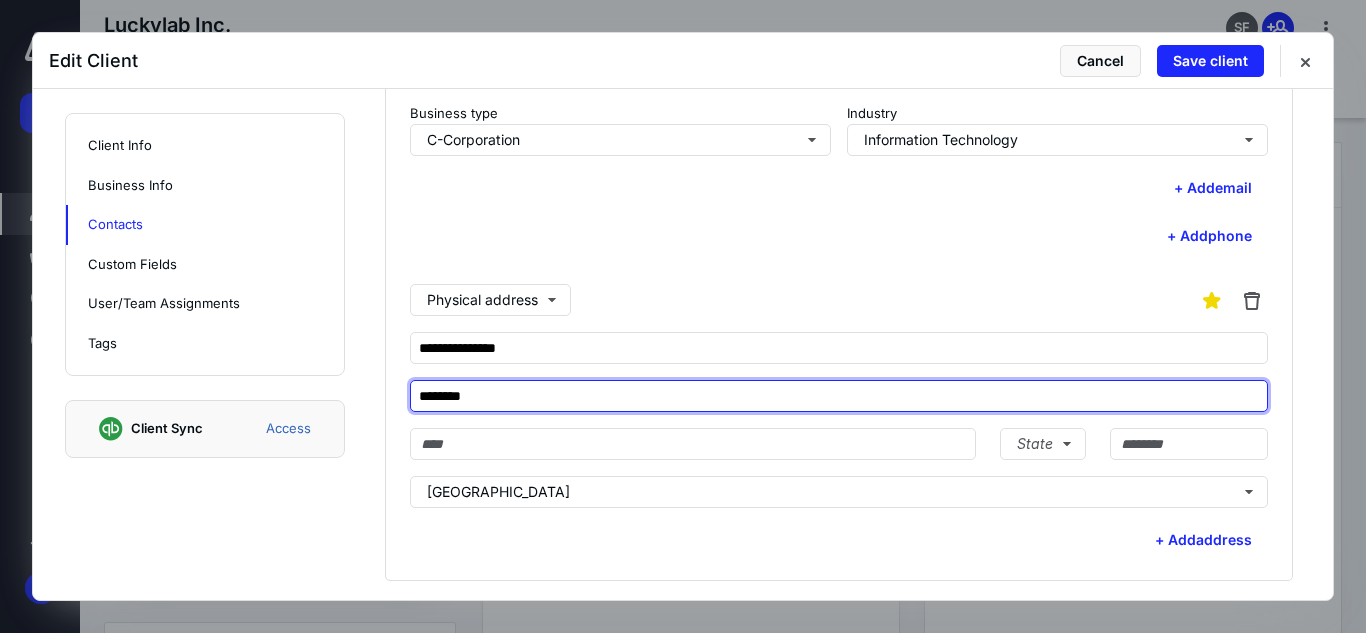 type on "********" 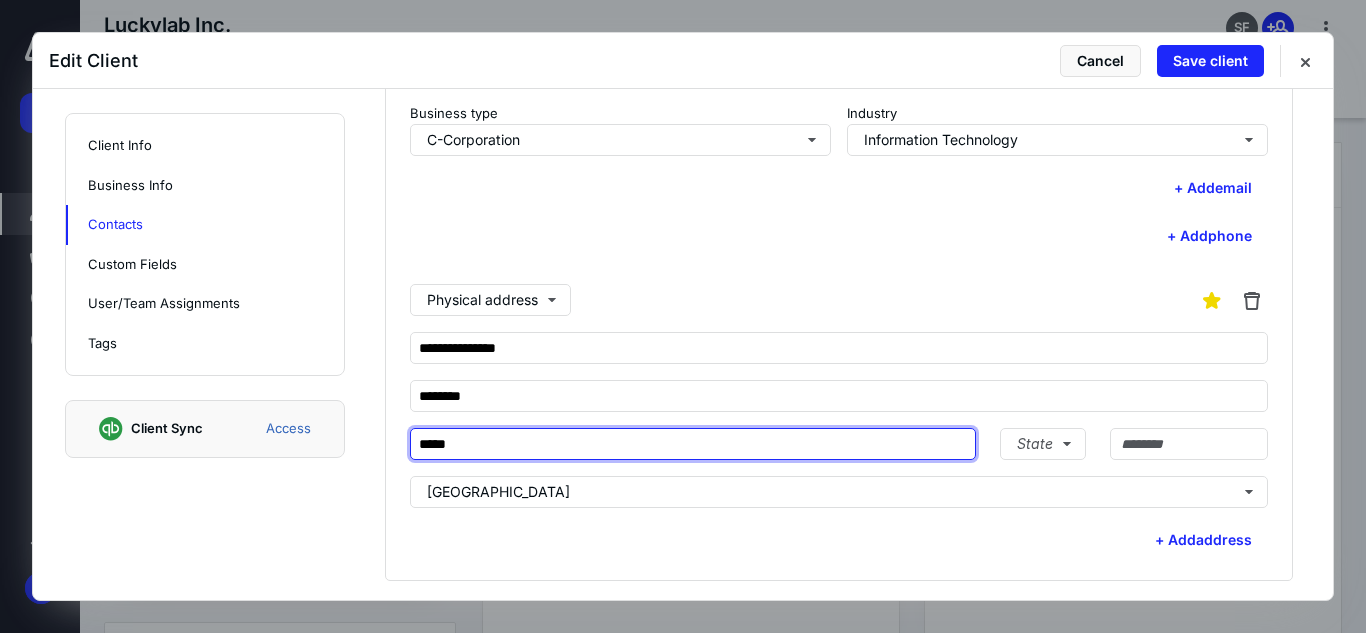 type on "*****" 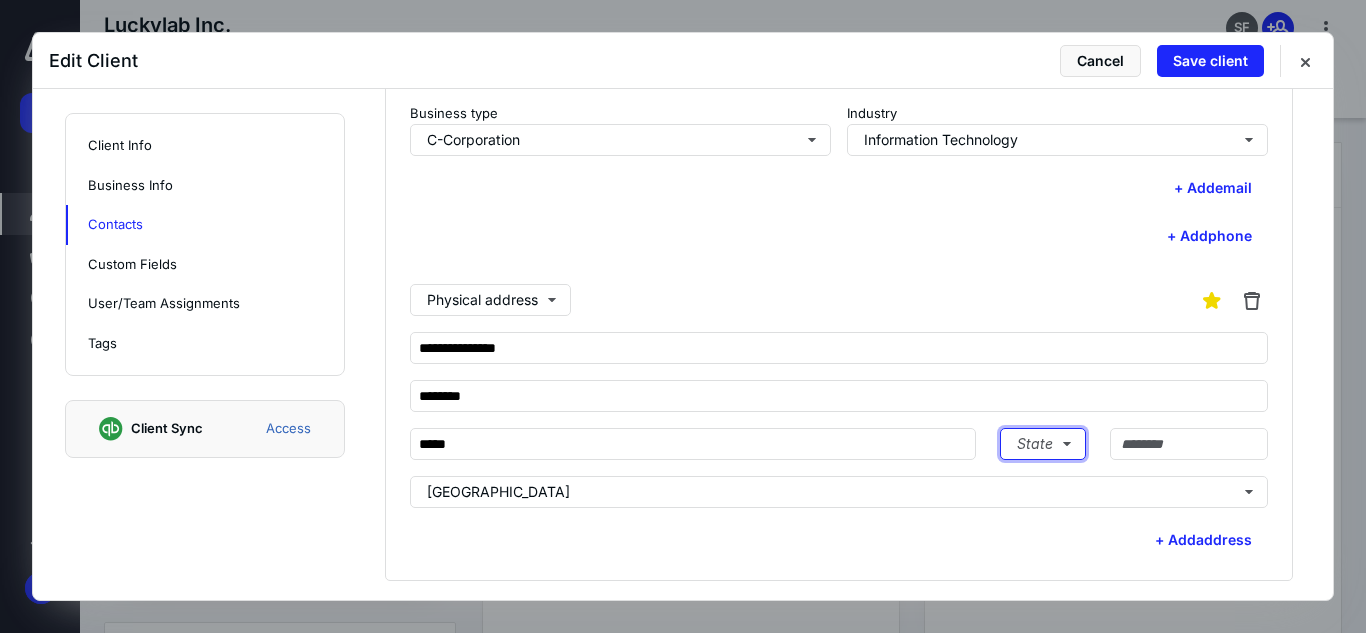type 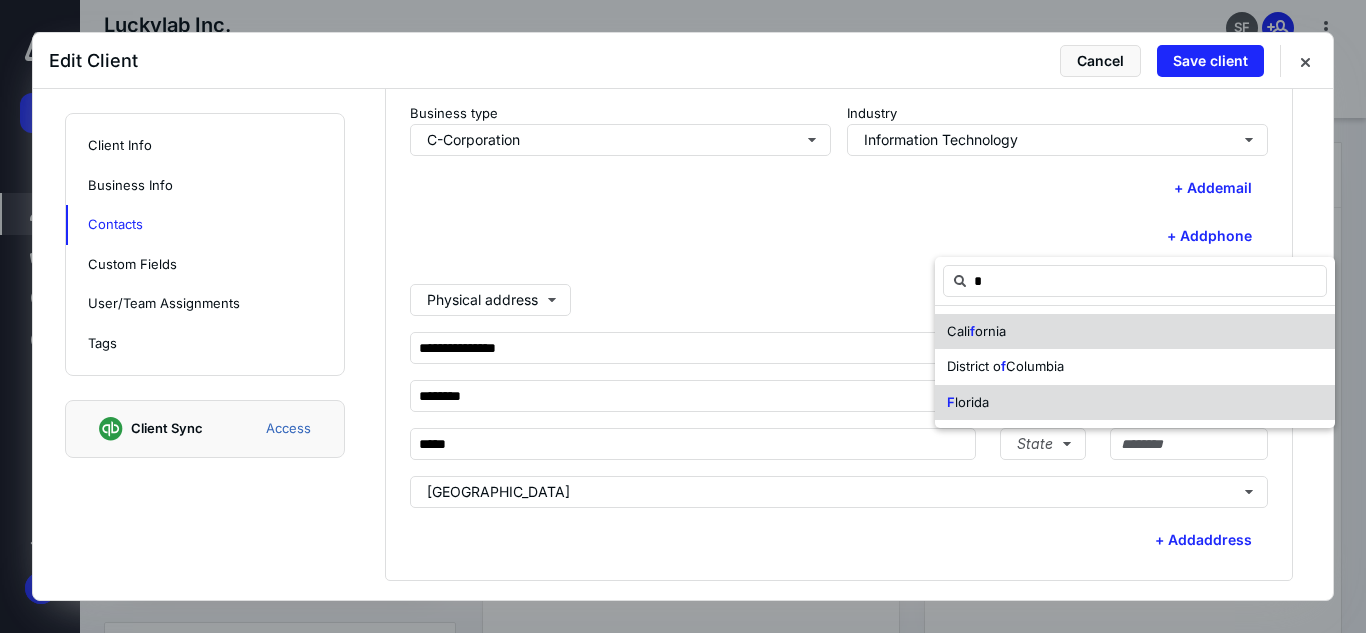 drag, startPoint x: 1000, startPoint y: 398, endPoint x: 1015, endPoint y: 405, distance: 16.552946 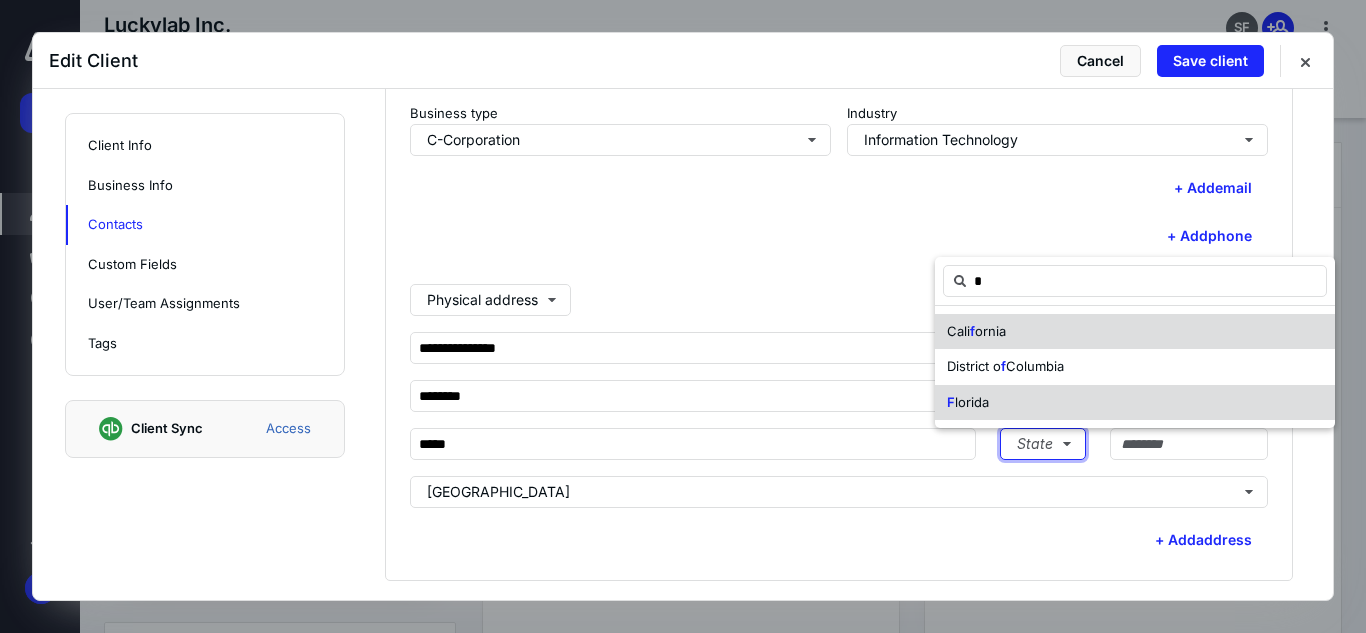 type 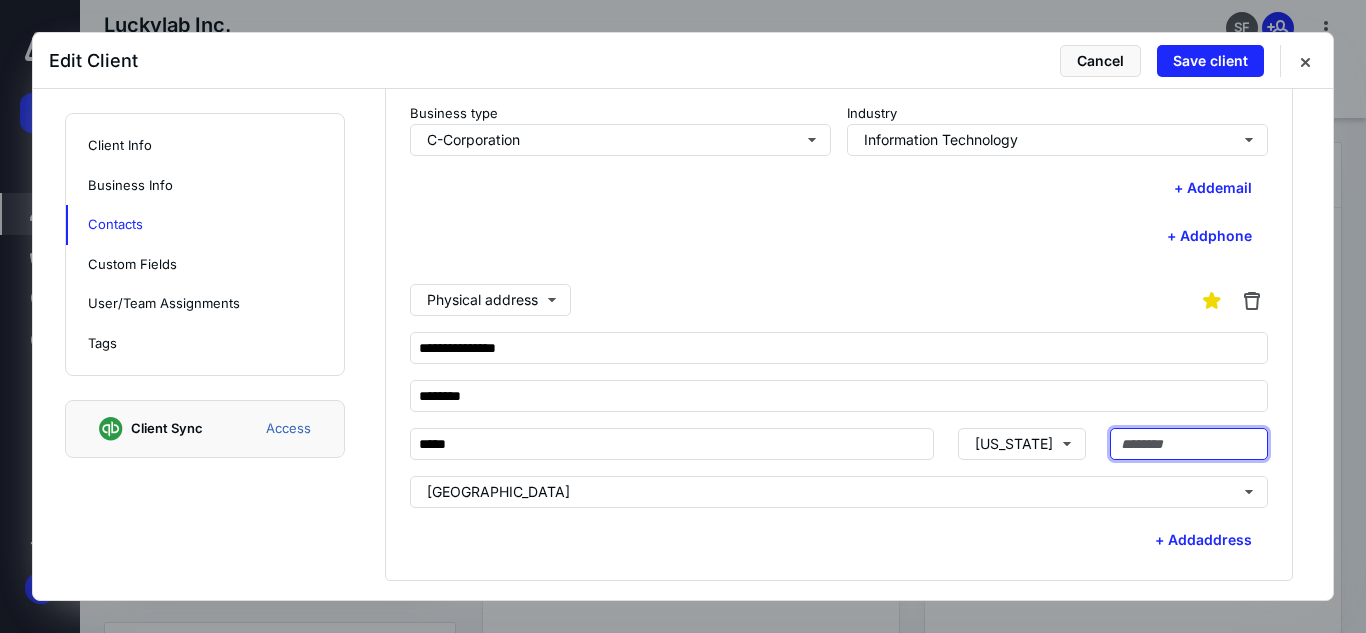 click at bounding box center [1189, 444] 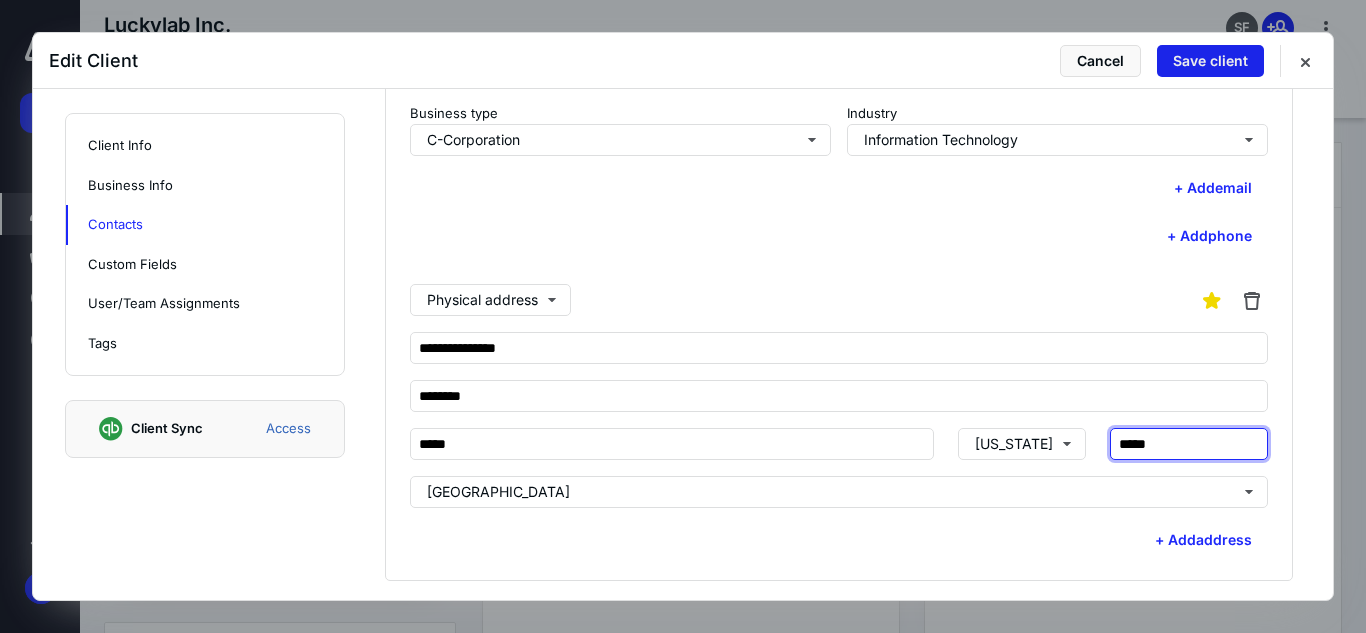 type on "*****" 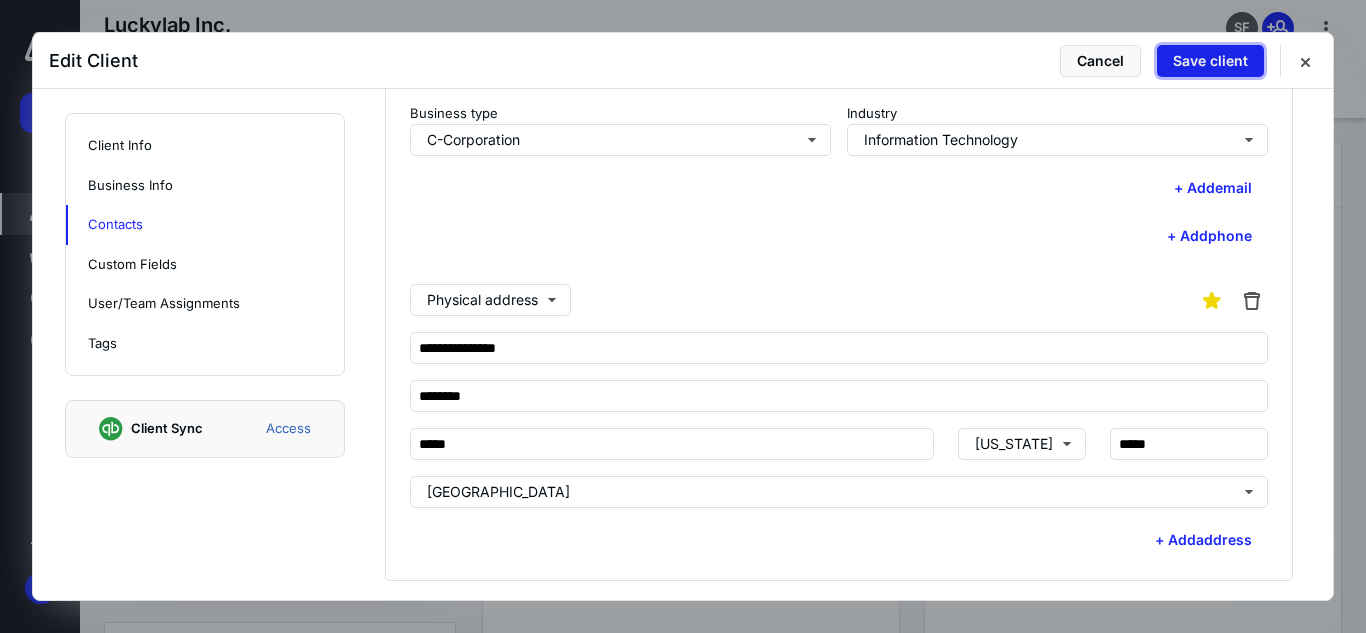 click on "Save client" at bounding box center [1210, 61] 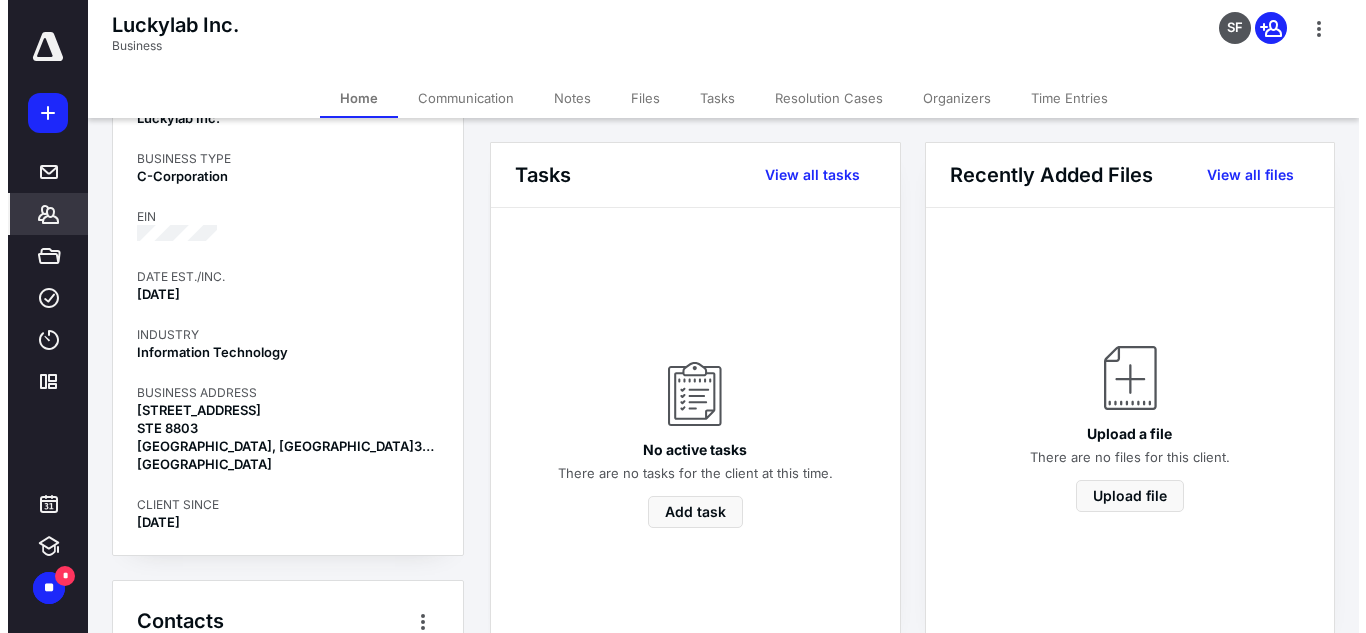 scroll, scrollTop: 0, scrollLeft: 0, axis: both 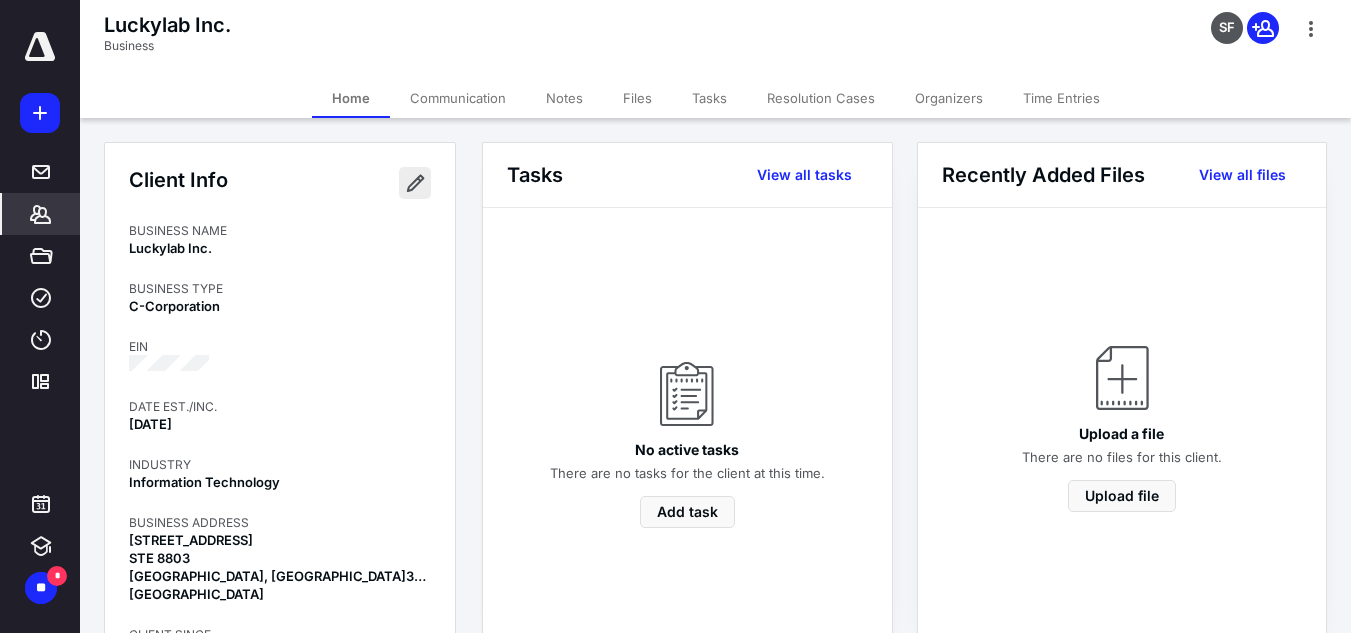 click at bounding box center (415, 183) 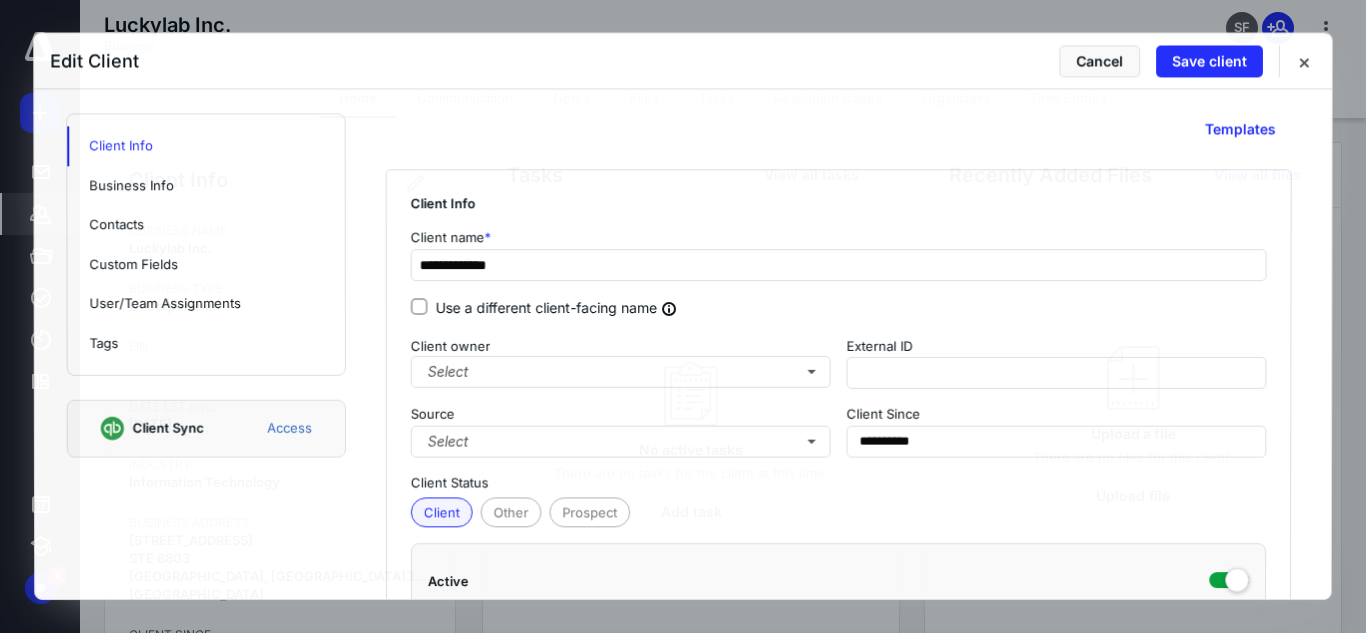type on "**********" 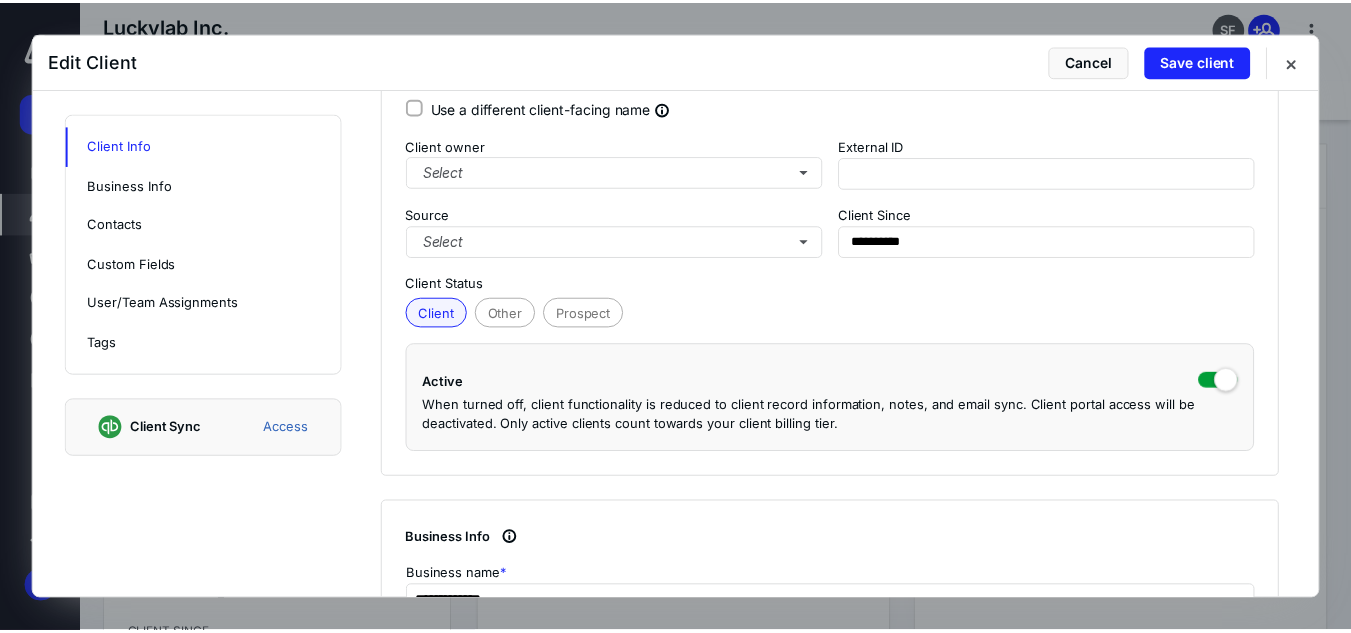 scroll, scrollTop: 0, scrollLeft: 0, axis: both 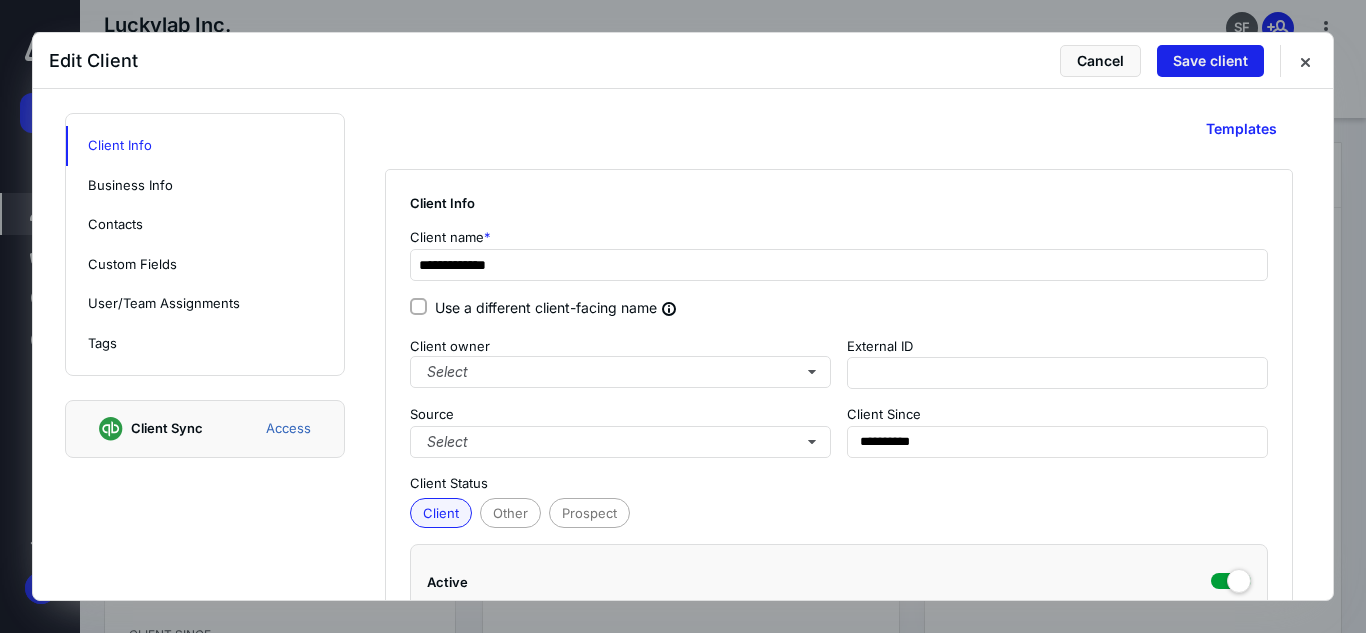 click on "Save client" at bounding box center [1210, 61] 